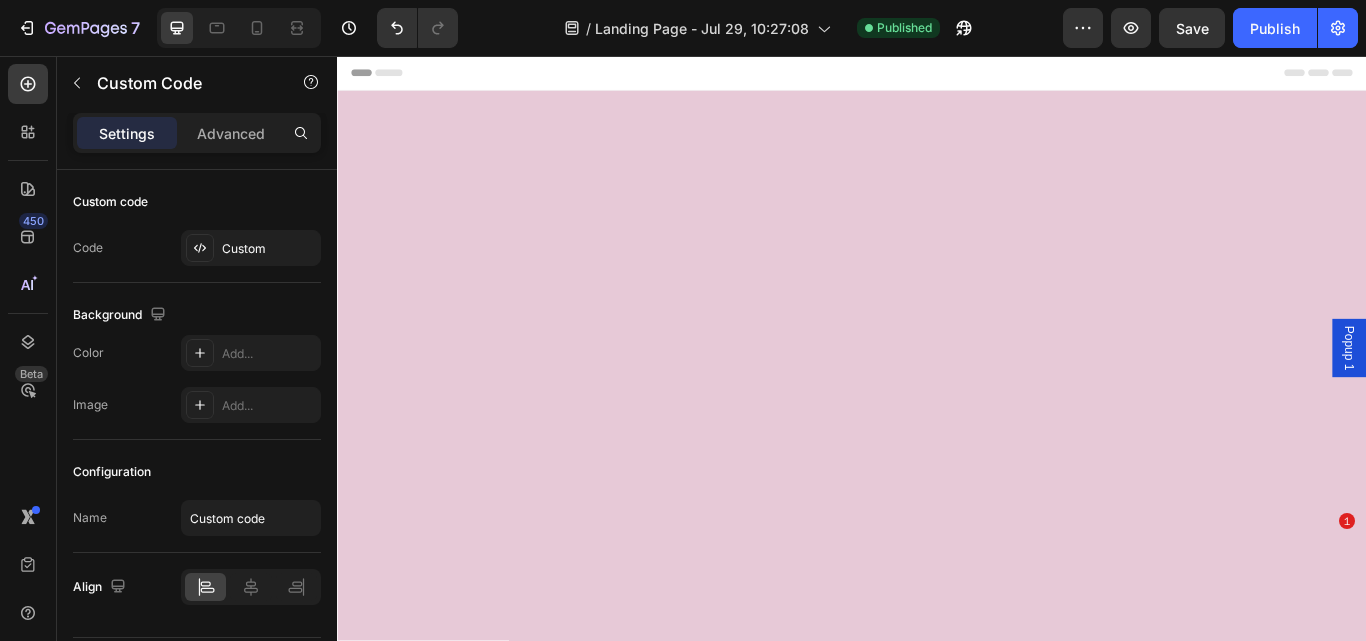 scroll, scrollTop: 0, scrollLeft: 0, axis: both 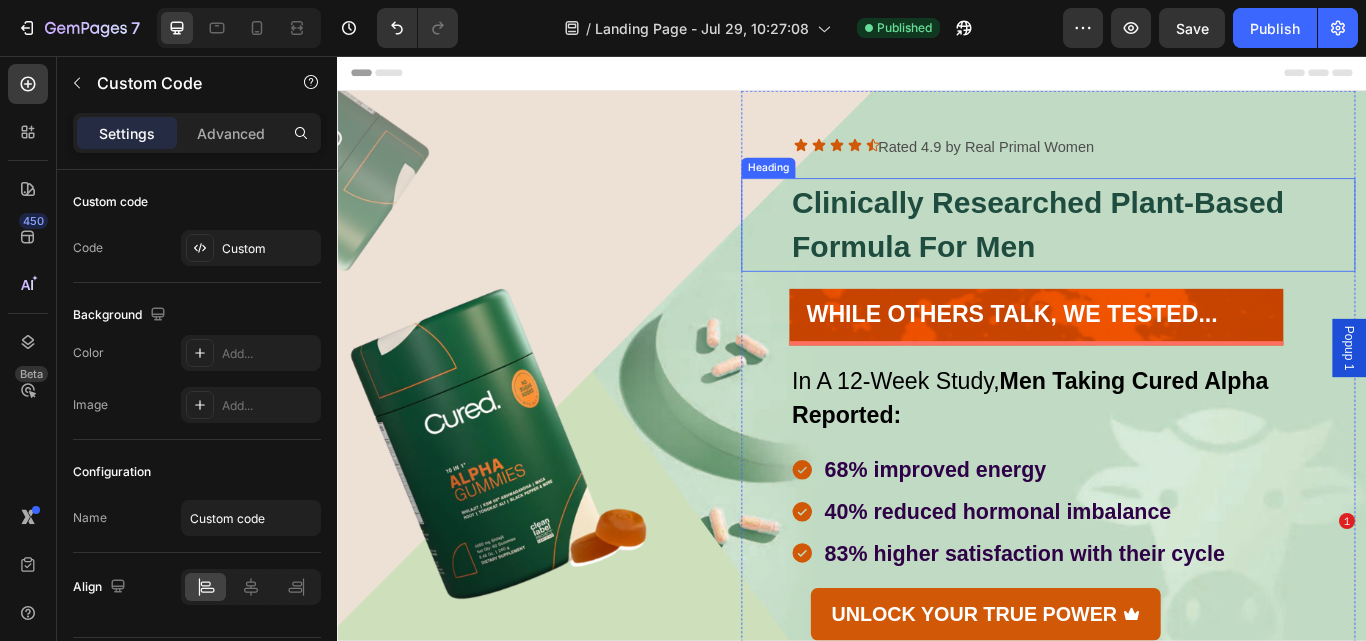 click on "clinically researched plant-based formula for men" at bounding box center (1194, 253) 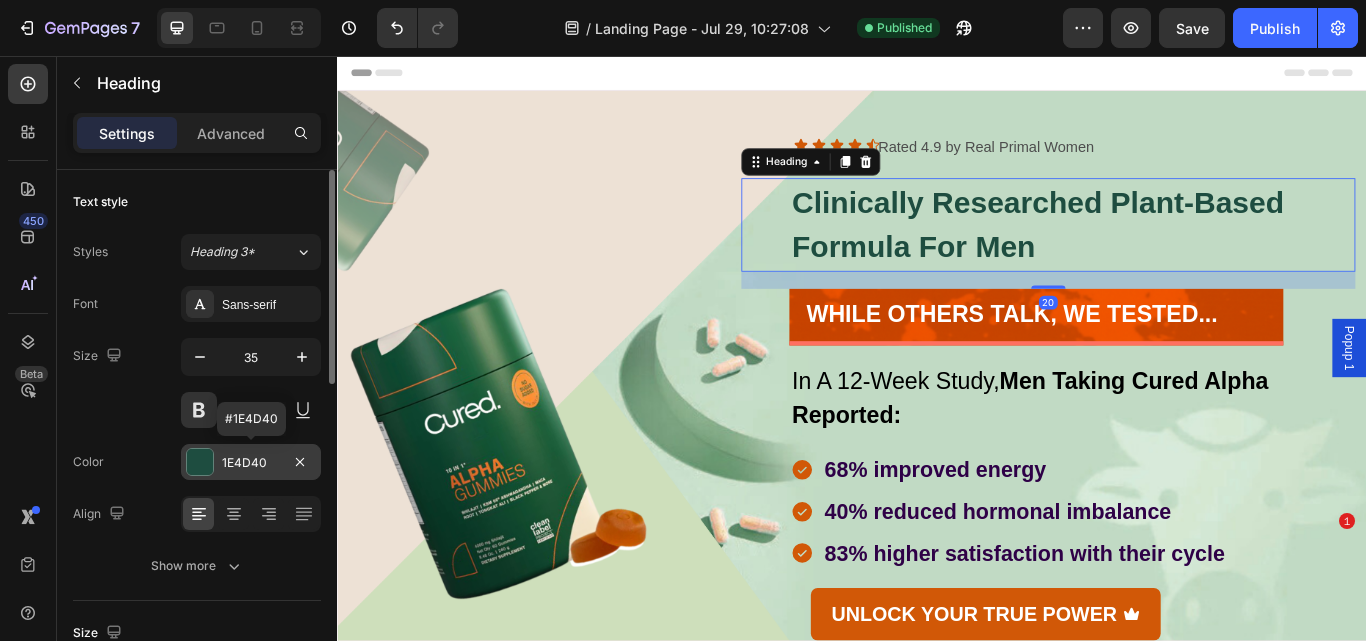 click on "1E4D40" at bounding box center (251, 463) 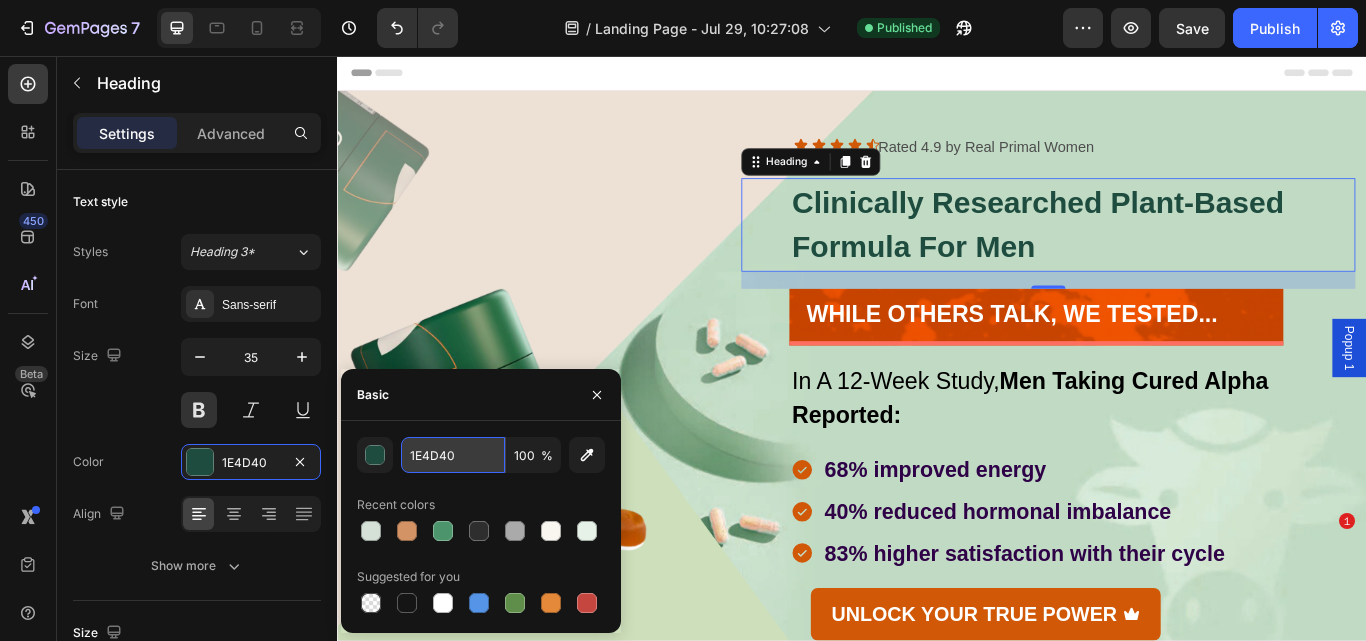 click on "1E4D40" at bounding box center (453, 455) 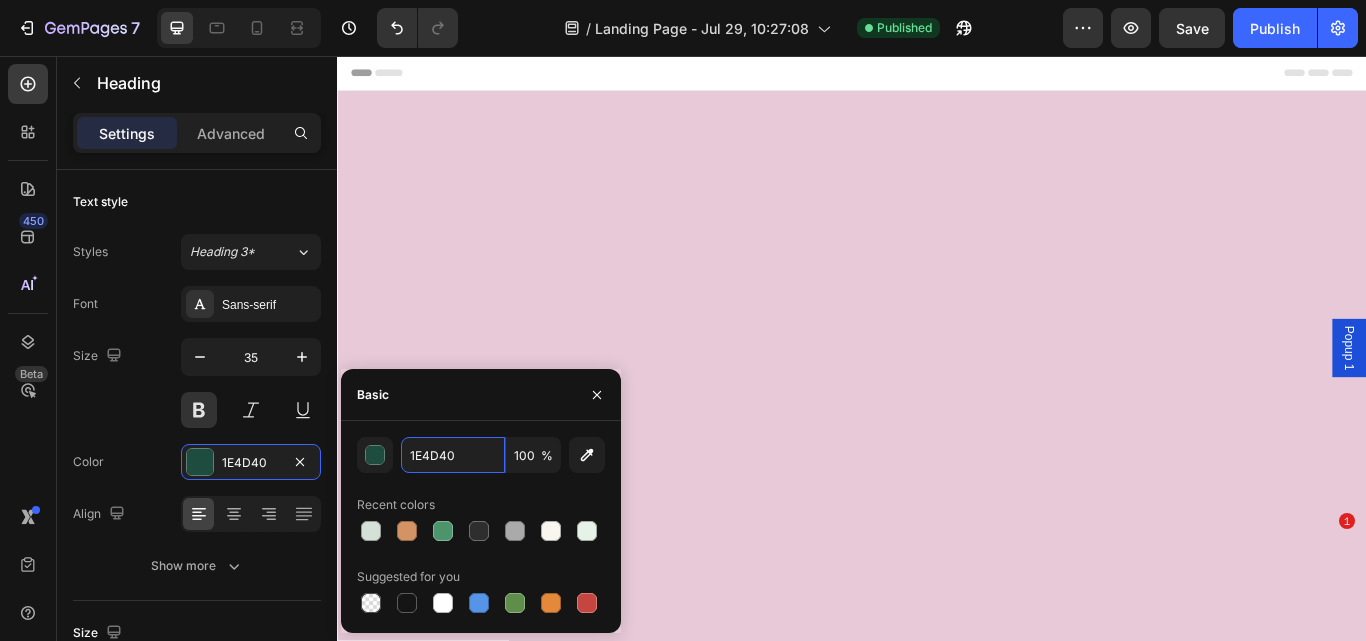 scroll, scrollTop: 840, scrollLeft: 0, axis: vertical 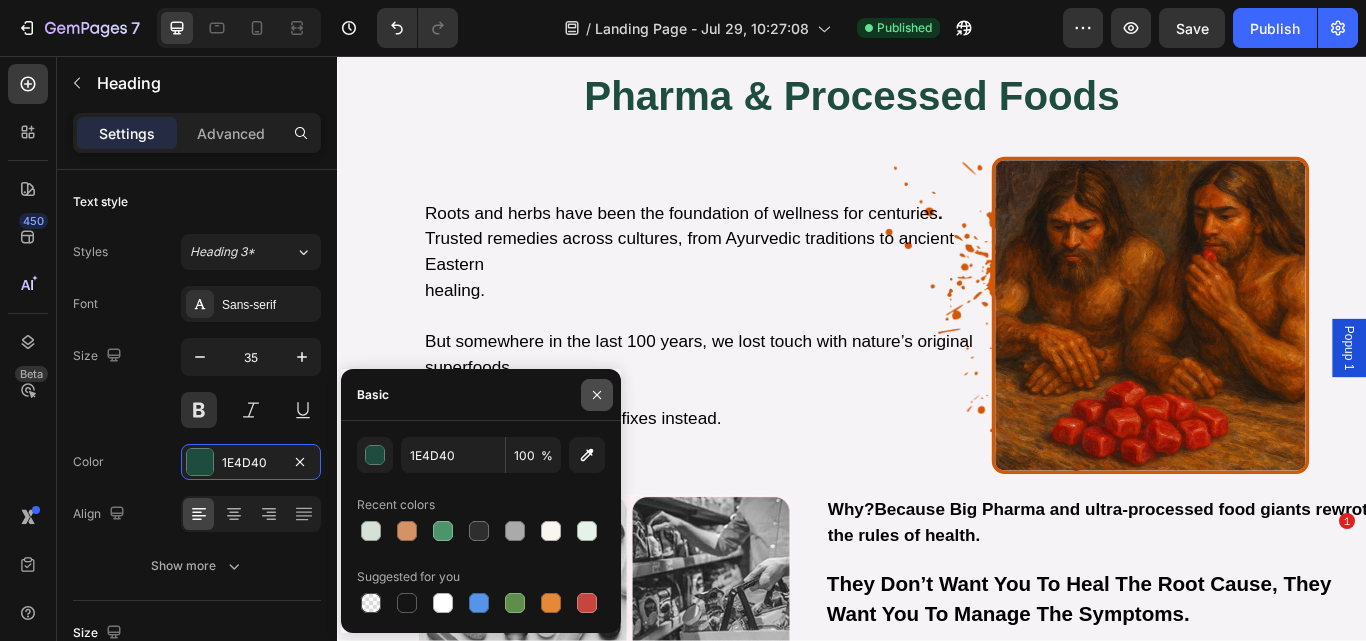 click 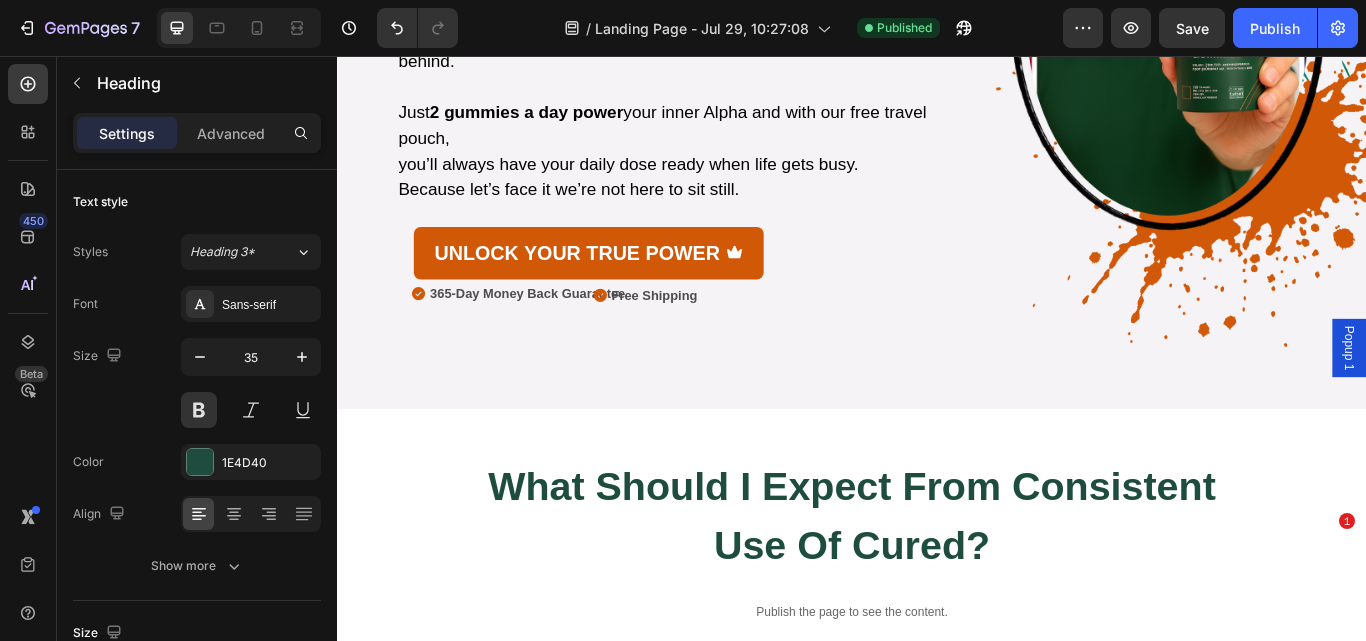 scroll, scrollTop: 3343, scrollLeft: 0, axis: vertical 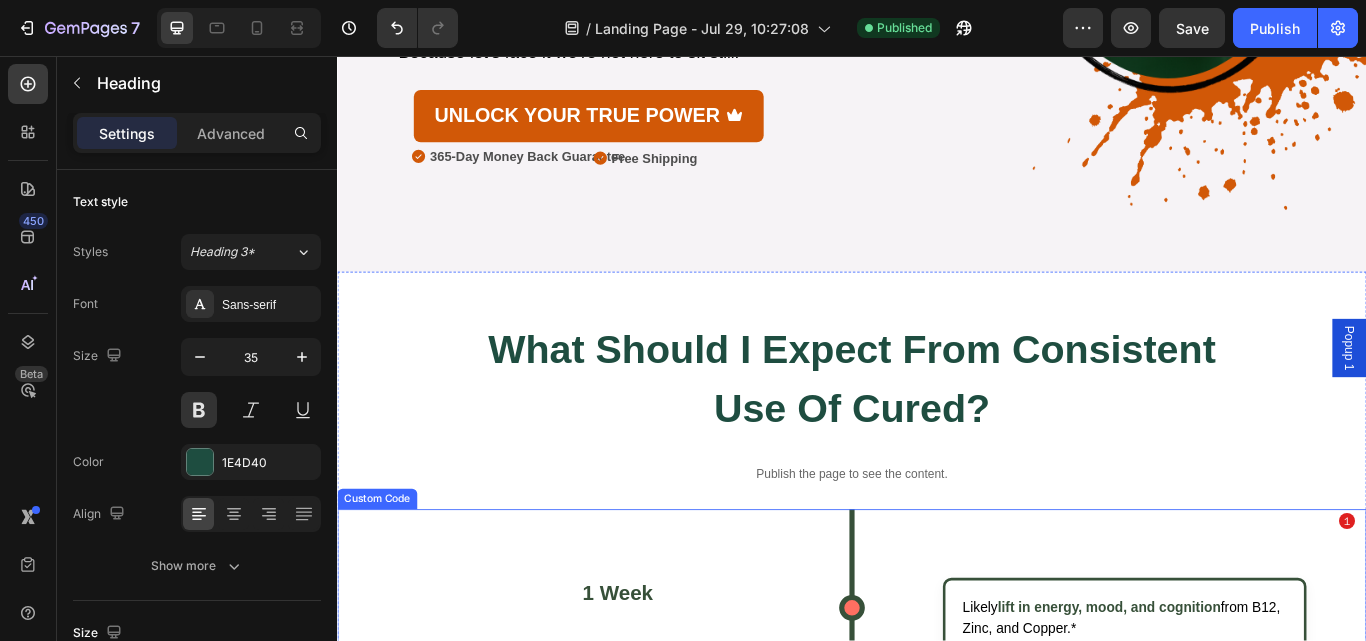 click on "1 Week
Likely  lift in energy, mood, and cognition  from B12, Zinc, and Copper.*
1 Month
Reduction in iron deficiency may bring  vitality, libido, and balance .*
2 Months
Organ nutrients deliver  immunity, mood, and energy benefits .*
3 Months
Clearer skin, reduced acne , and improved vision from natural Vitamin A.*
6 Months
Enhanced brain & muscle performance  from synergistic nutrients.*
12 Months
Balanced hormones, fewer cramps, and easier cycles  long-term.*" at bounding box center [937, 1187] 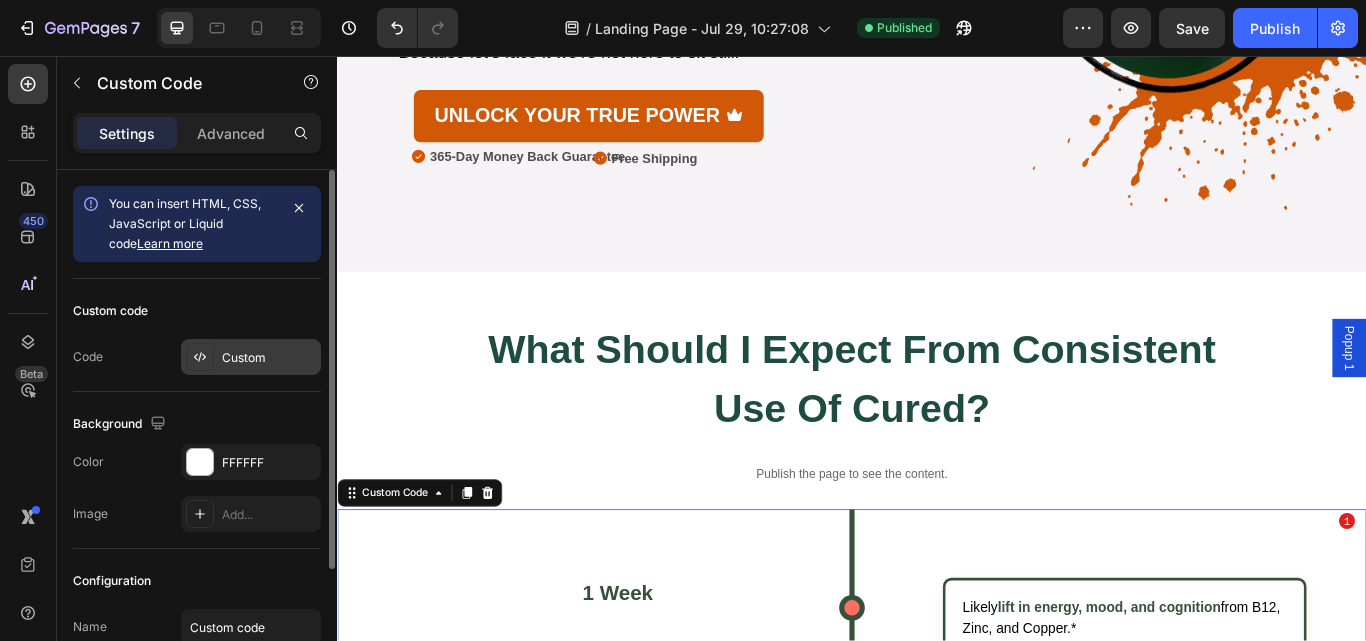 click on "Custom" at bounding box center (269, 358) 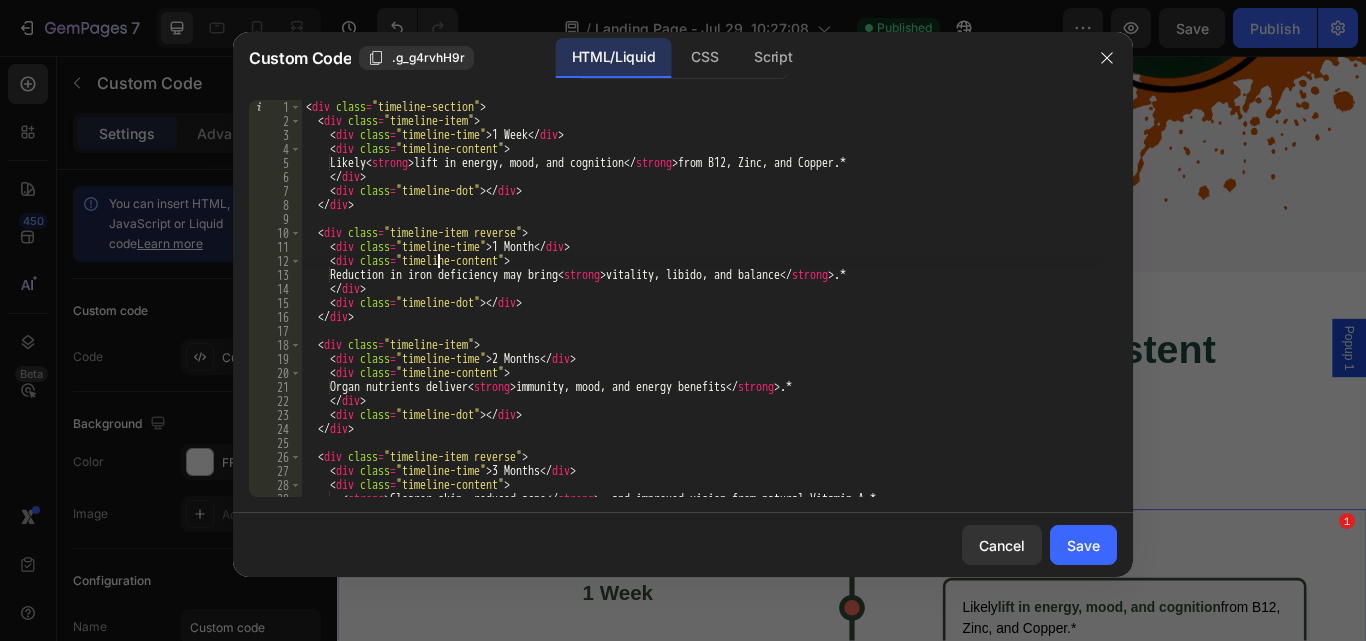 click on "< div   class = "timeline-section" >    < div   class = "timeline-item" >      < div   class = "timeline-time" > 1 Week </ div >      < div   class = "timeline-content" >        Likely  < strong > lift in energy, mood, and cognition </ strong >  from B12, Zinc, and Copper.*      </ div >      < div   class = "timeline-dot" > </ div >    </ div >    < div   class = "timeline-item reverse" >      < div   class = "timeline-time" > 1 Month </ div >      < div   class = "timeline-content" >        Reduction in iron deficiency may bring  < strong > vitality, libido, and balance </ strong > .*      </ div >      < div   class = "timeline-dot" > </ div >    </ div >    < div   class = "timeline-item" >      < div   class = "timeline-time" > 2 Months </ div >      < div   class = "timeline-content" >        Organ nutrients deliver  < strong > immunity, mood, and energy benefits </ strong > .*      </ div >      < div   class = "timeline-dot" > </ div >    </ div >    < div   class = "timeline-item reverse" >      <" at bounding box center (702, 312) 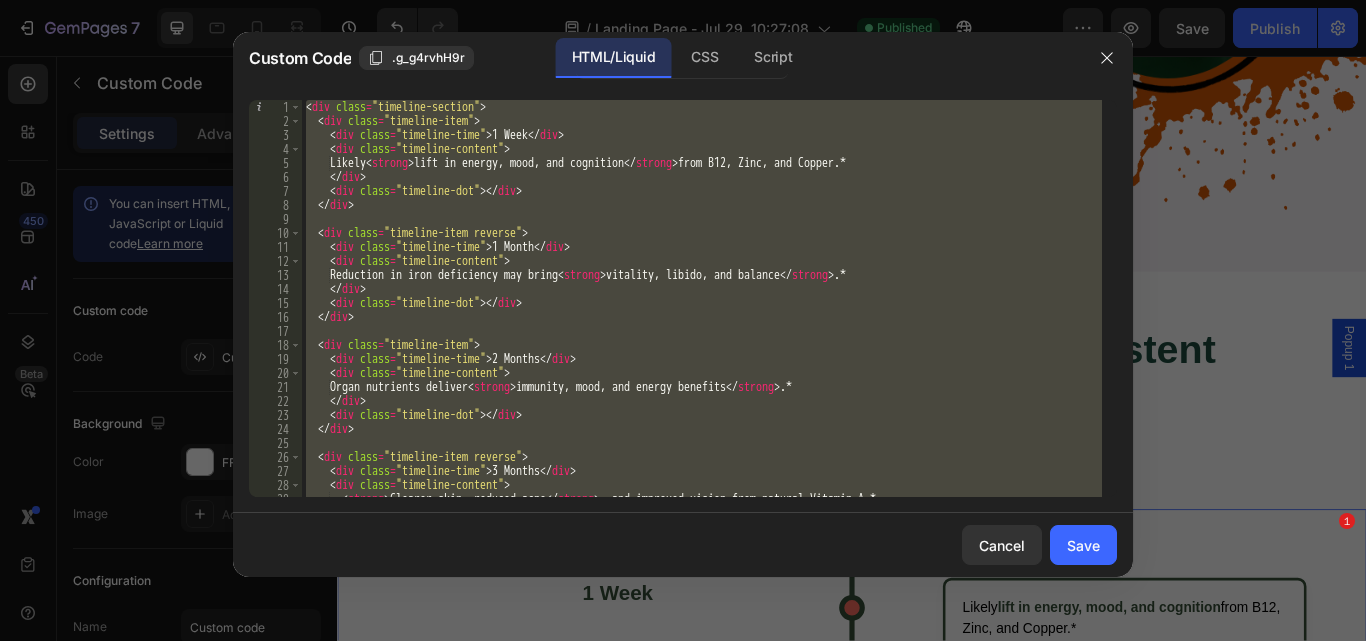 paste 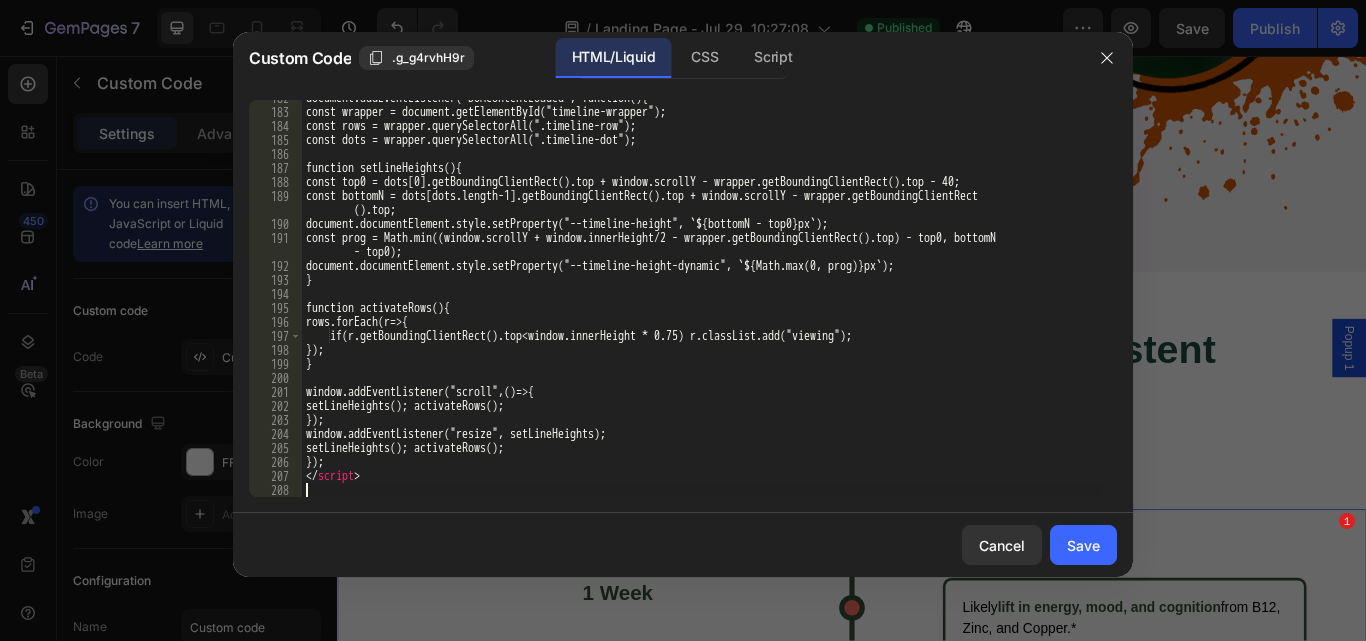 scroll, scrollTop: 2599, scrollLeft: 0, axis: vertical 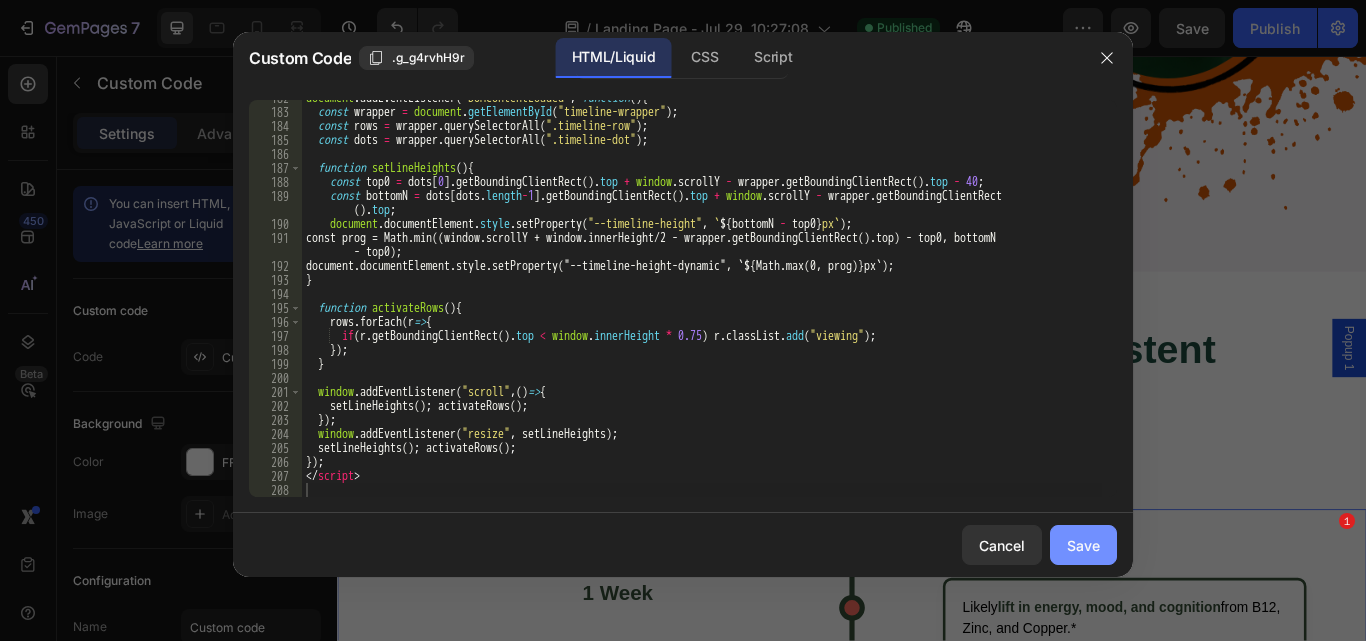 click on "Save" 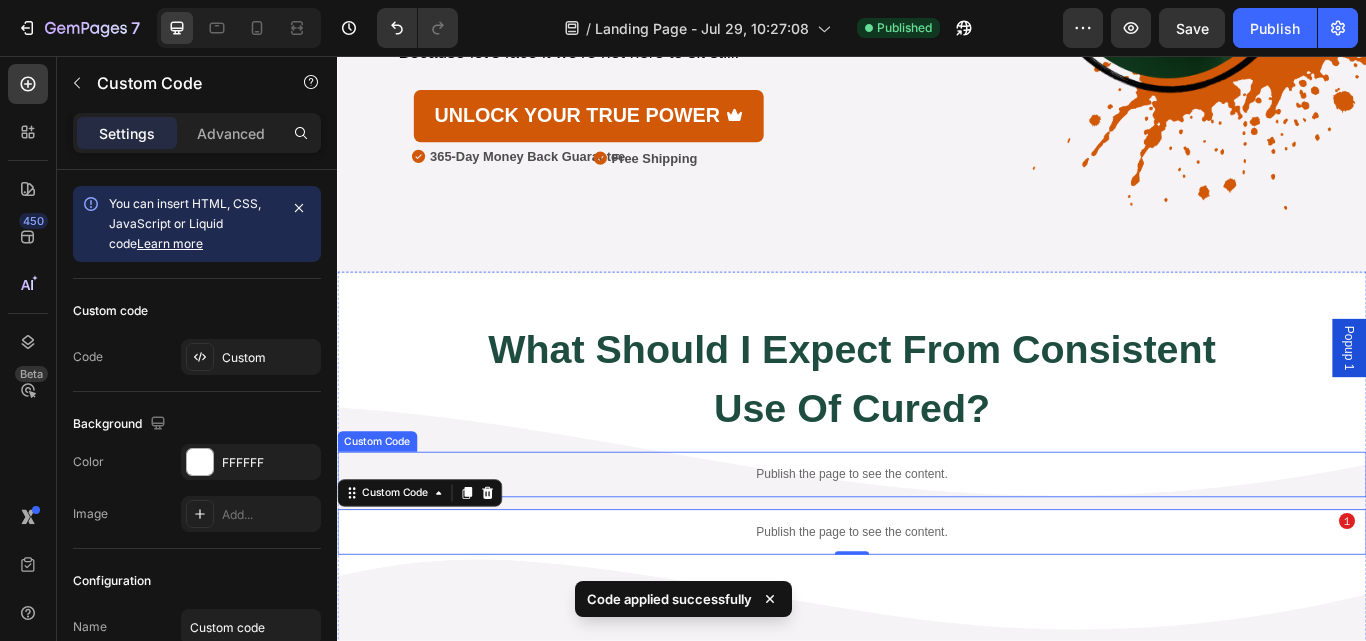 click on "Publish the page to see the content." at bounding box center [937, 544] 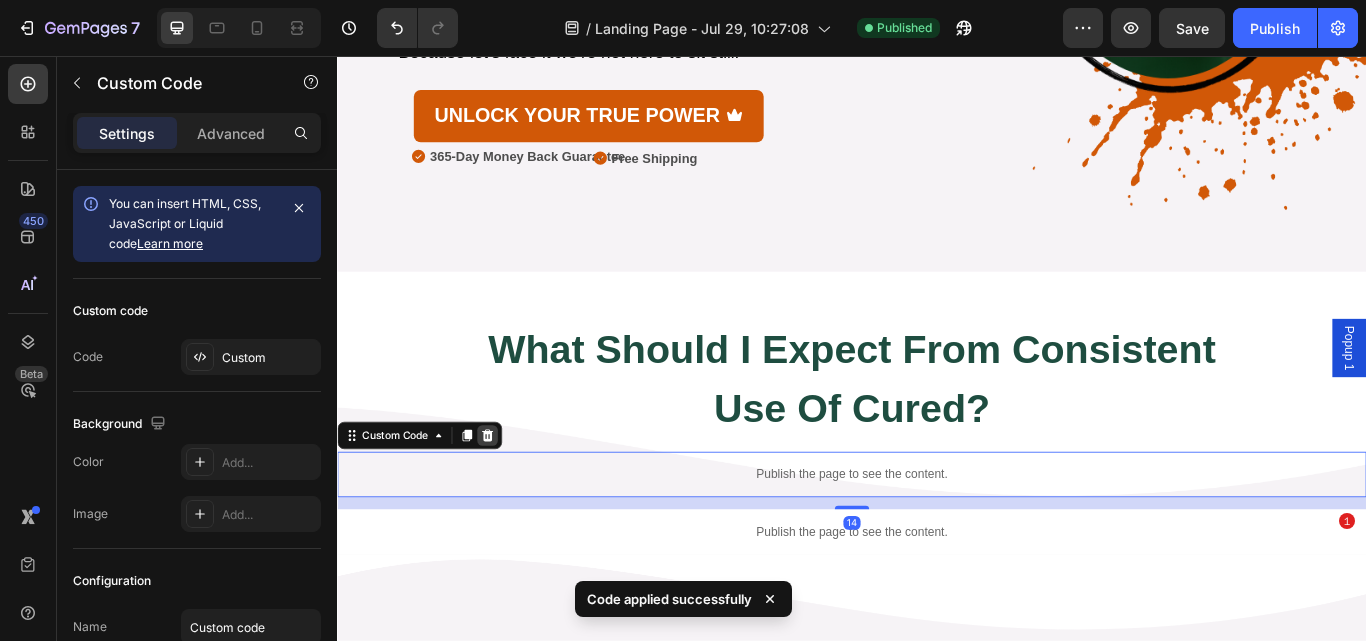 click 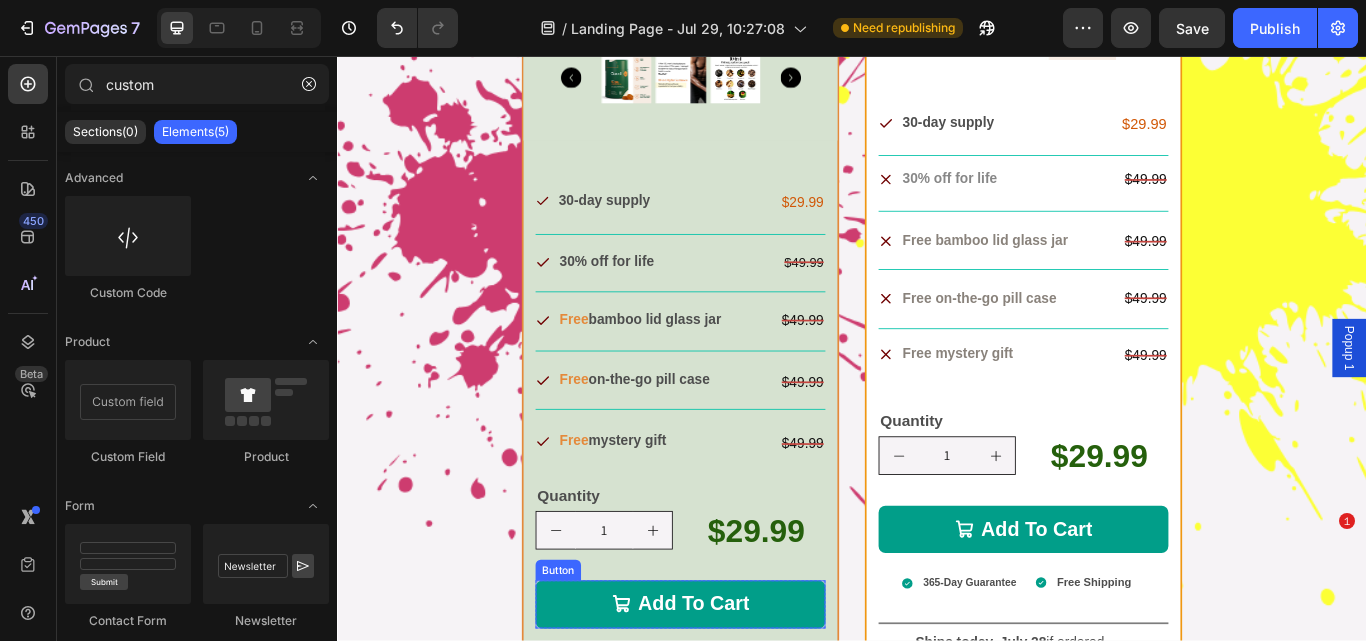 scroll, scrollTop: 16024, scrollLeft: 0, axis: vertical 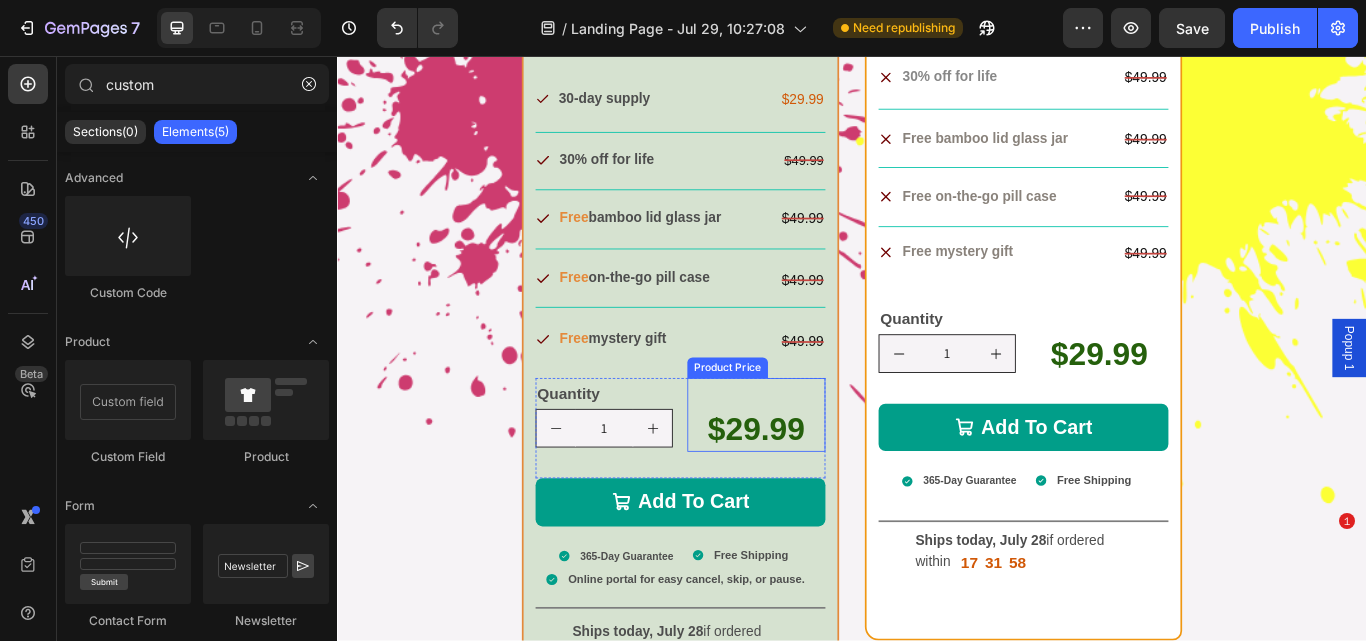 click on "$29.99" at bounding box center [825, 492] 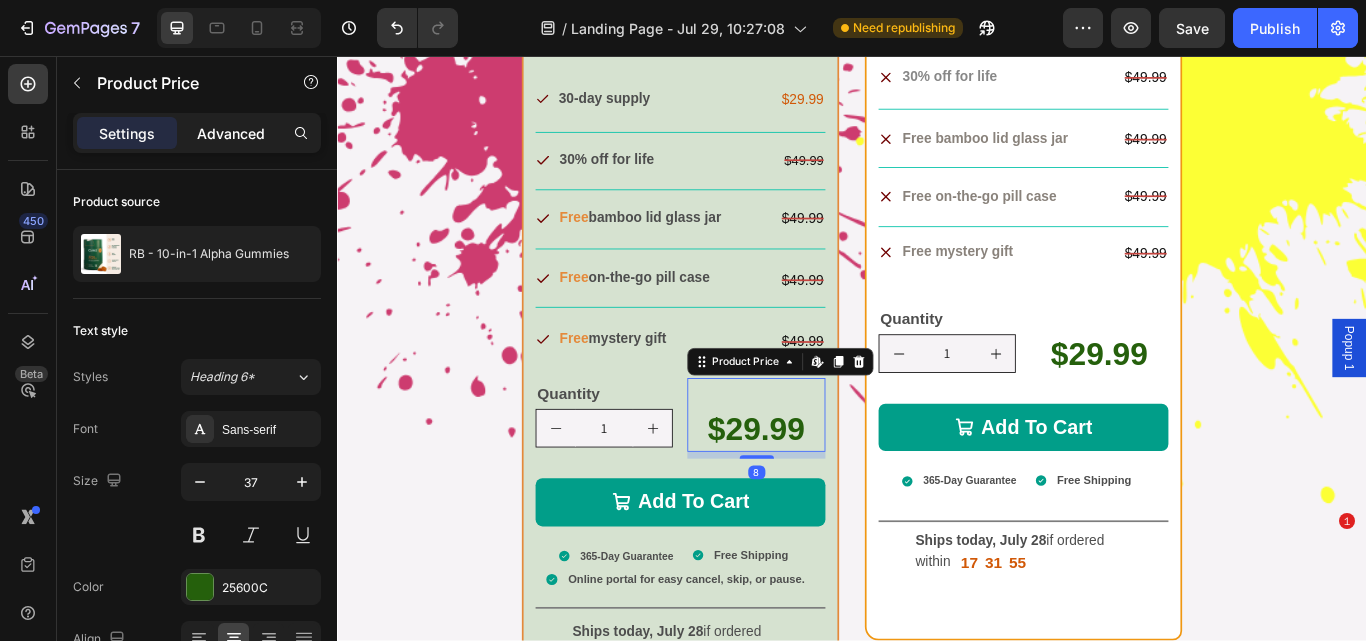 click on "Advanced" at bounding box center [231, 133] 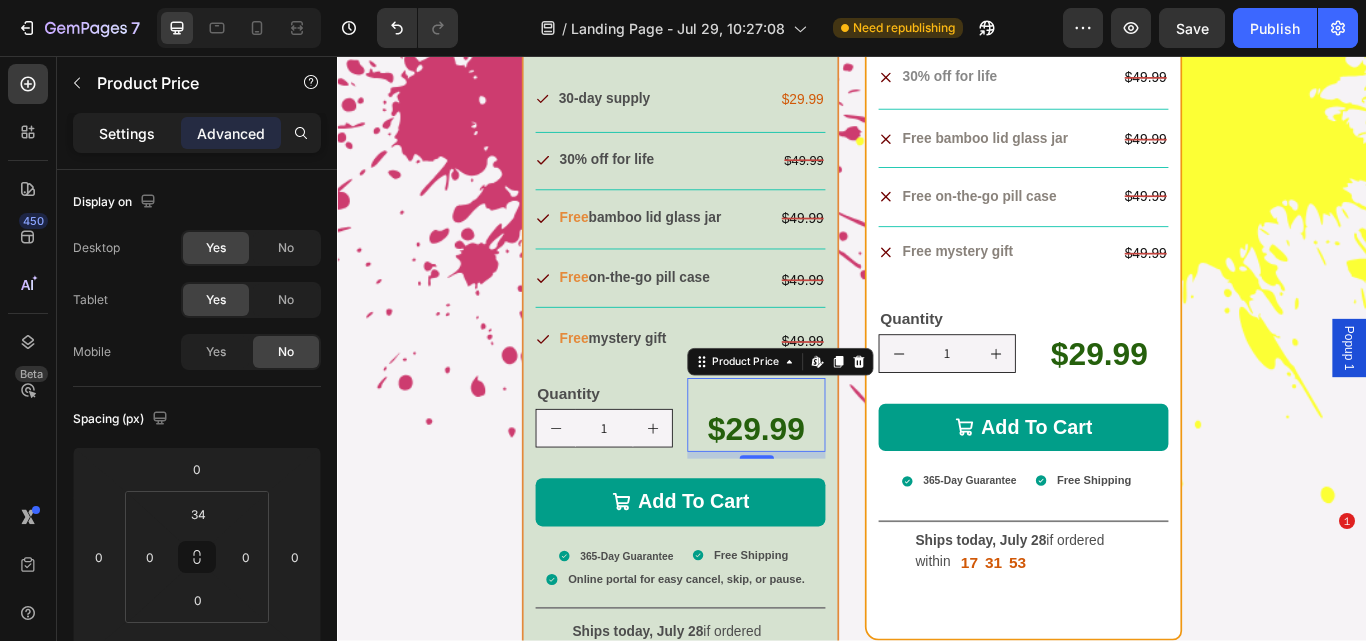 click on "Settings" at bounding box center (127, 133) 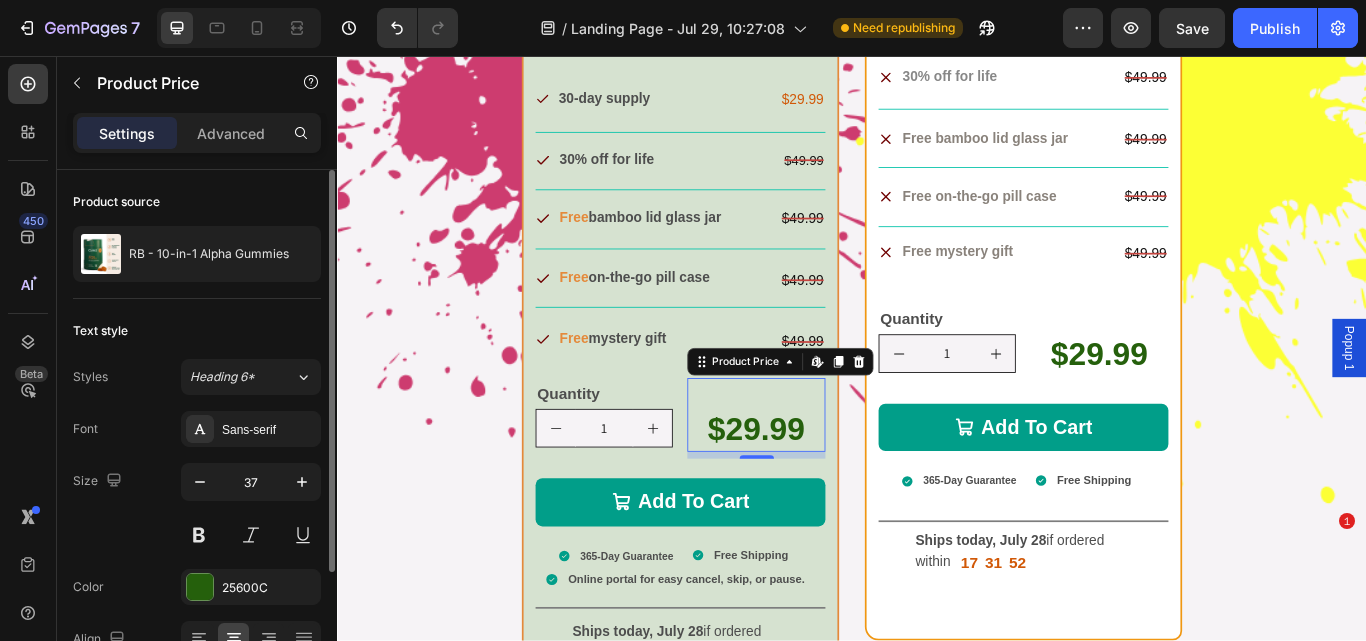 scroll, scrollTop: 148, scrollLeft: 0, axis: vertical 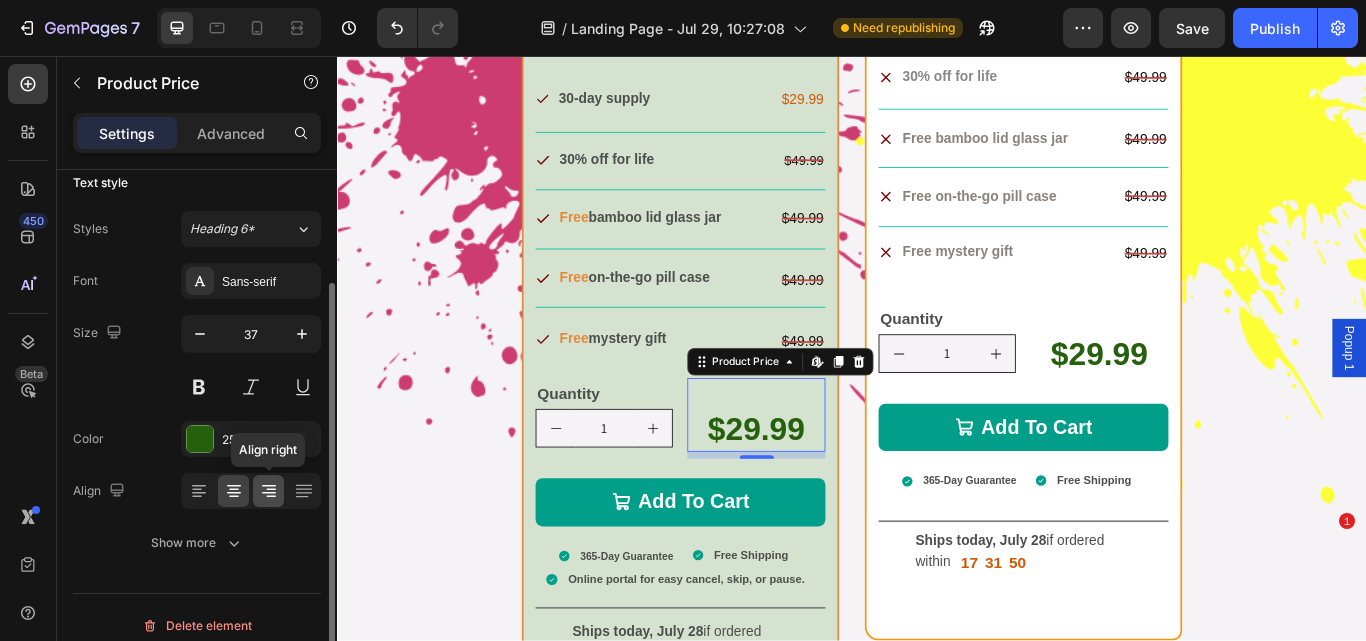 click 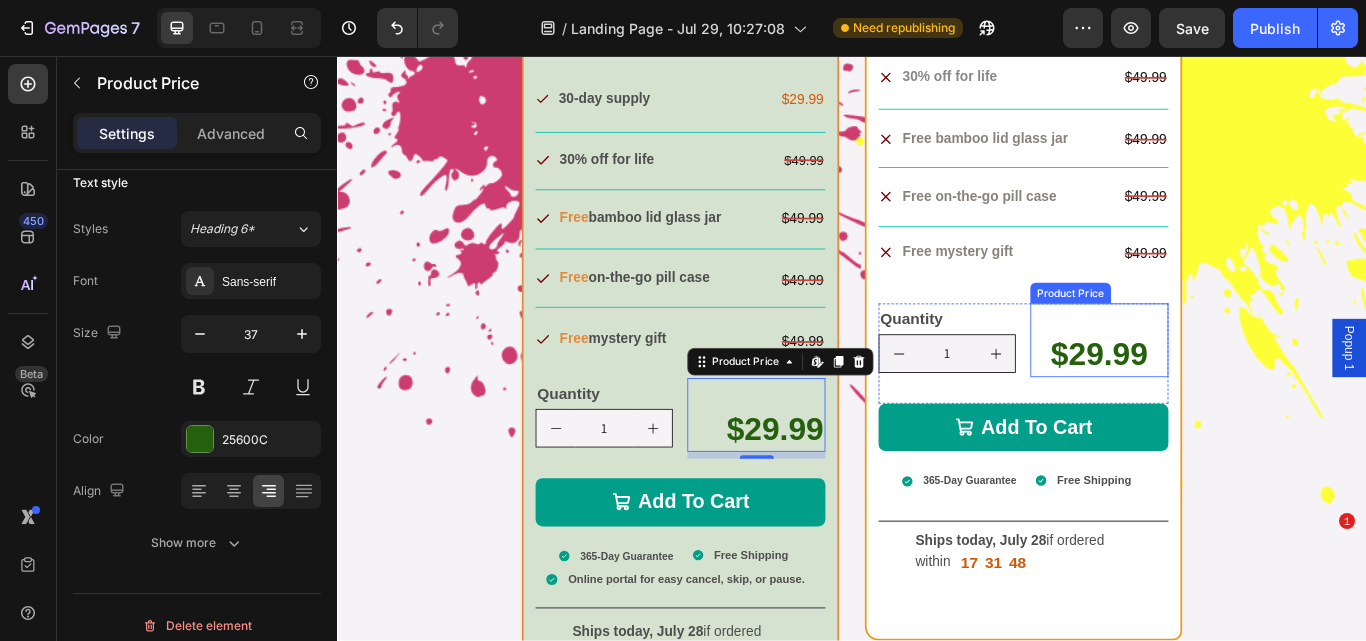 click on "$29.99" at bounding box center [1225, 405] 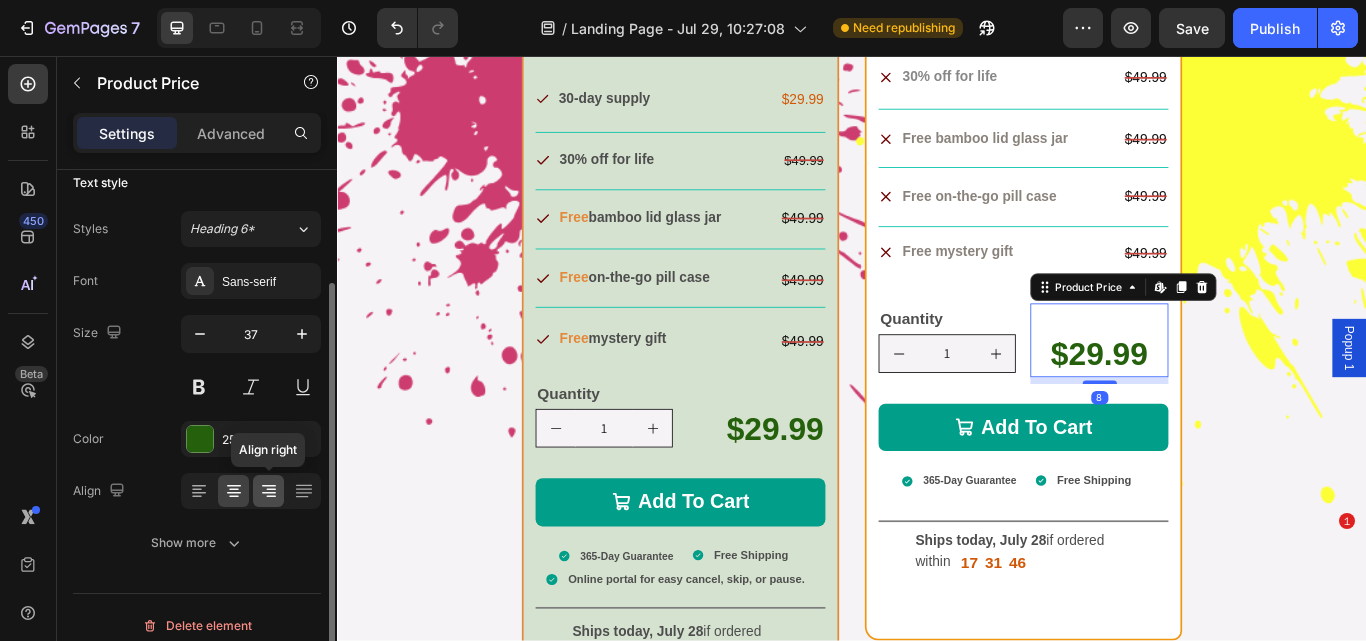 click 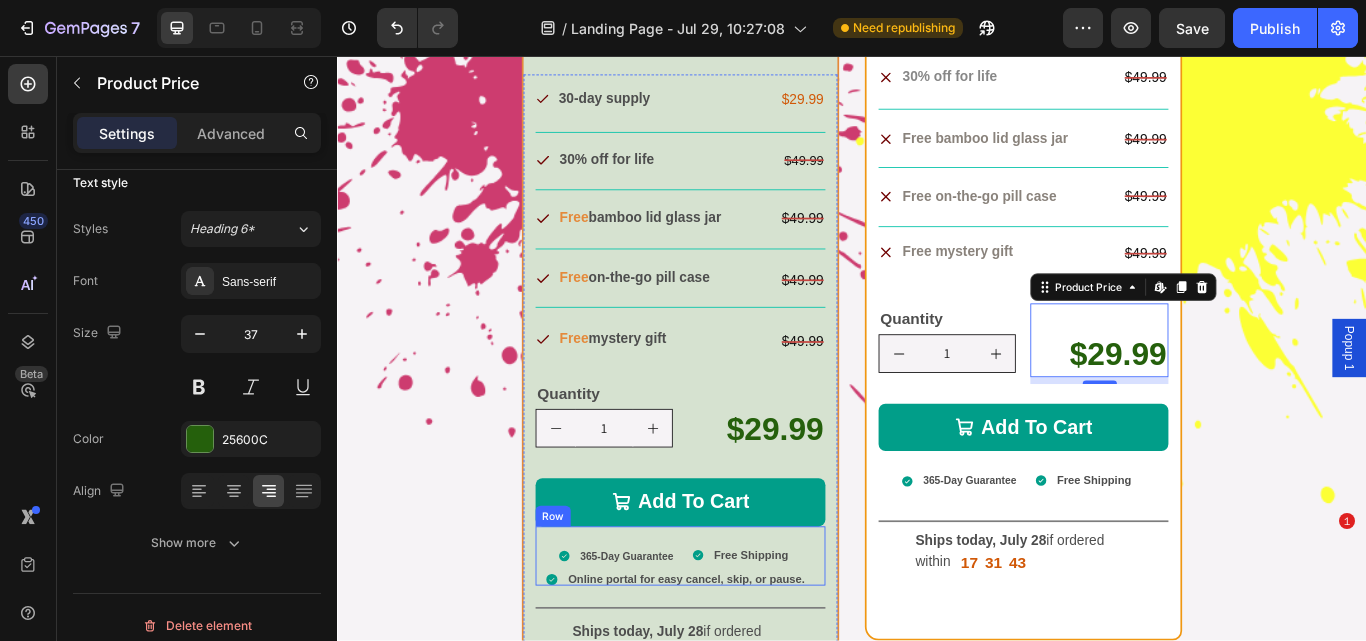 scroll, scrollTop: 16184, scrollLeft: 0, axis: vertical 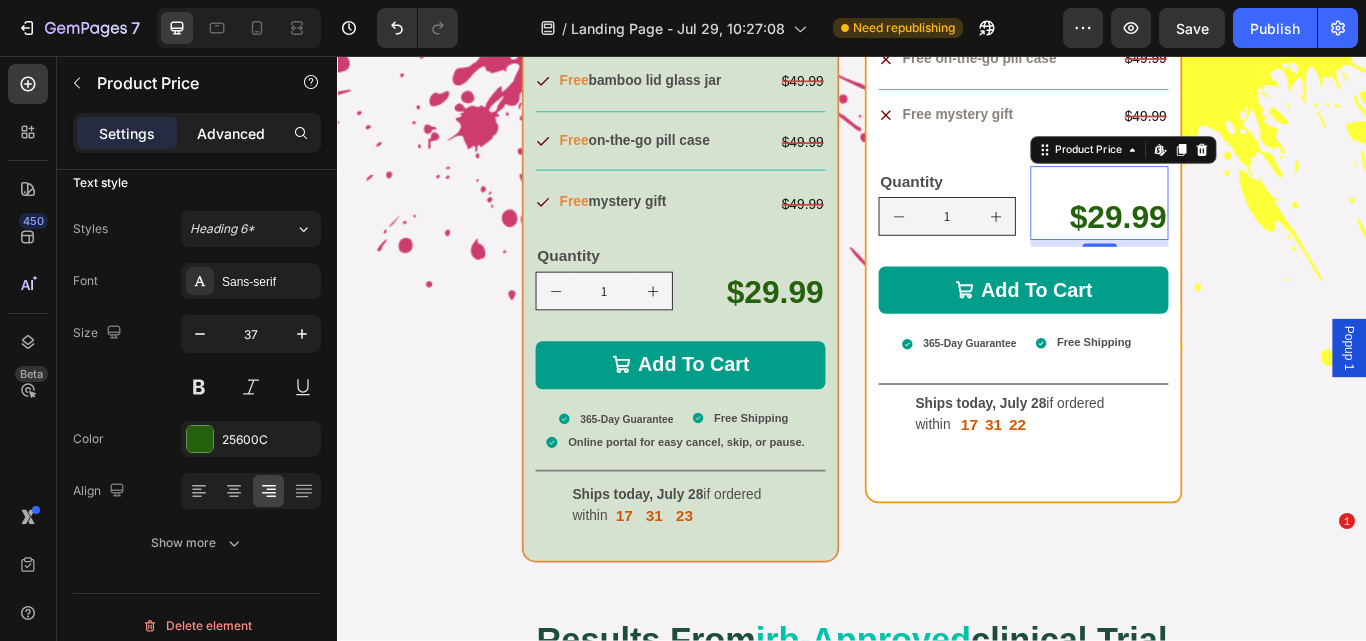 click on "Advanced" 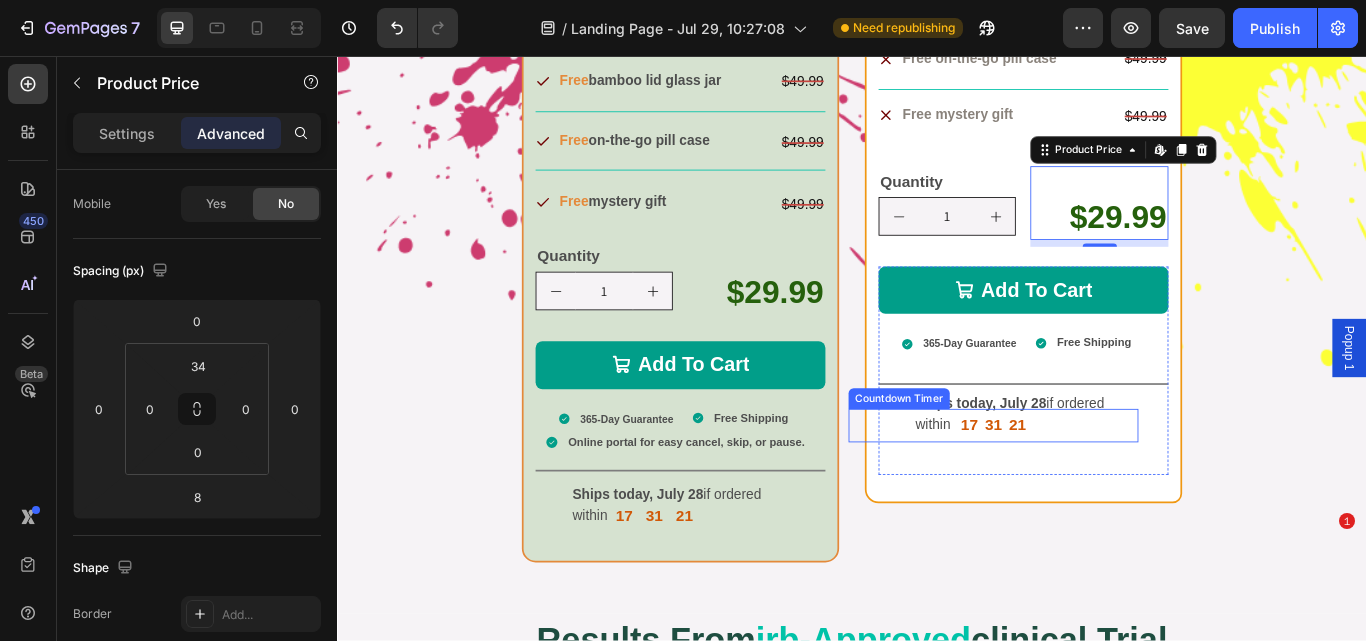 click on "17" at bounding box center [1074, 487] 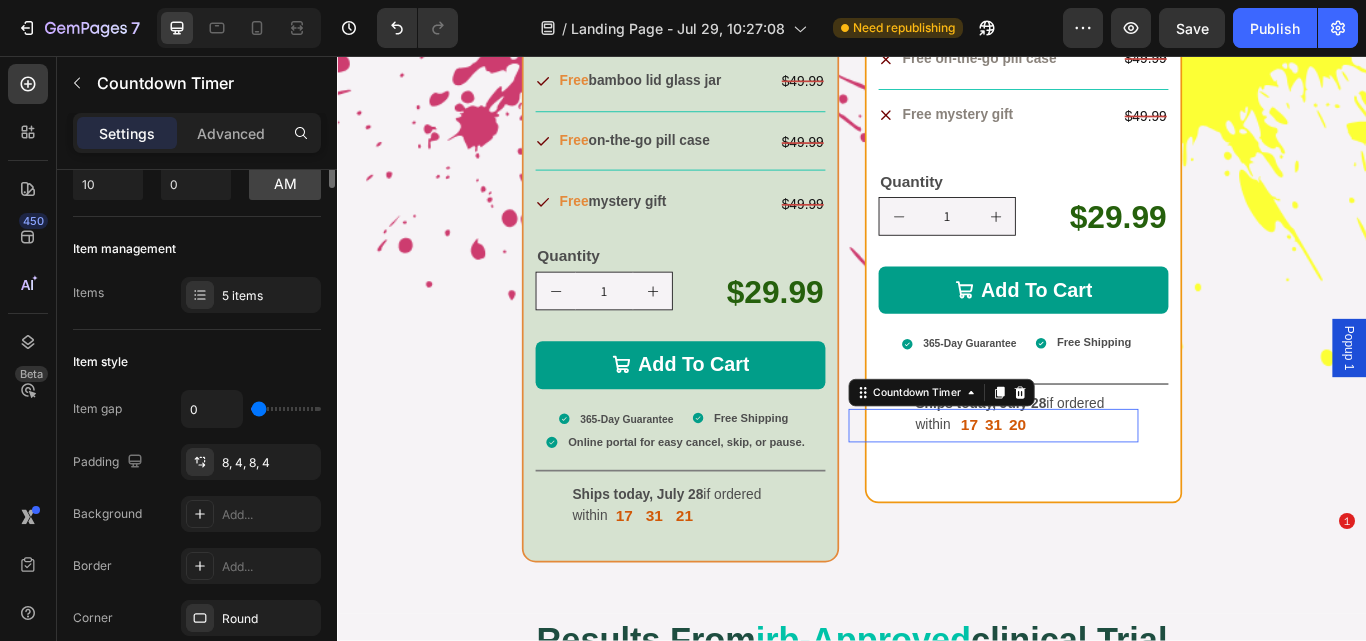 scroll, scrollTop: 0, scrollLeft: 0, axis: both 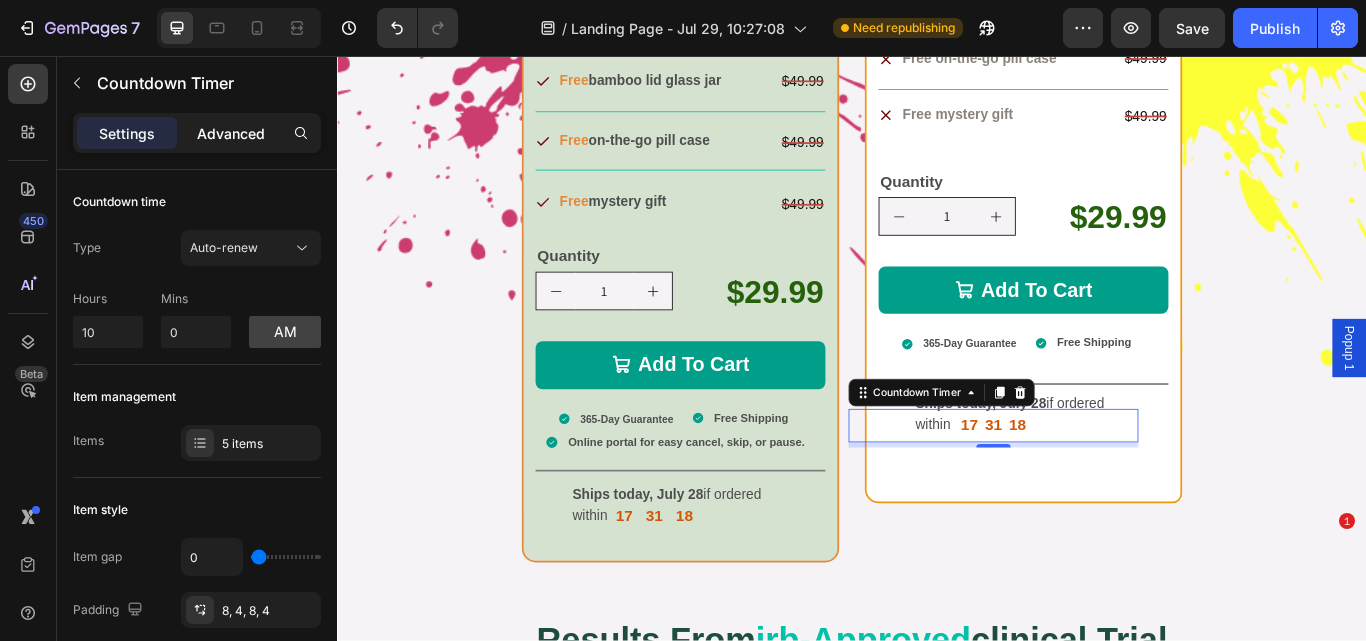 click on "Advanced" at bounding box center [231, 133] 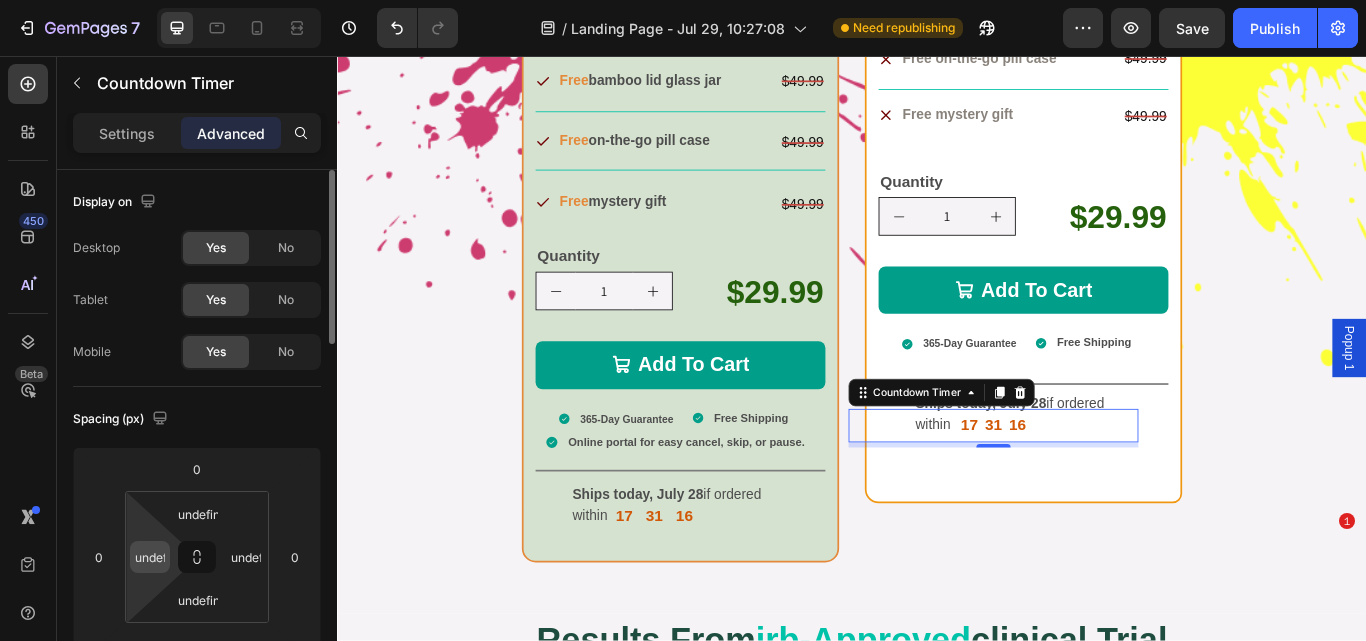 click on "undefined" at bounding box center (150, 557) 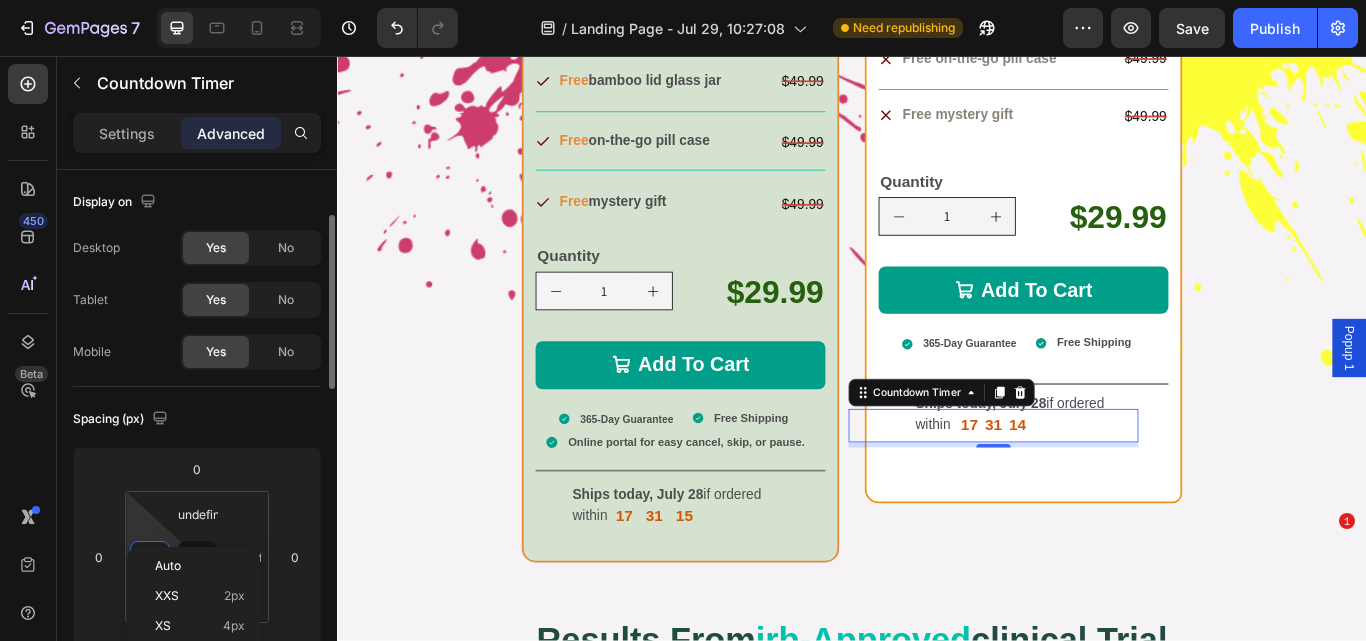 scroll, scrollTop: 34, scrollLeft: 0, axis: vertical 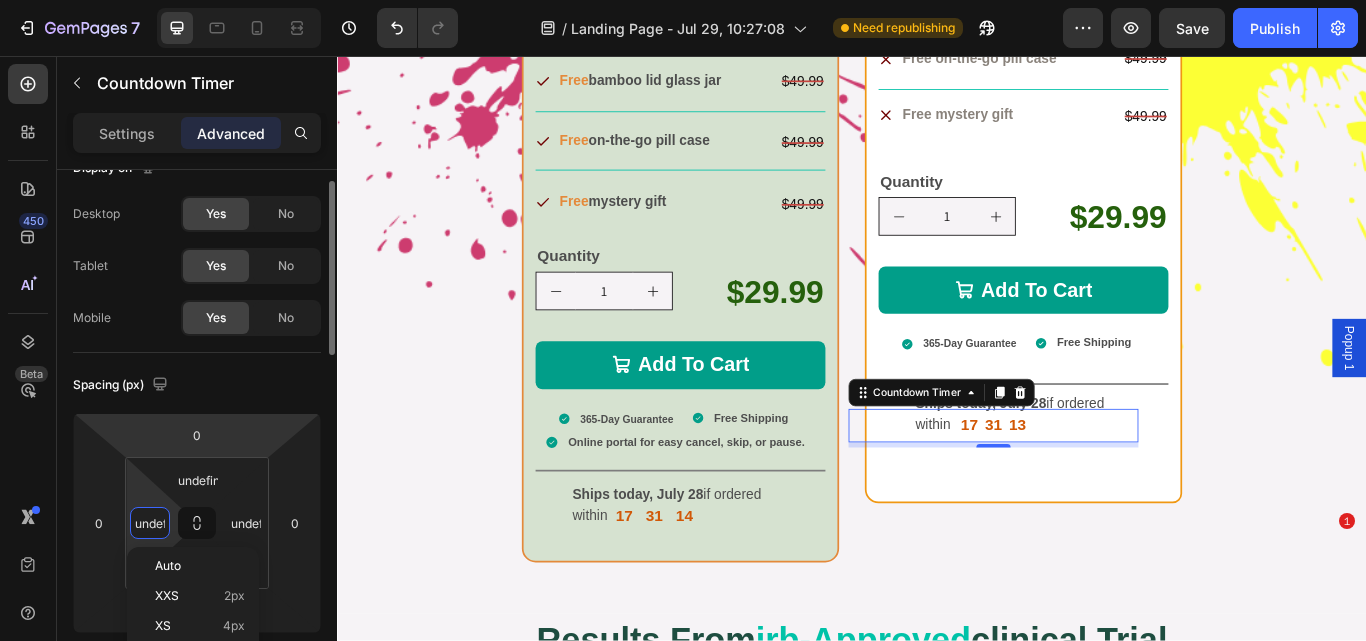 click on "Spacing (px)" at bounding box center [197, 385] 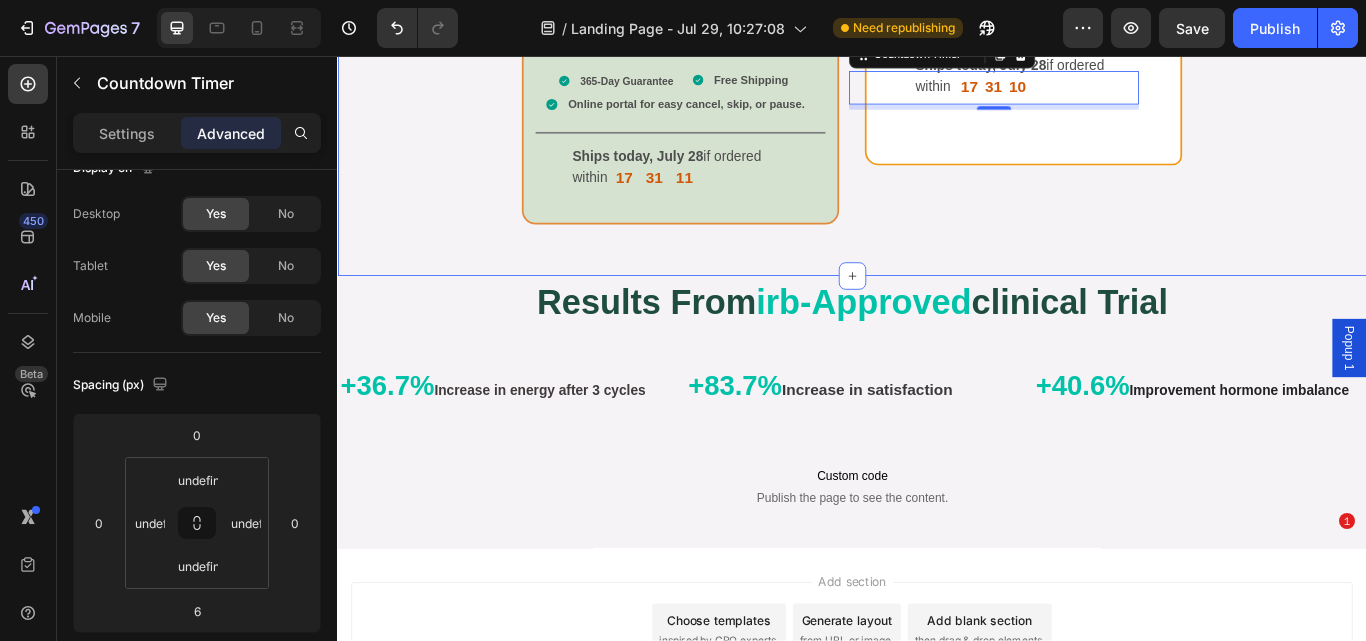 scroll, scrollTop: 16704, scrollLeft: 0, axis: vertical 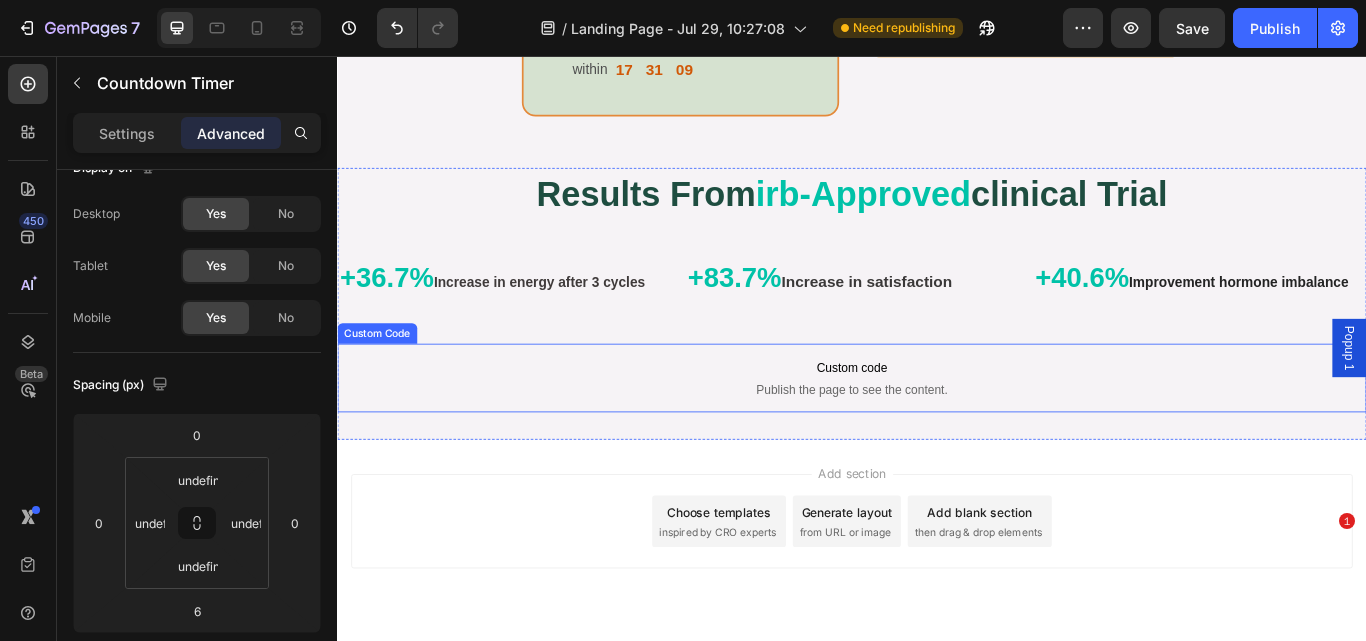 click on "Publish the page to see the content." at bounding box center [937, 446] 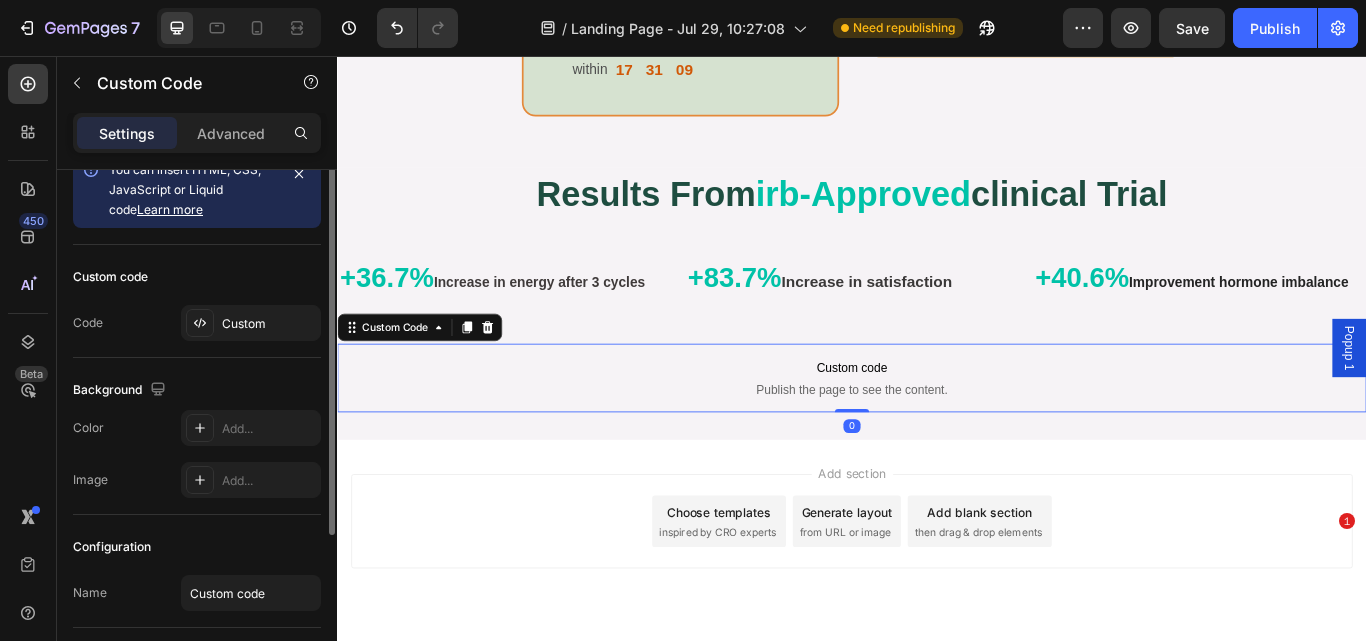 scroll, scrollTop: 0, scrollLeft: 0, axis: both 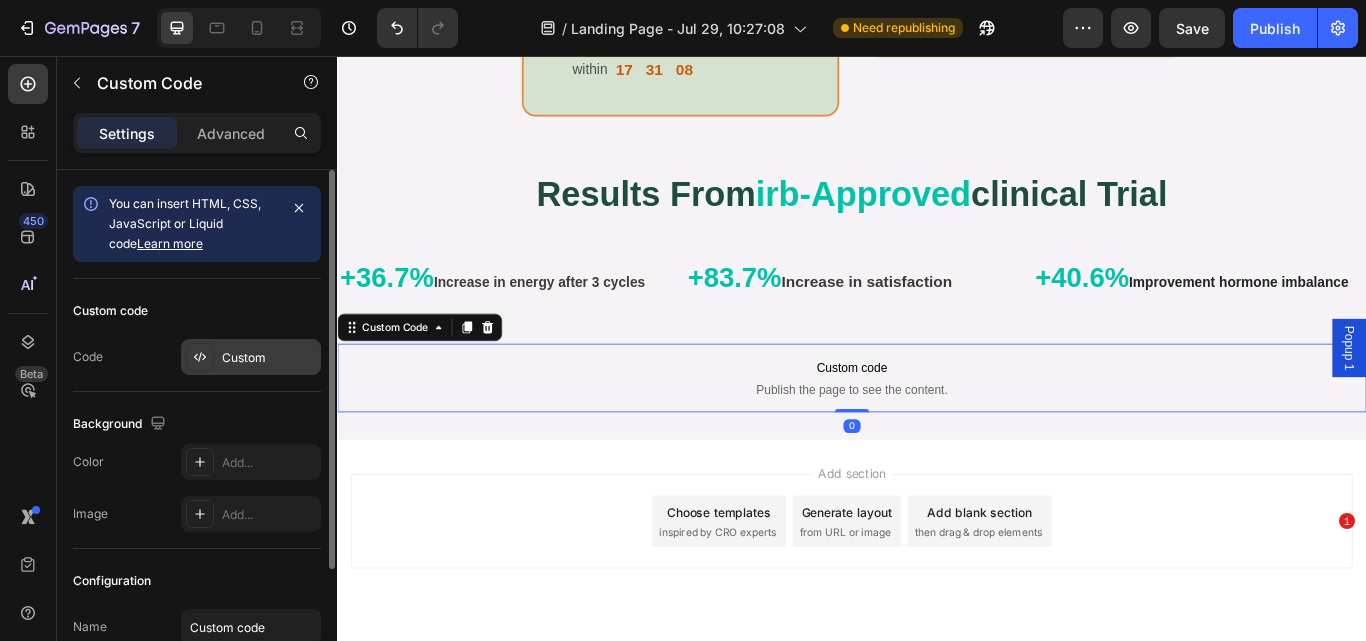click on "Custom" at bounding box center [269, 358] 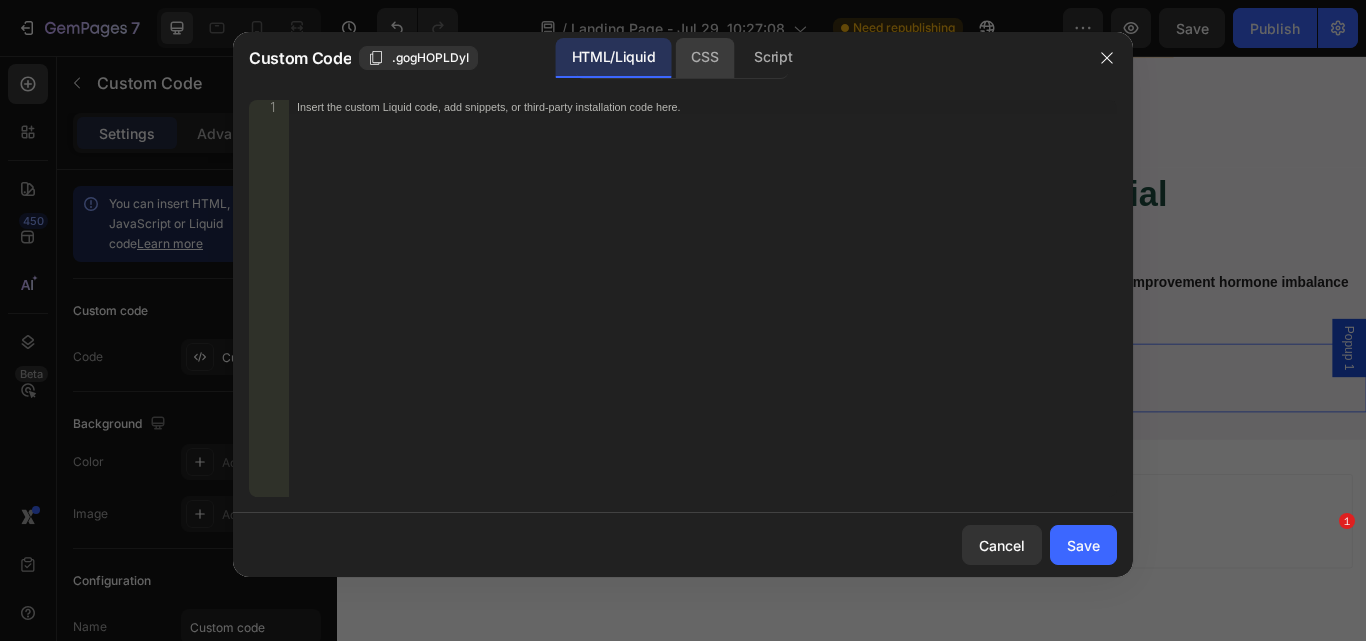 click on "CSS" 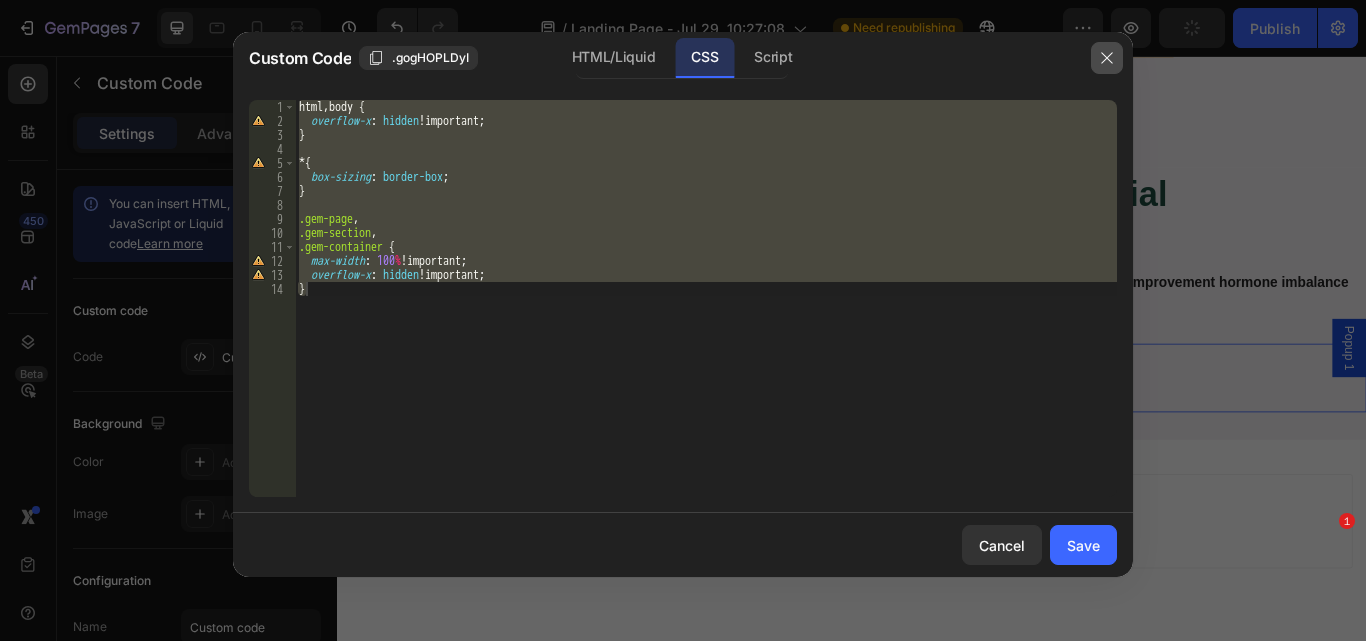 click 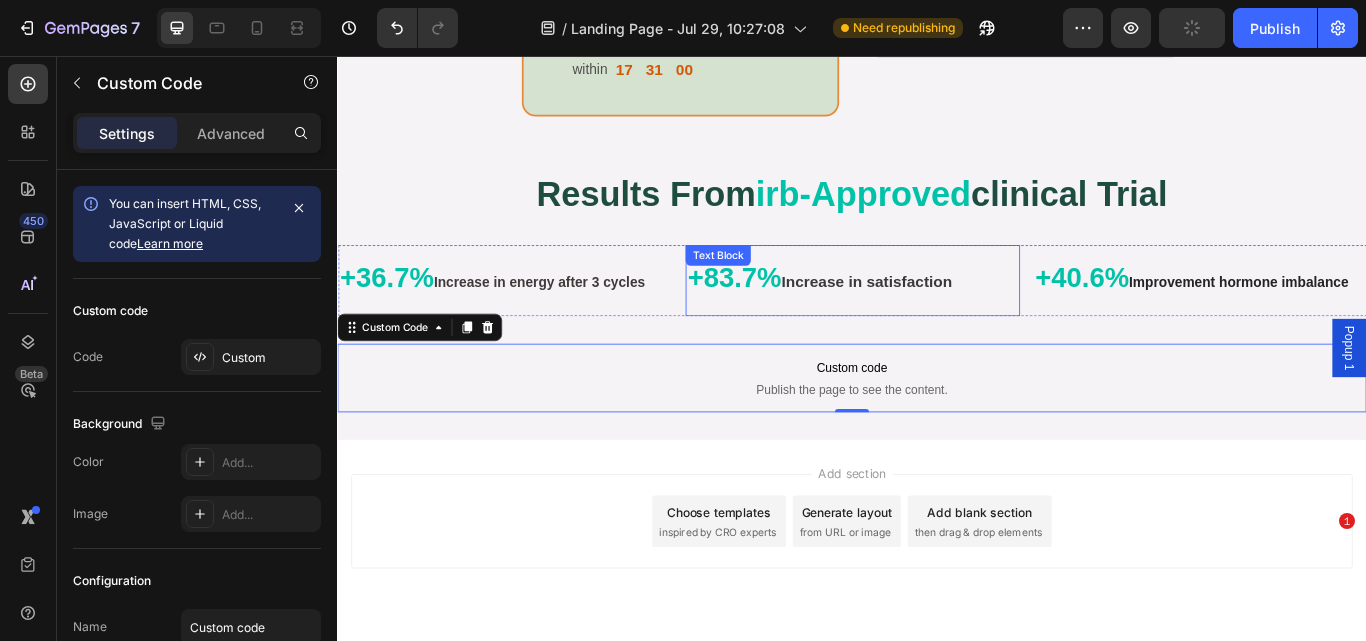 scroll, scrollTop: 16758, scrollLeft: 0, axis: vertical 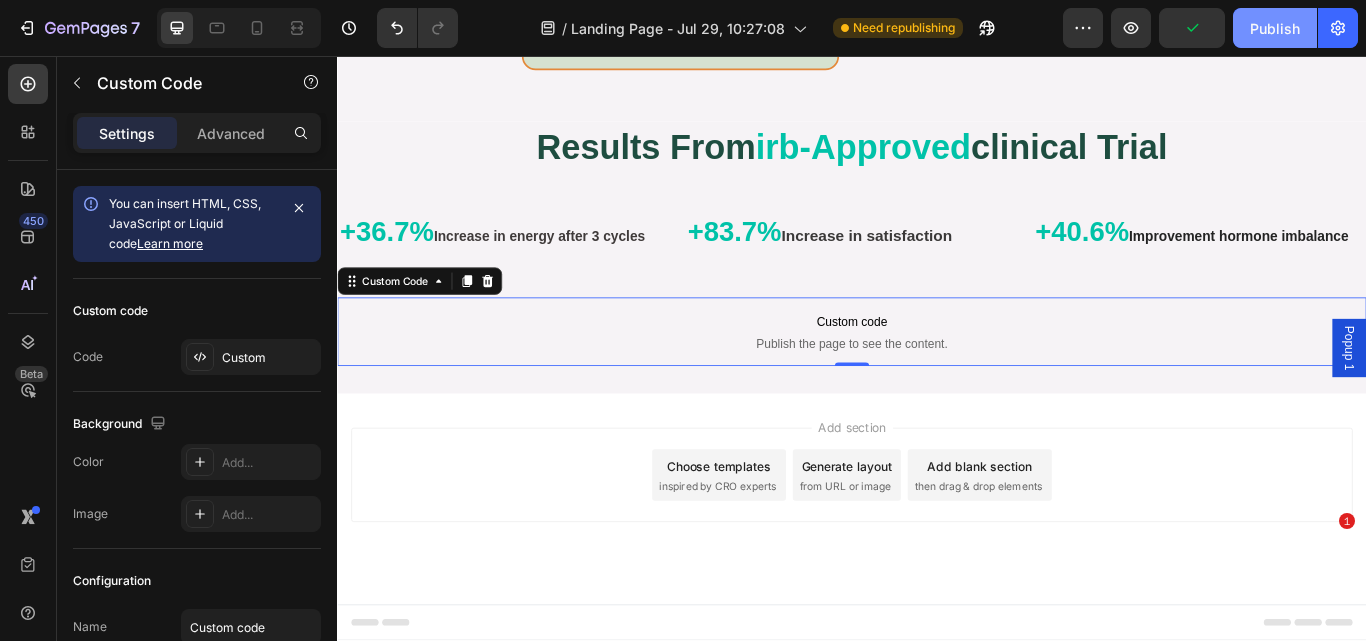 click on "Publish" at bounding box center [1275, 28] 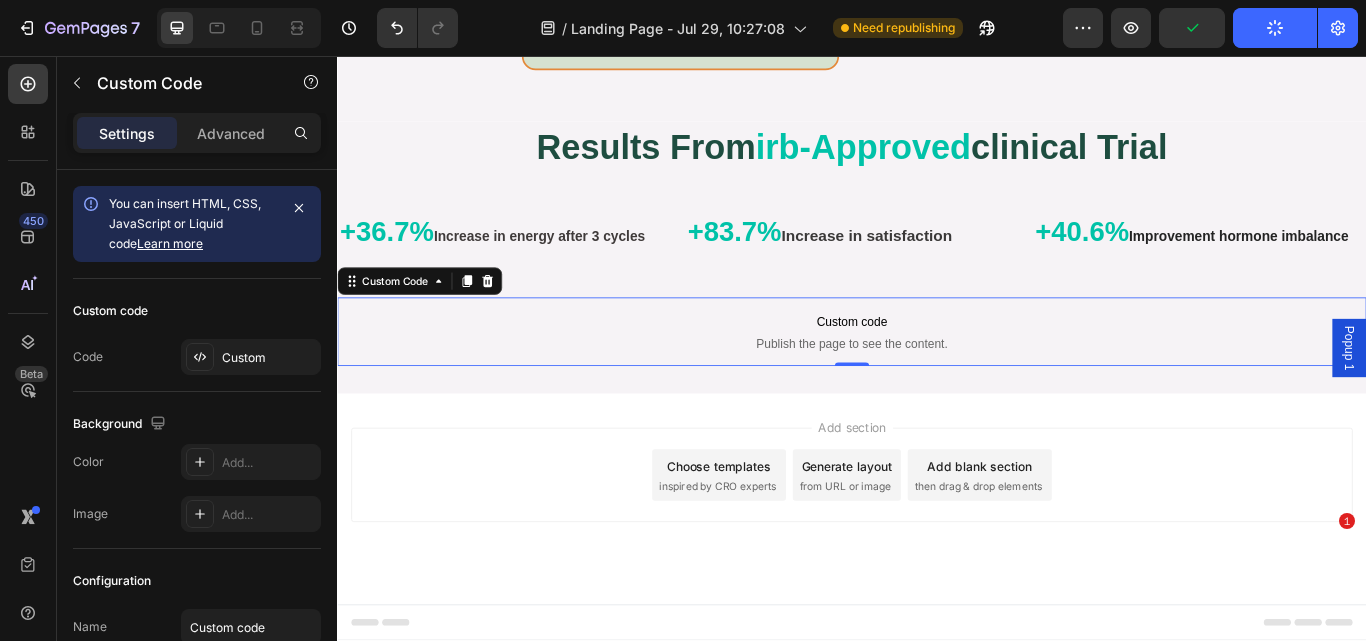click on "Publish" 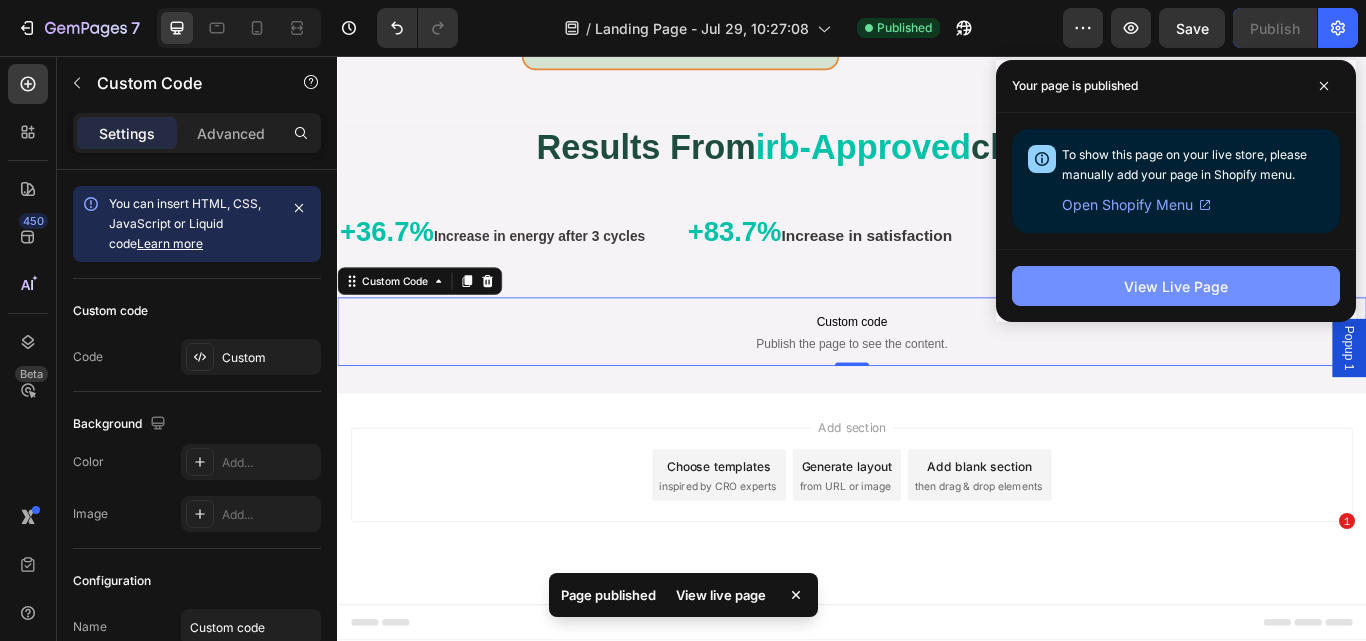 click on "View Live Page" at bounding box center [1176, 286] 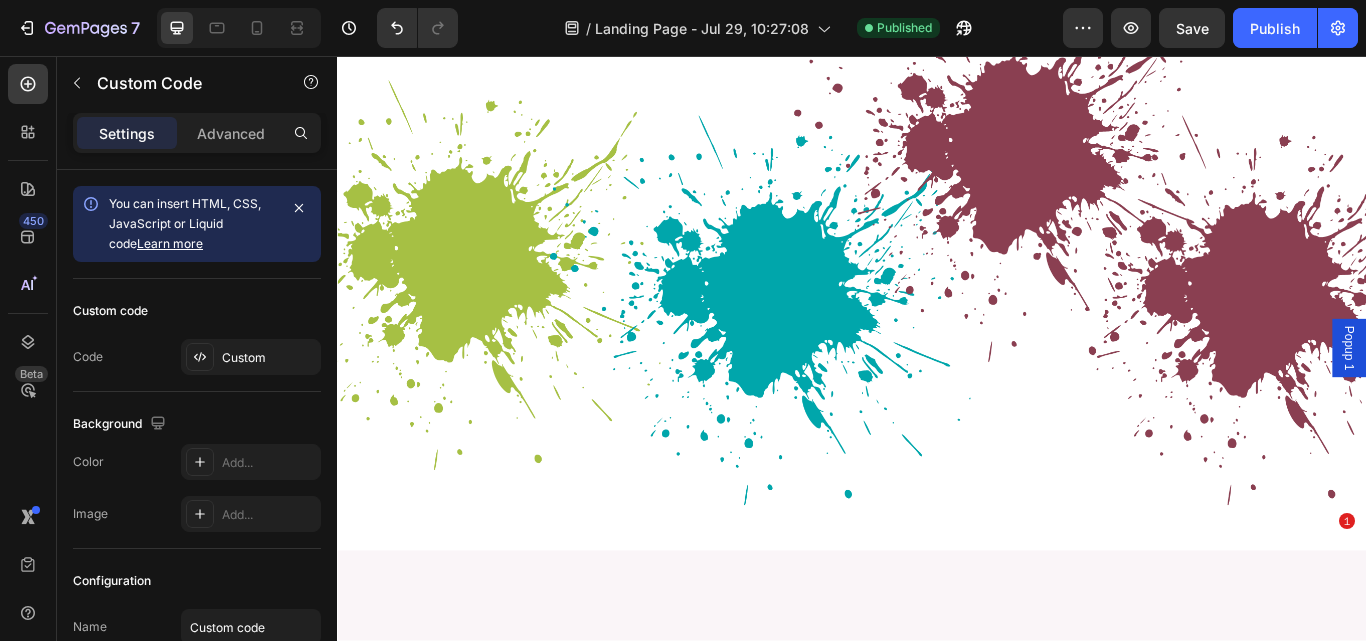 scroll, scrollTop: 0, scrollLeft: 0, axis: both 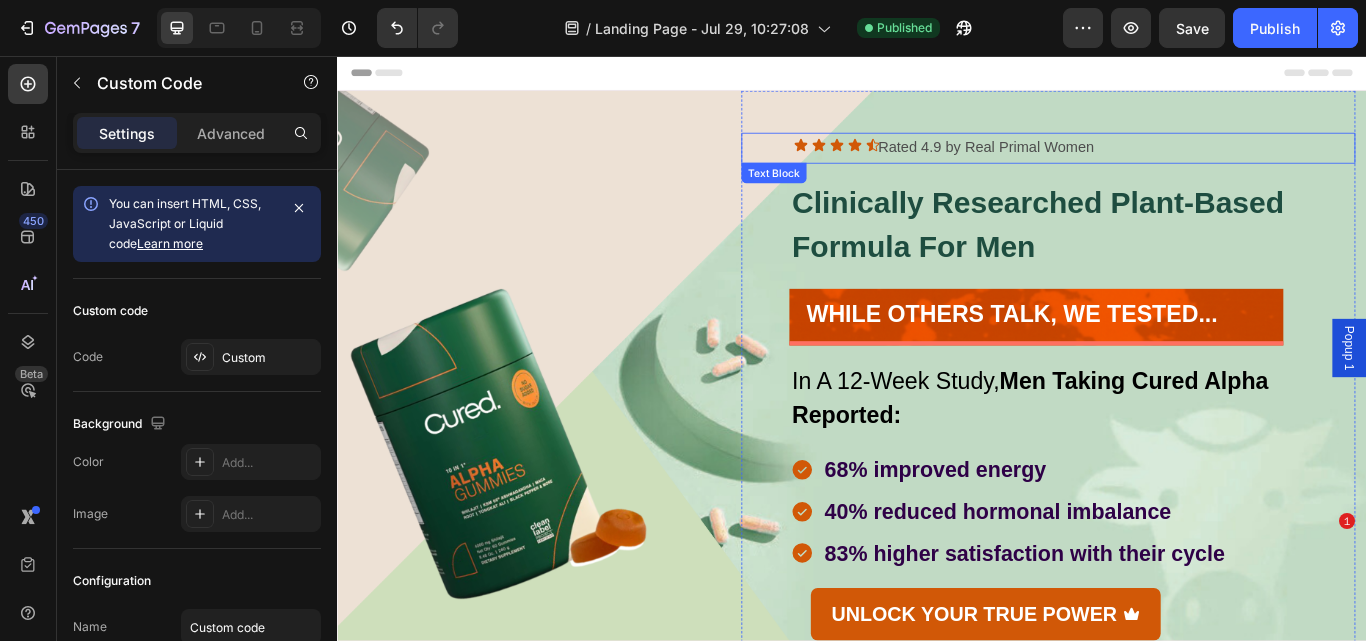 click on "Rated 4.9 by Real Primal Women" at bounding box center (1093, 163) 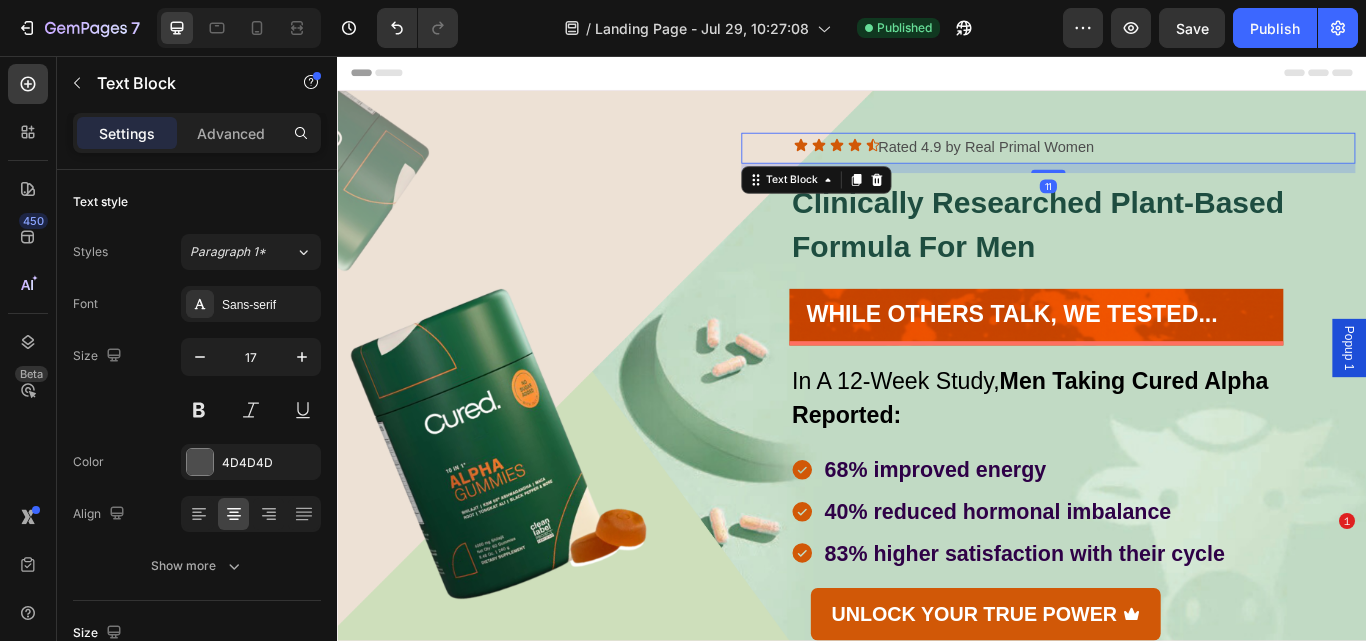 click on "Rated 4.9 by Real Primal Women" at bounding box center (1093, 163) 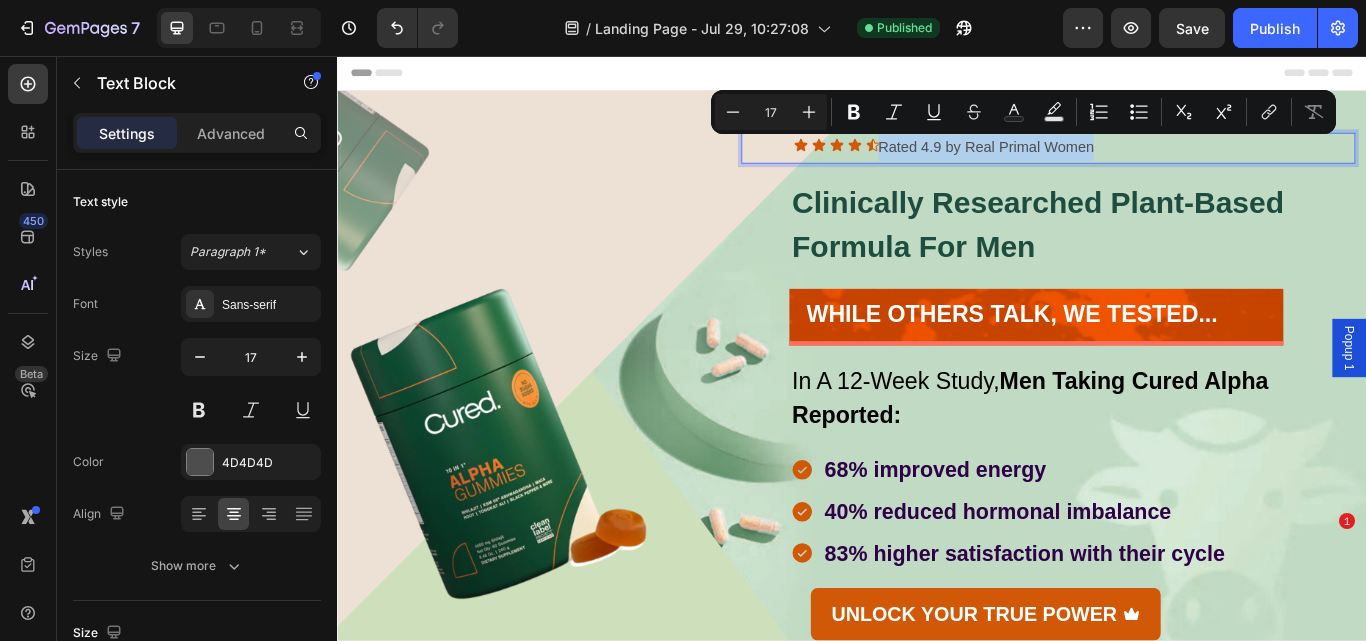 copy on "Rated 4.9 by Real Primal Women" 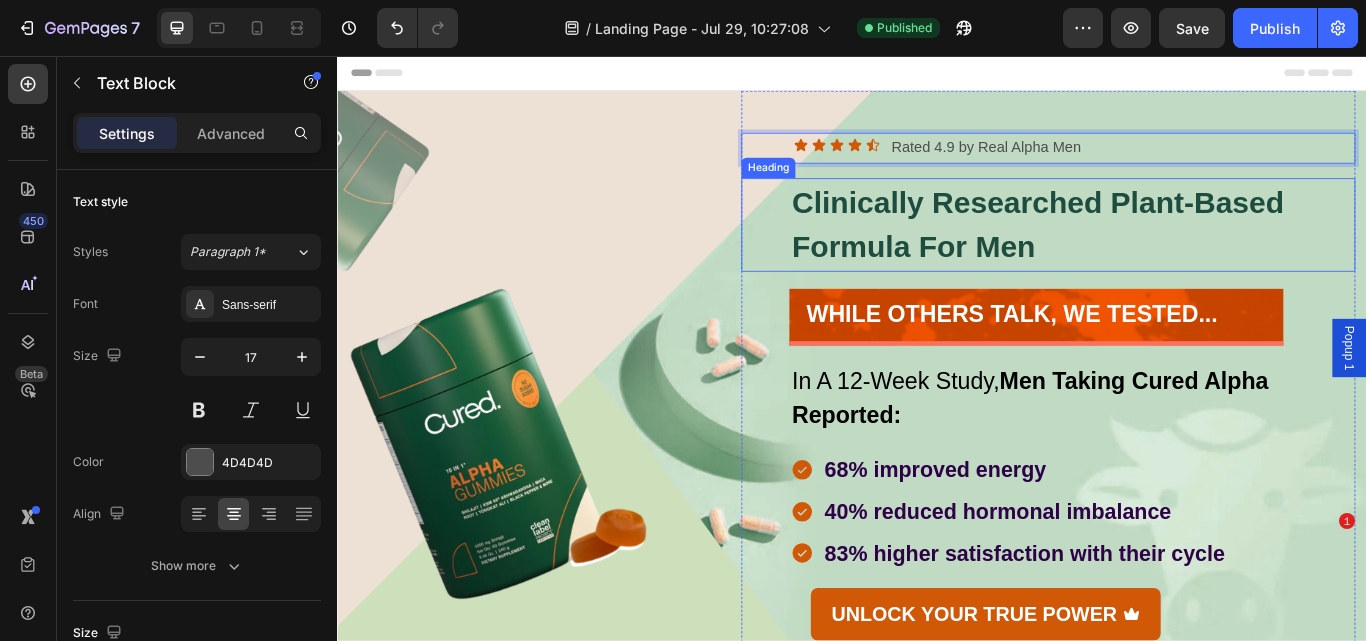 click on "clinically researched plant-based formula for men" at bounding box center (1154, 253) 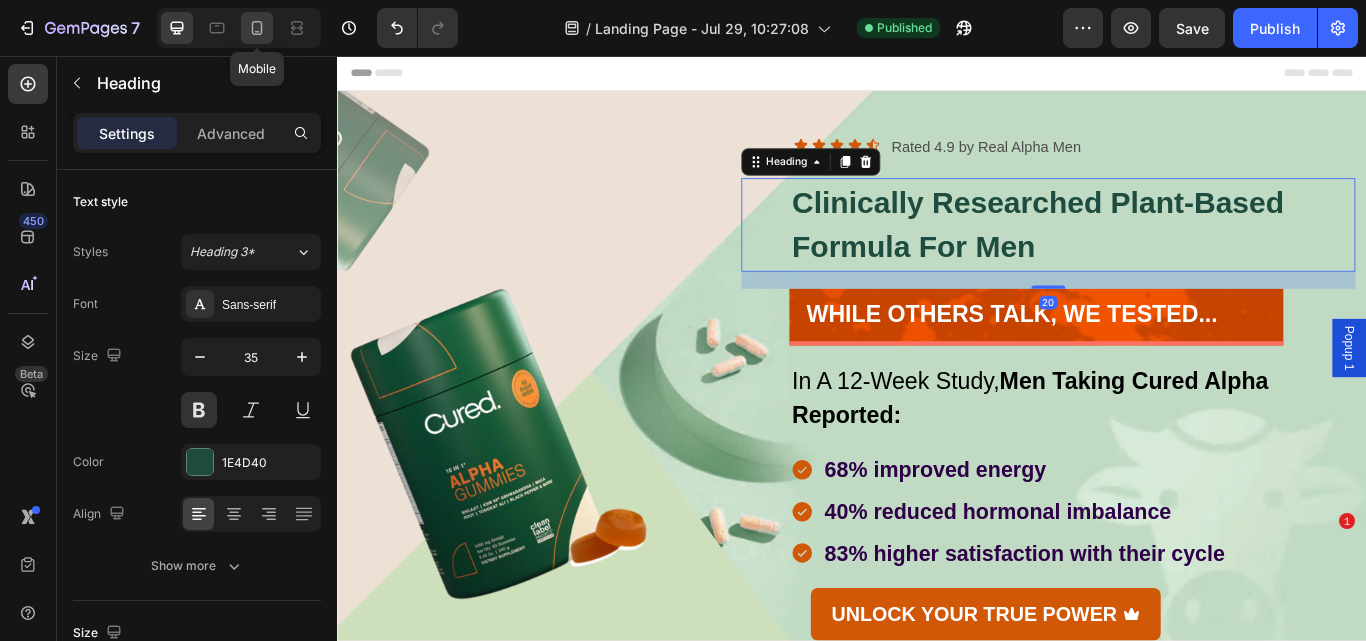 click 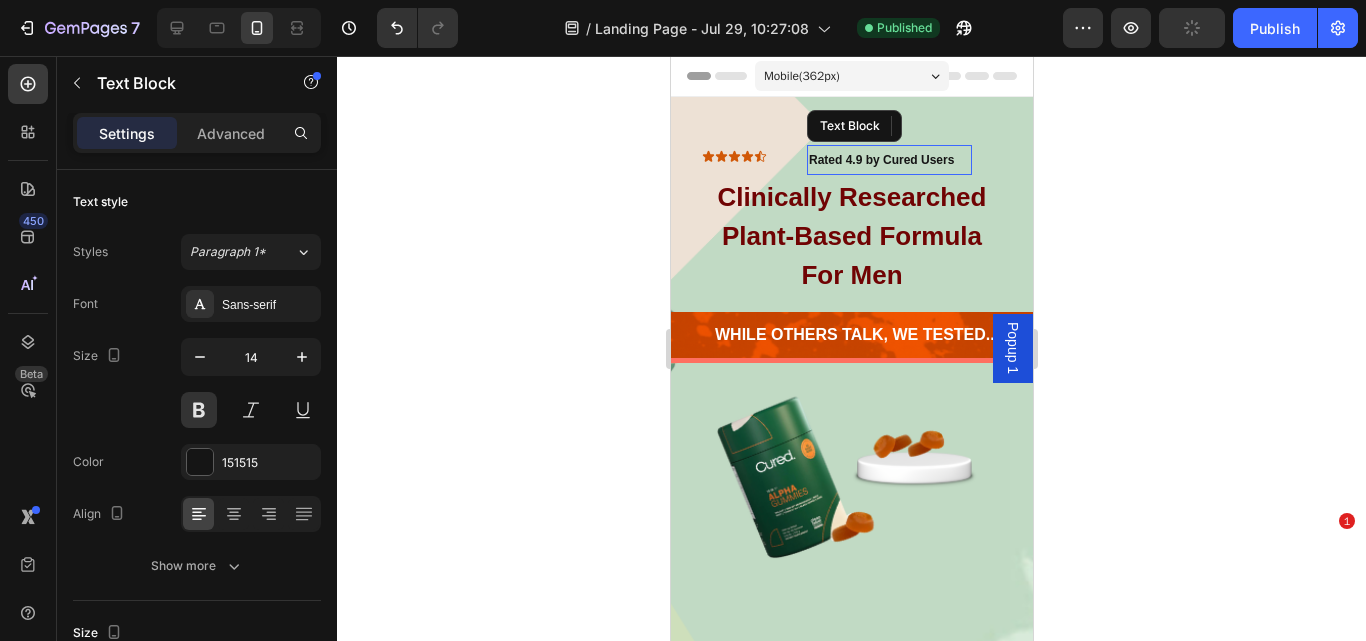 click on "Rated 4.9 by Cured Users" at bounding box center [880, 160] 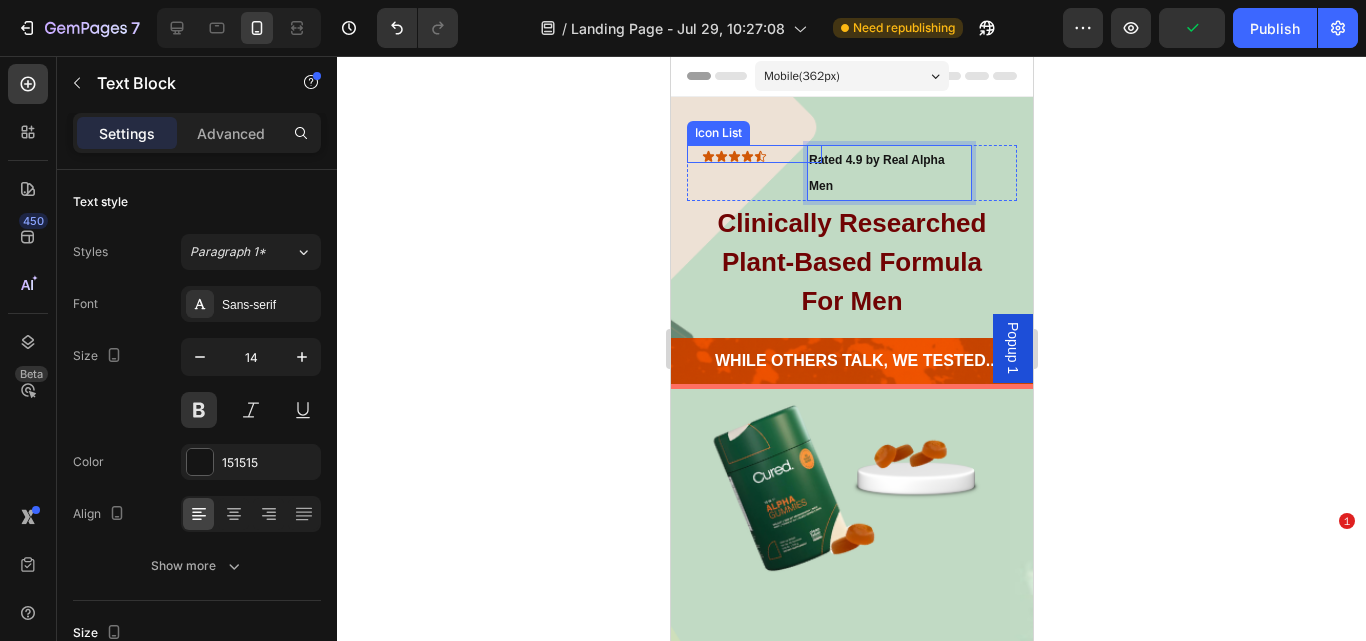 click on "Icon Icon Icon Icon Icon" at bounding box center [761, 156] 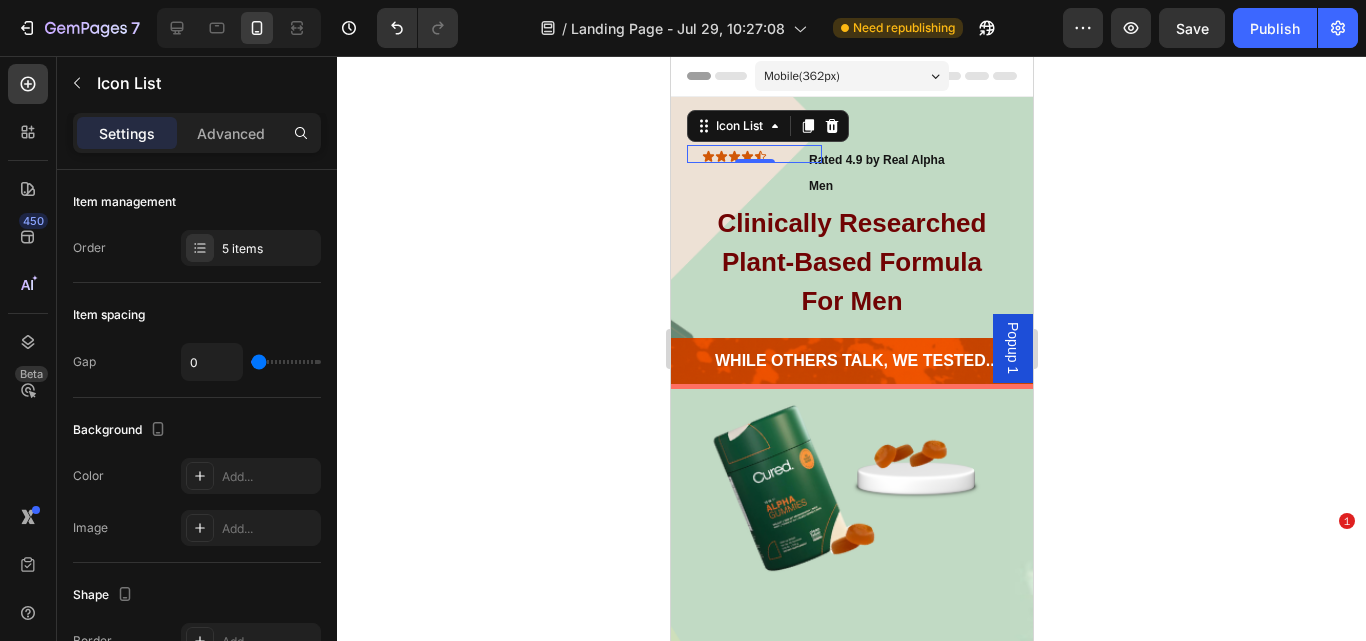 click on "Settings Advanced" at bounding box center (197, 133) 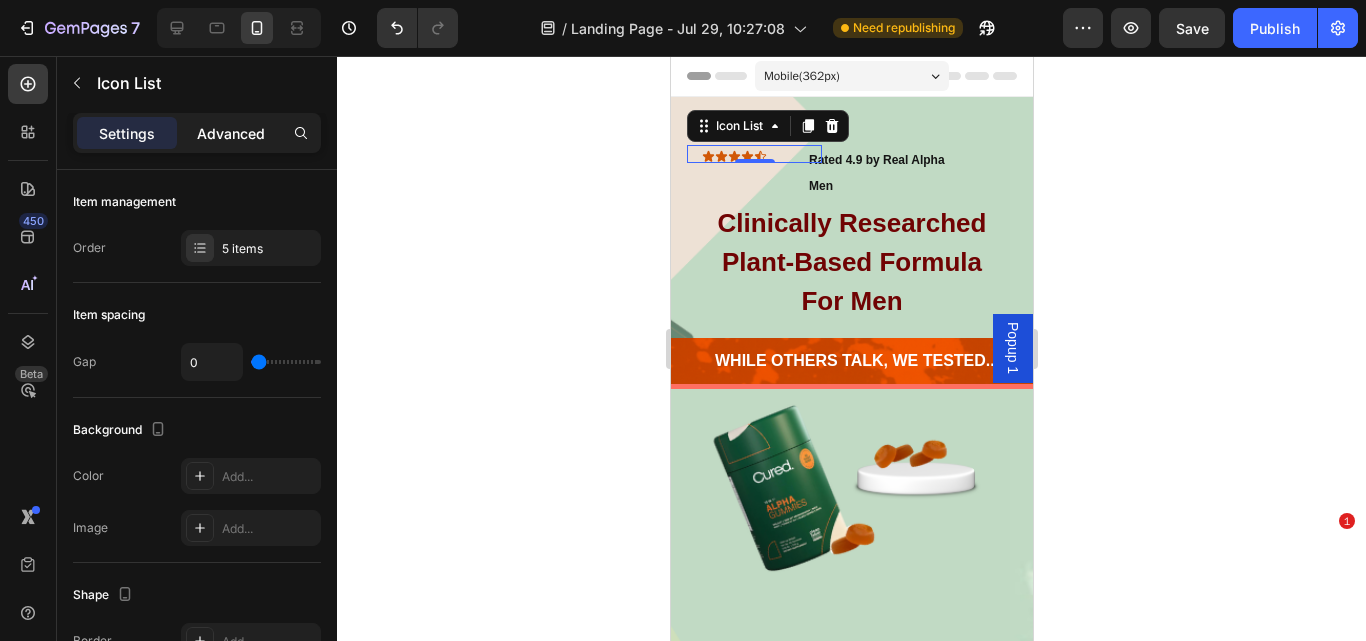 click on "Advanced" at bounding box center [231, 133] 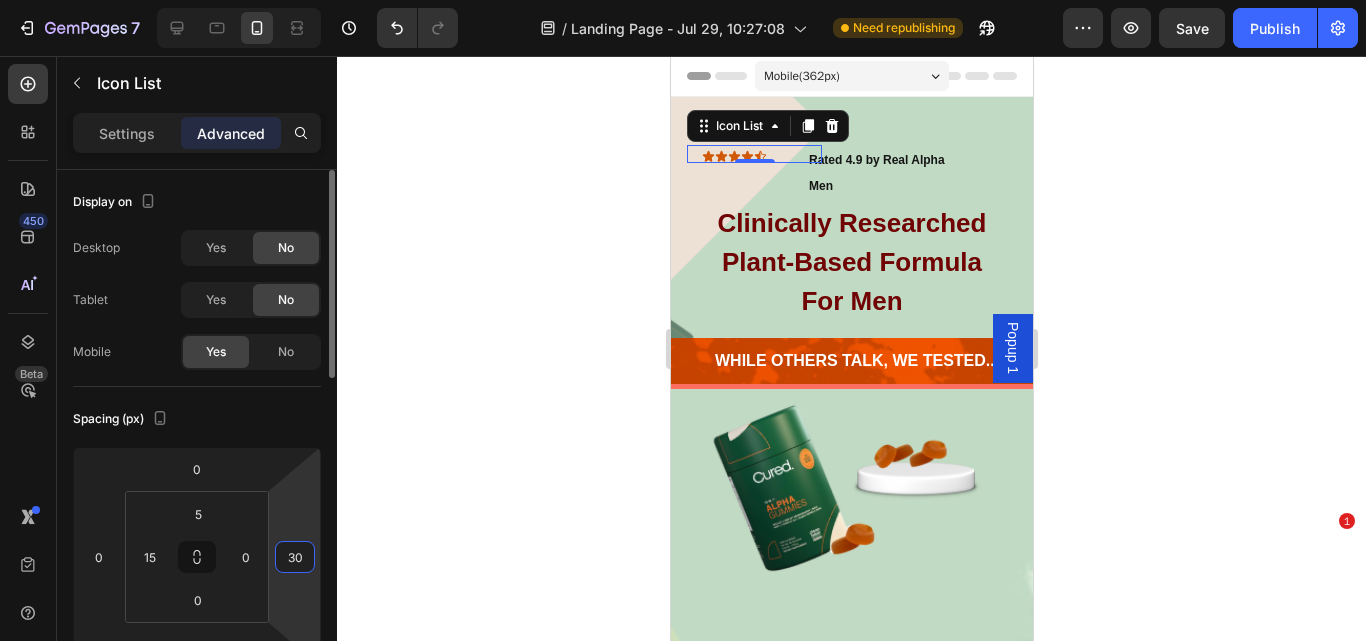click on "30" at bounding box center [295, 557] 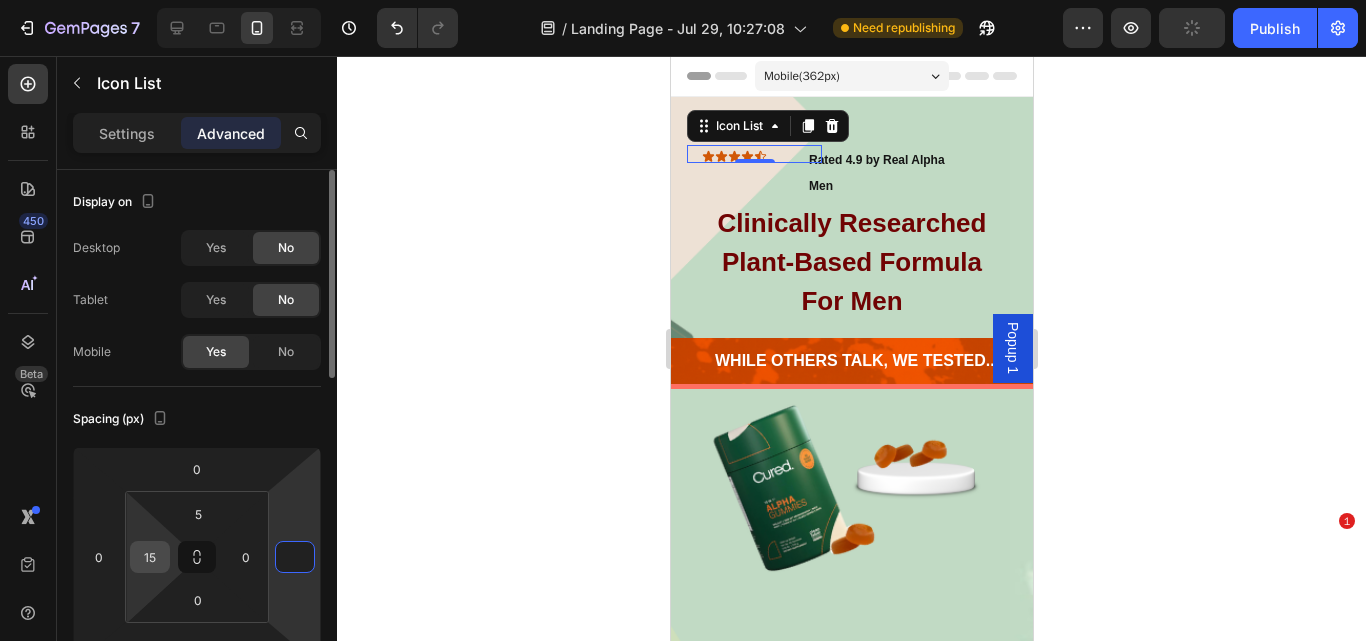 type on "0" 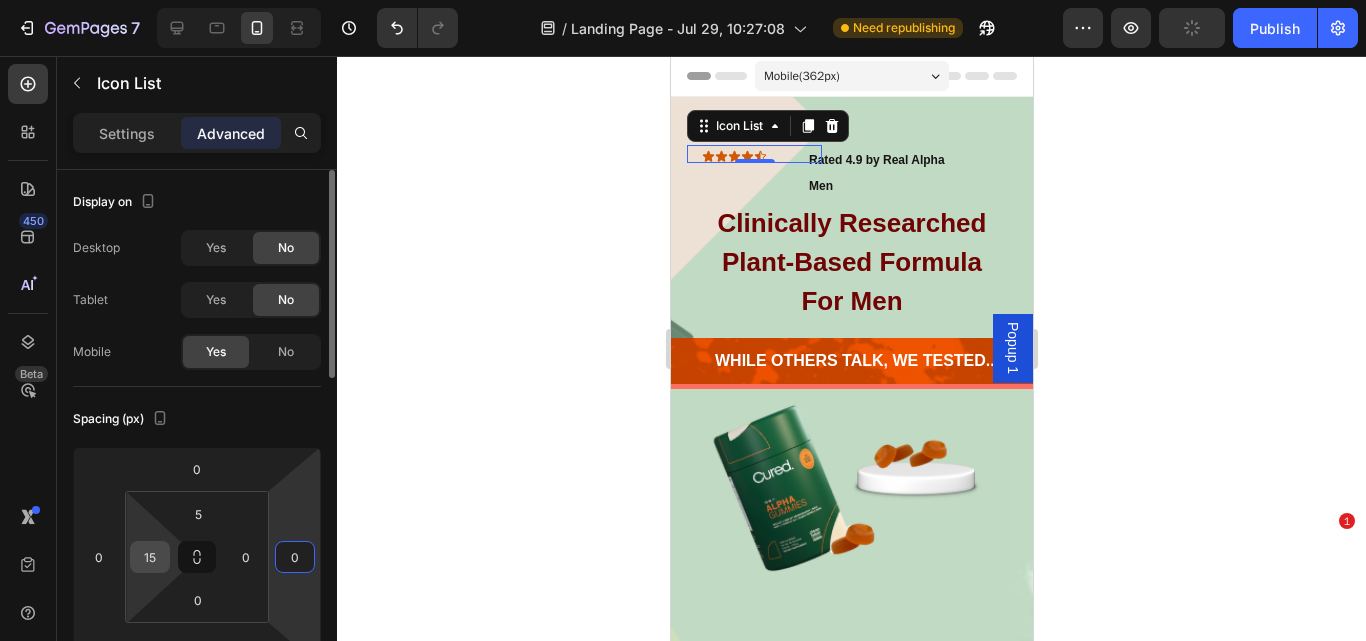 click on "15" at bounding box center [150, 557] 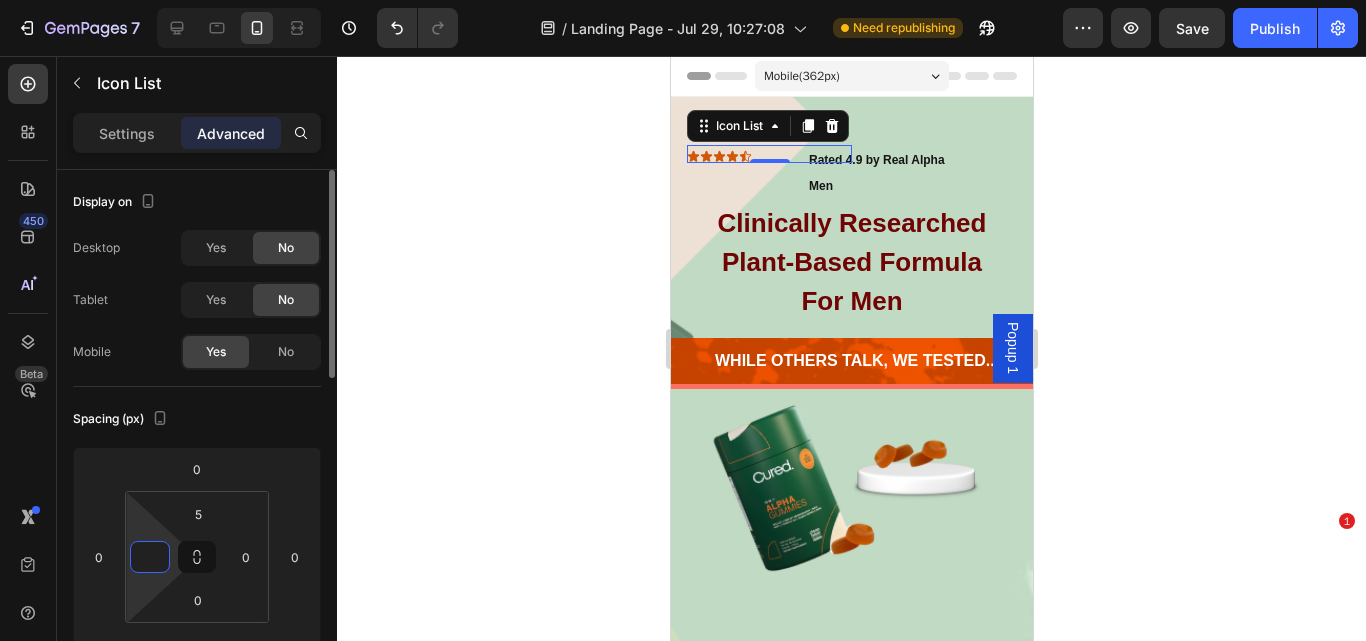 type on "0" 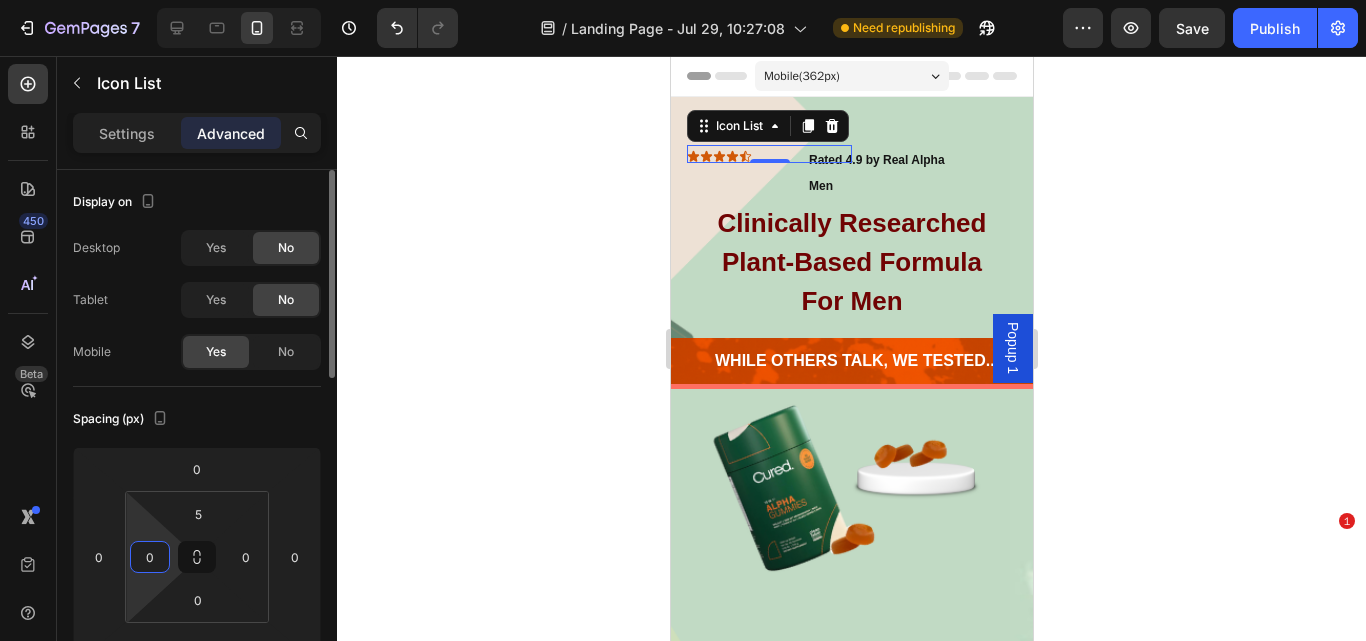 click on "Spacing (px)" at bounding box center [197, 419] 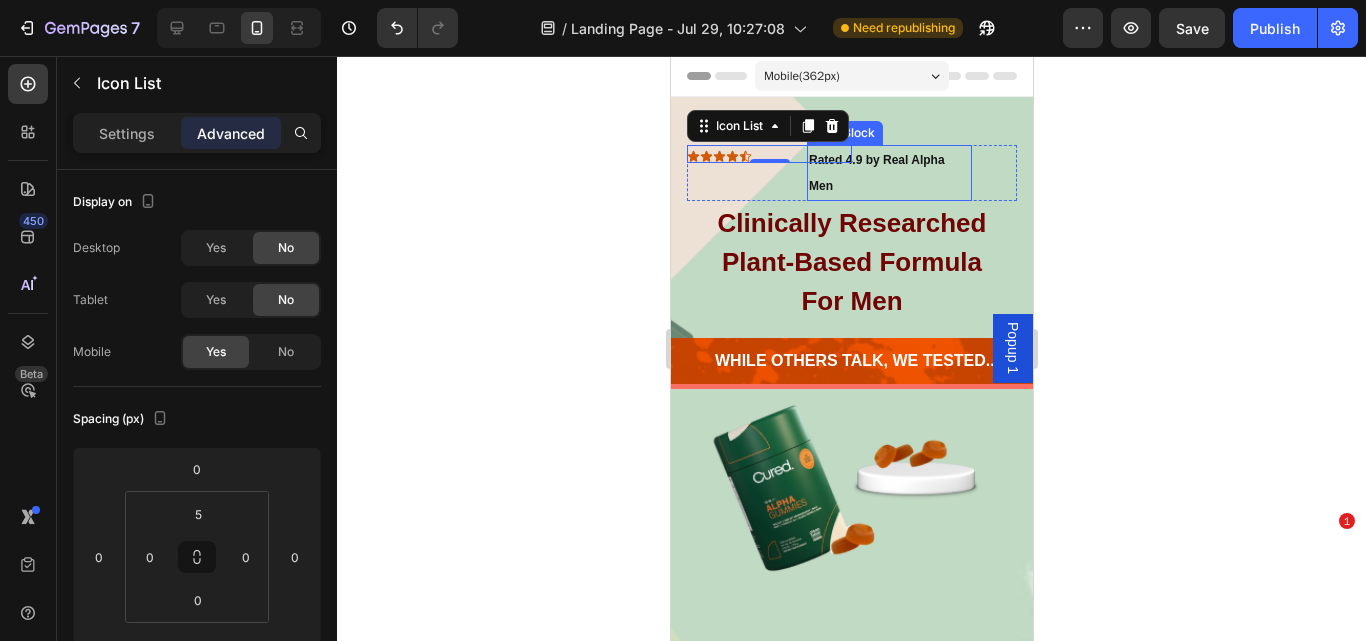 click on "Rated 4.9 by Real Alpha Men" at bounding box center (888, 173) 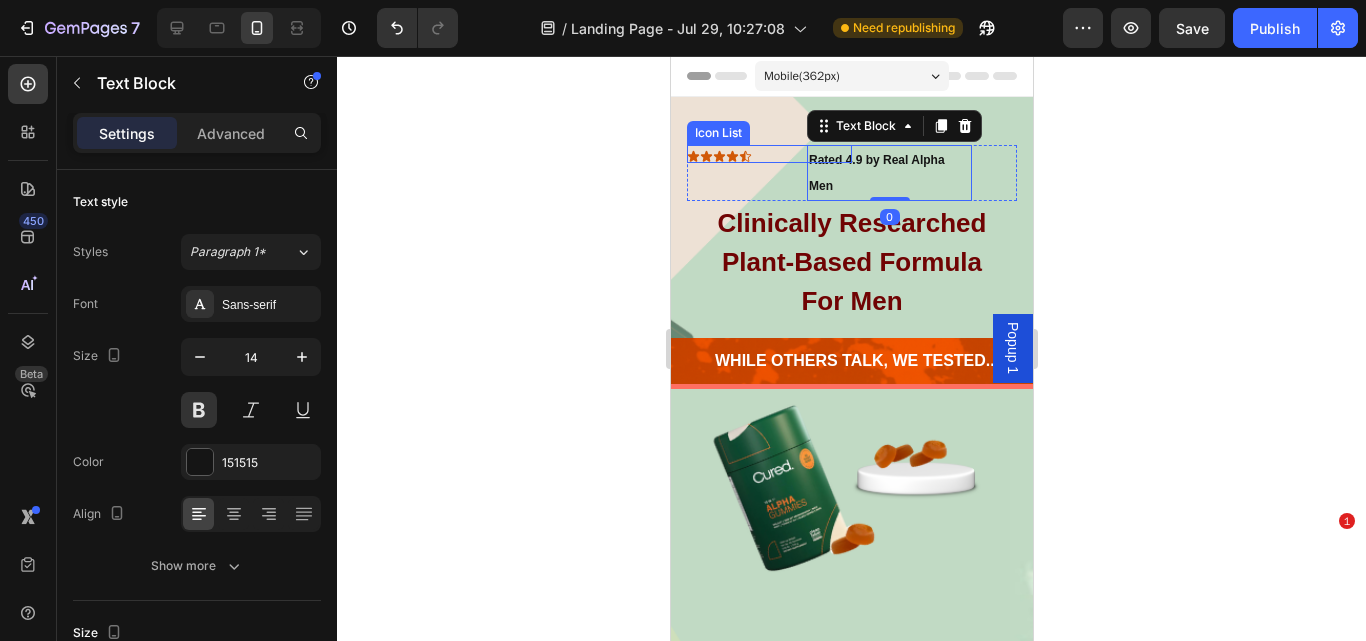 click on "Icon Icon Icon Icon Icon" at bounding box center (768, 156) 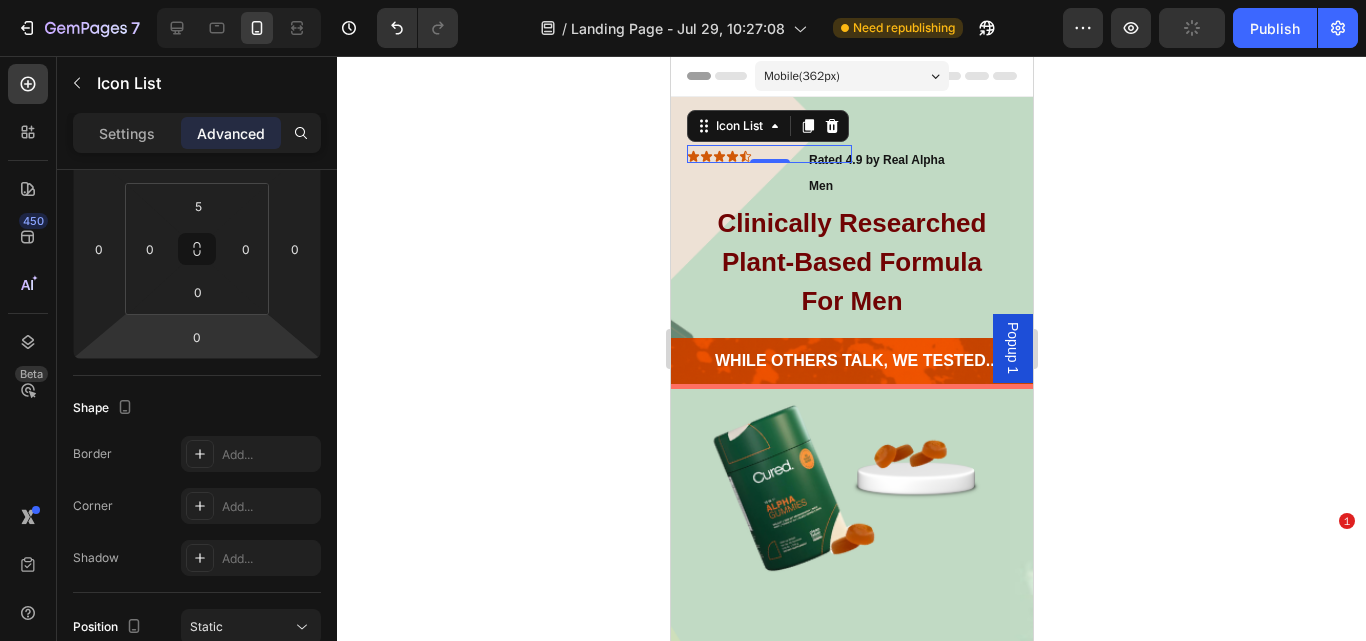 scroll, scrollTop: 689, scrollLeft: 0, axis: vertical 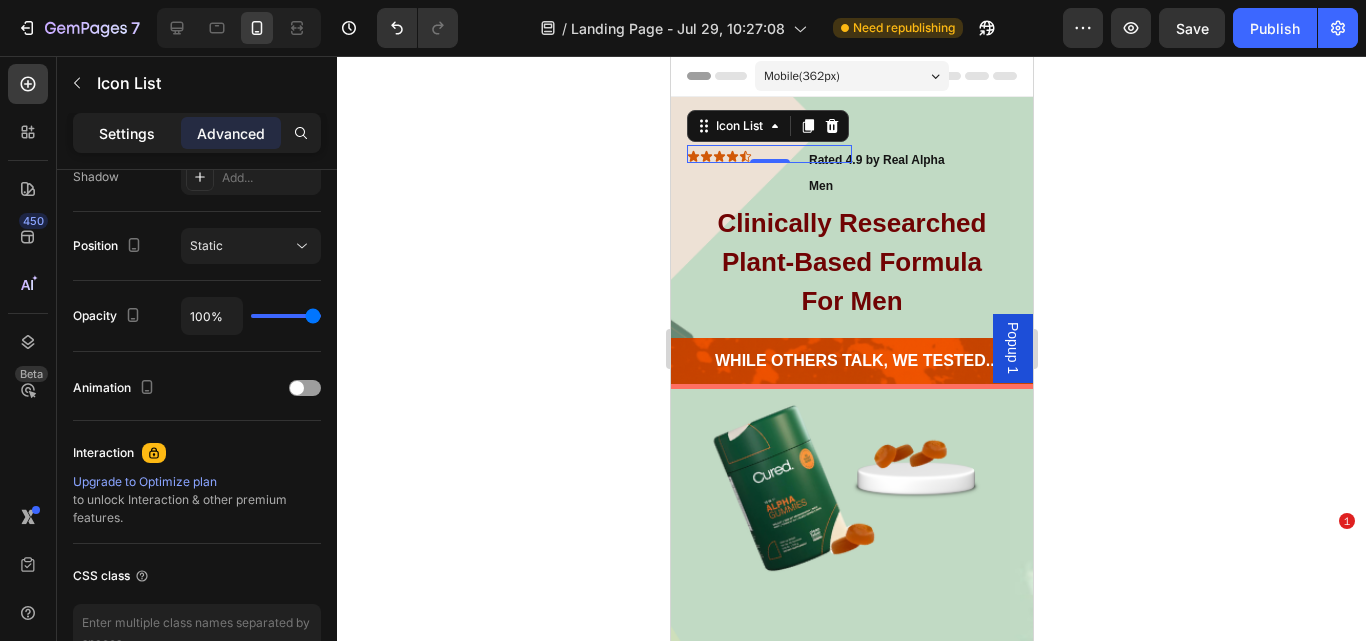 click on "Settings" at bounding box center (127, 133) 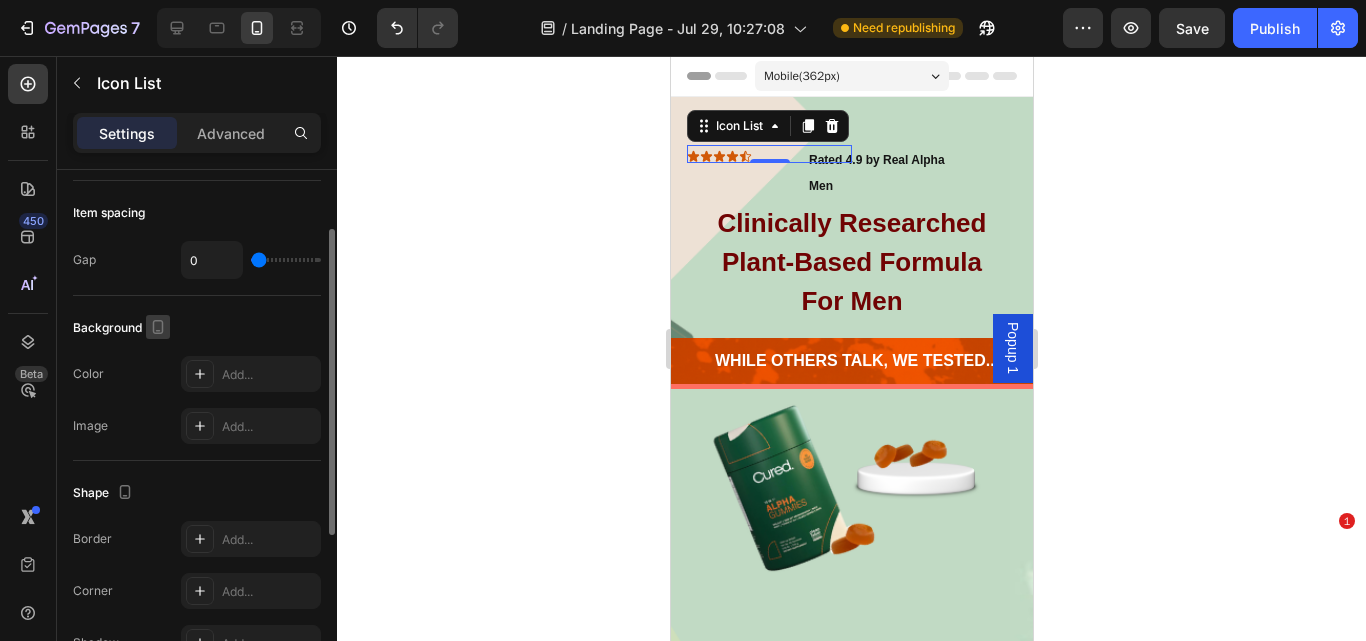 scroll, scrollTop: 0, scrollLeft: 0, axis: both 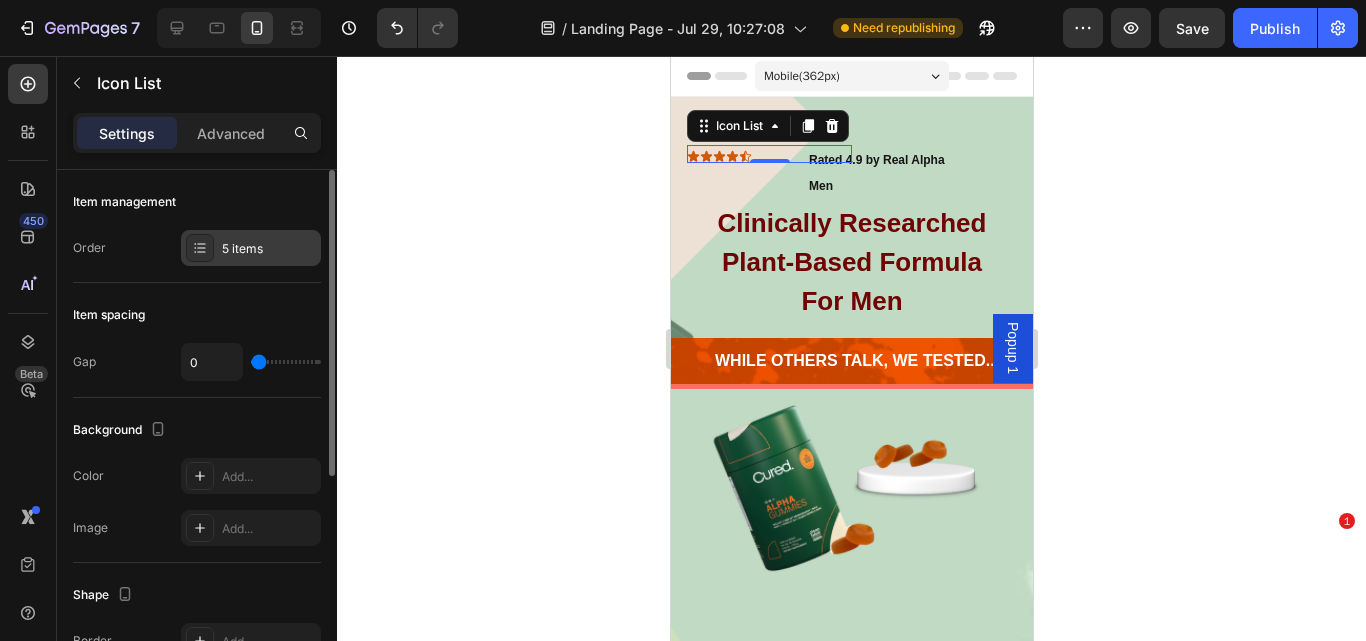 click on "5 items" at bounding box center (269, 249) 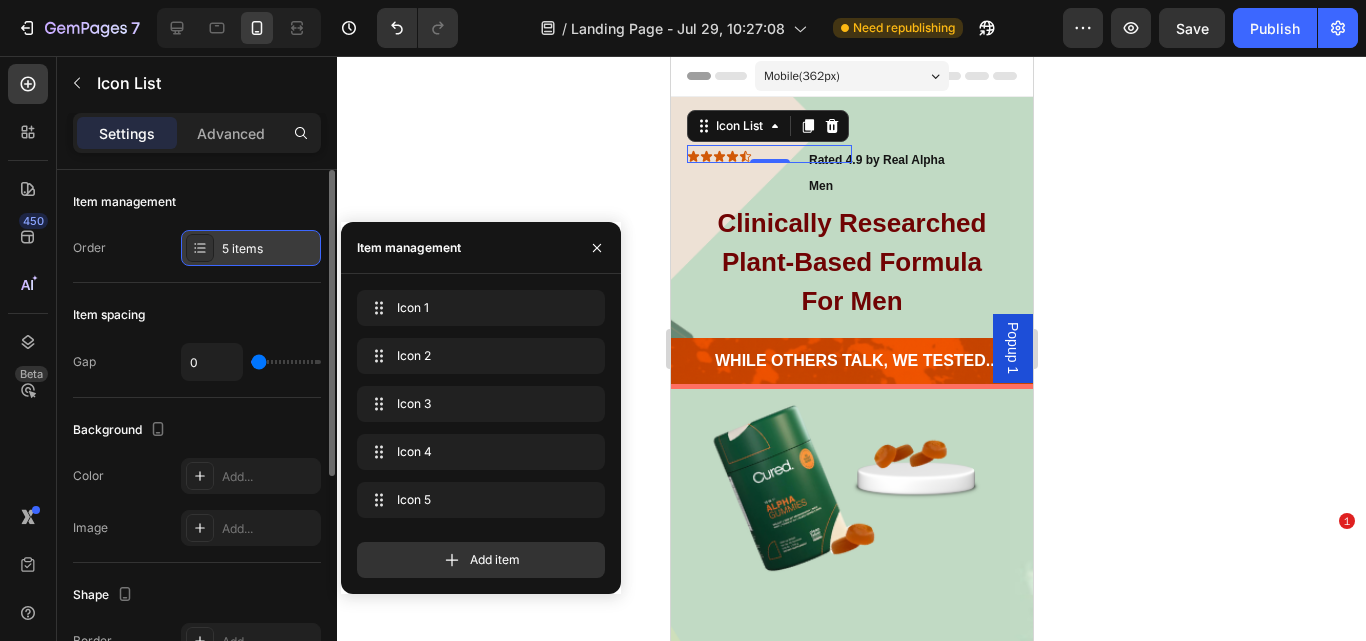 click on "5 items" at bounding box center (269, 249) 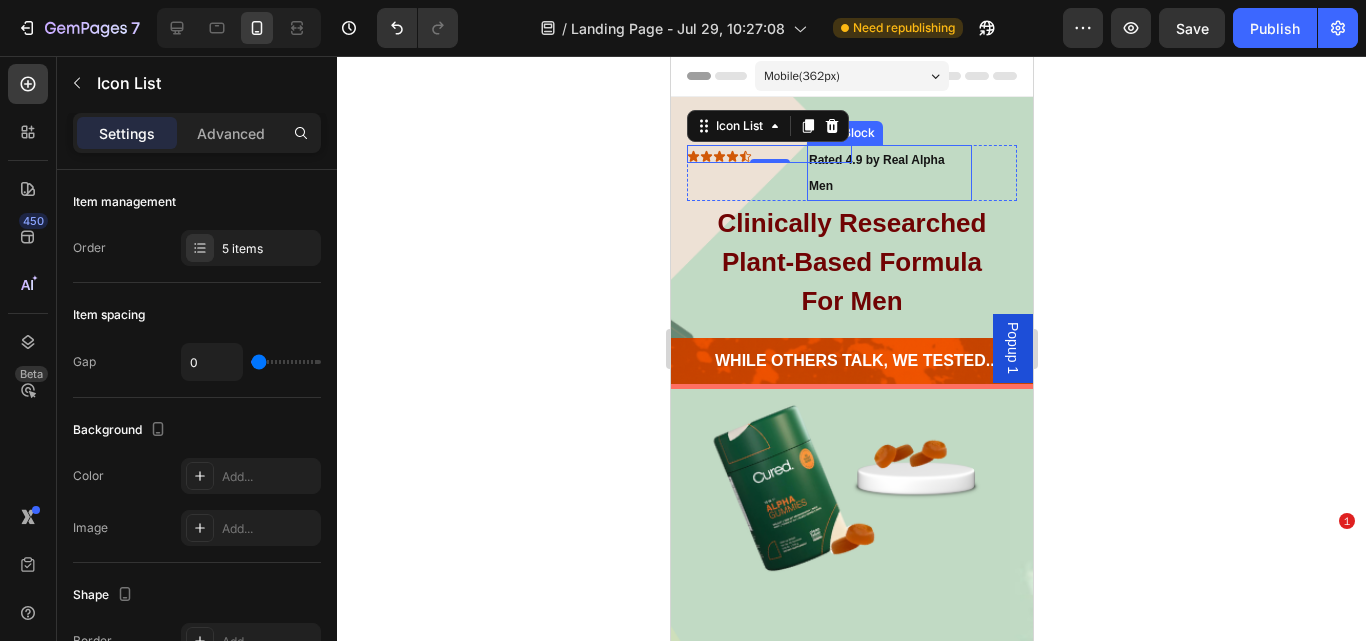 click on "Rated 4.9 by Real Alpha Men" at bounding box center (888, 173) 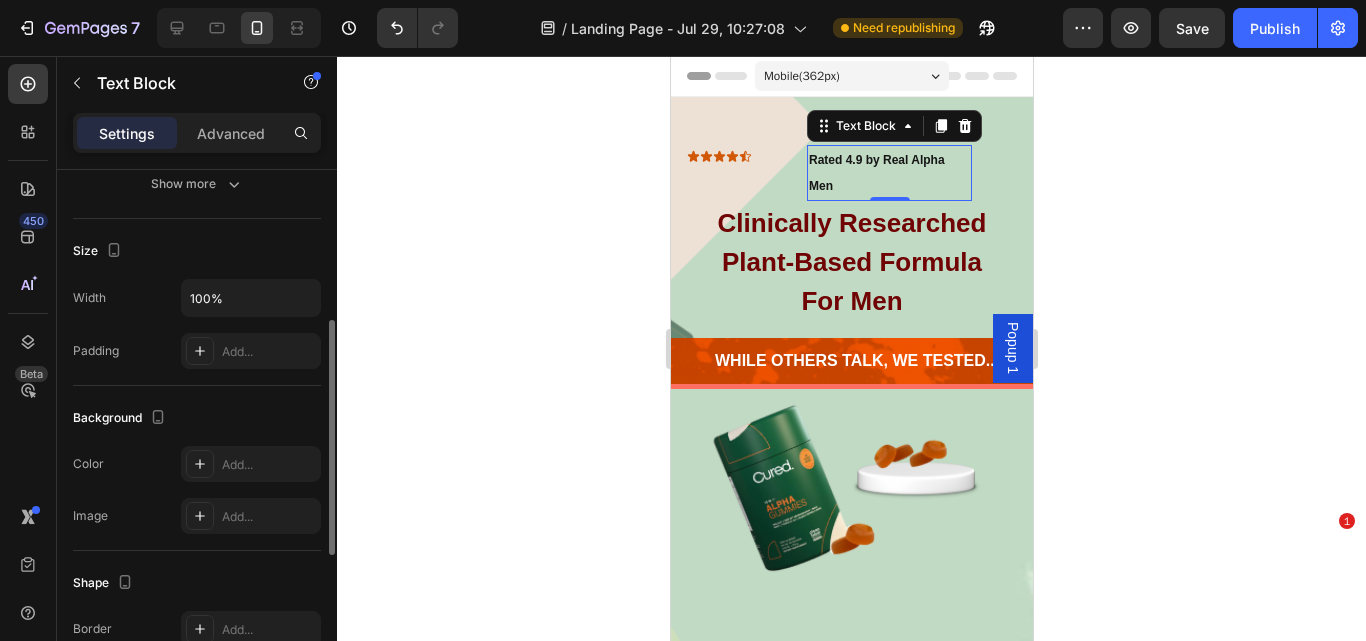 scroll, scrollTop: 396, scrollLeft: 0, axis: vertical 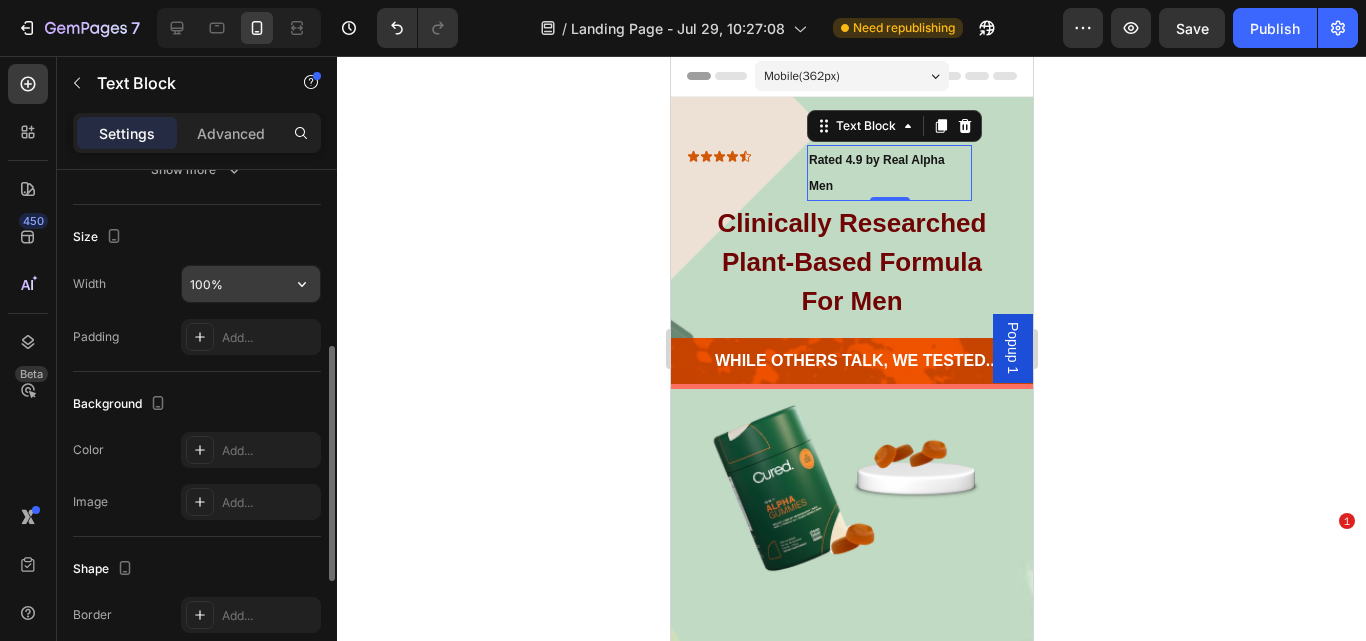 click on "100%" at bounding box center [251, 284] 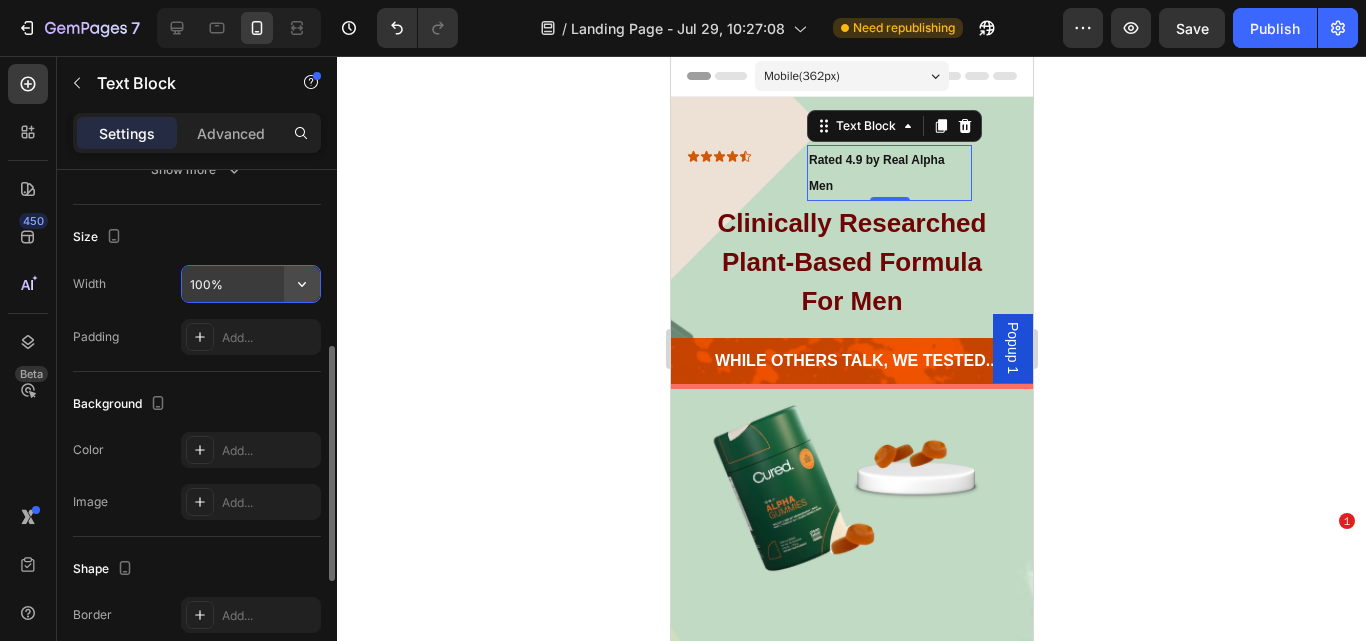 click 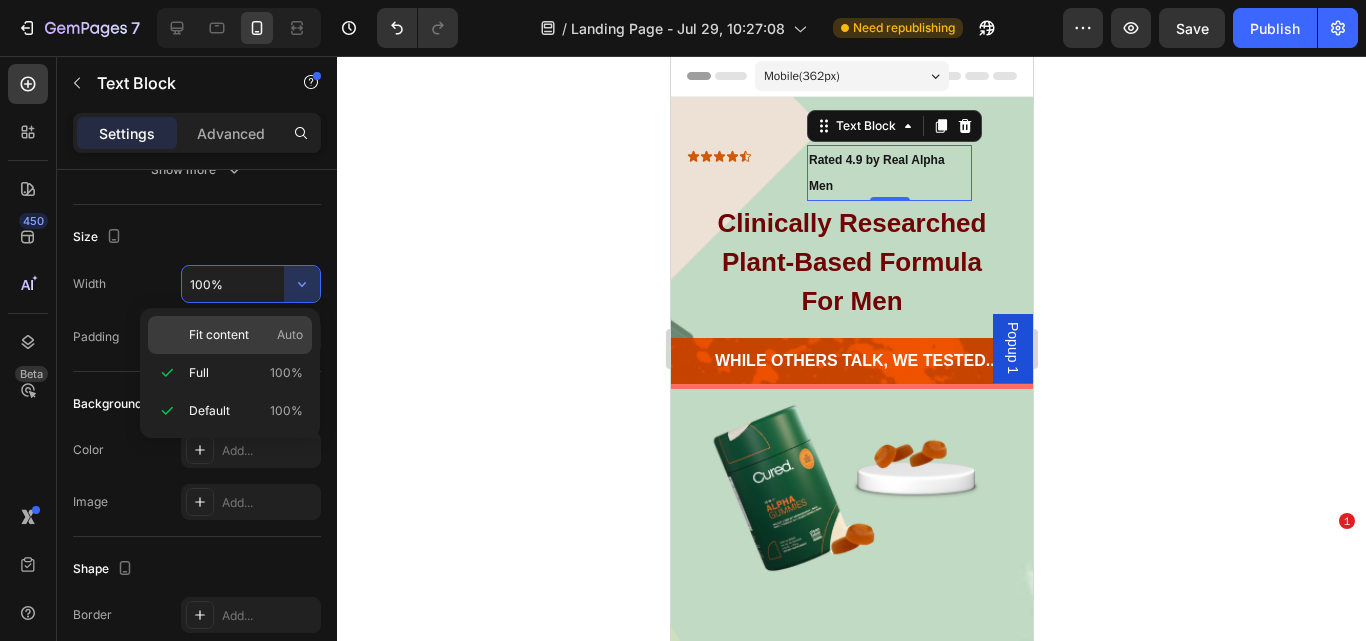 click on "Fit content Auto" at bounding box center [246, 335] 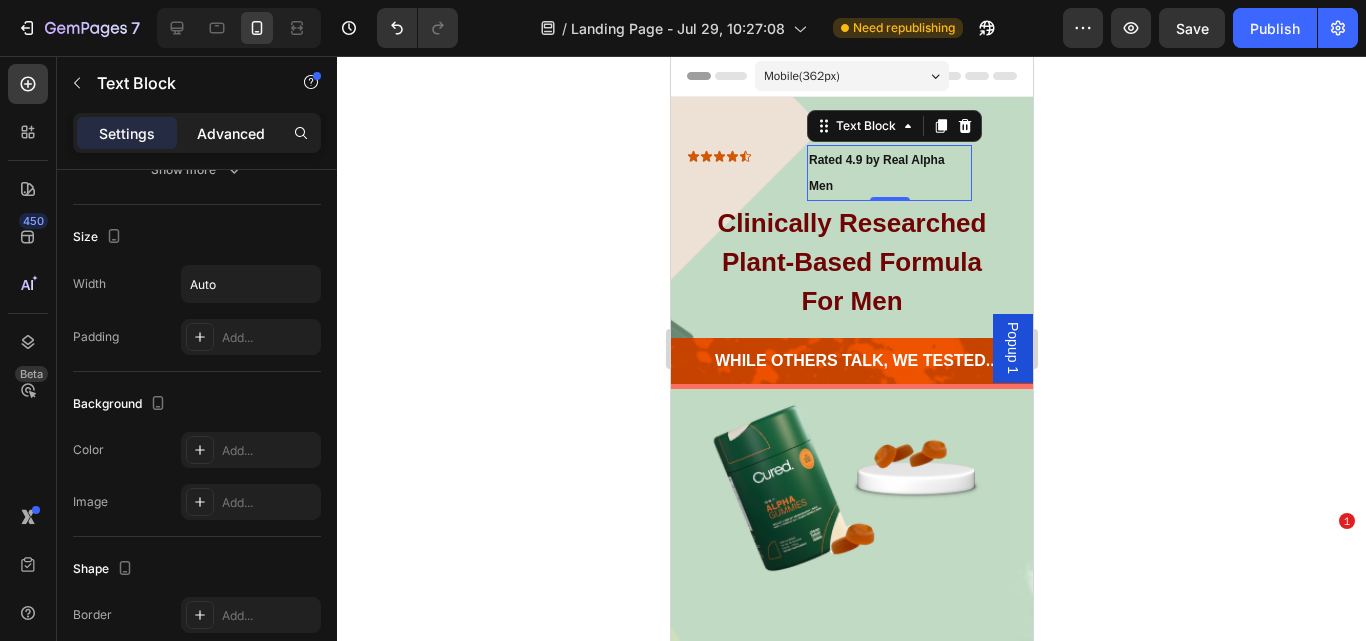 click on "Advanced" 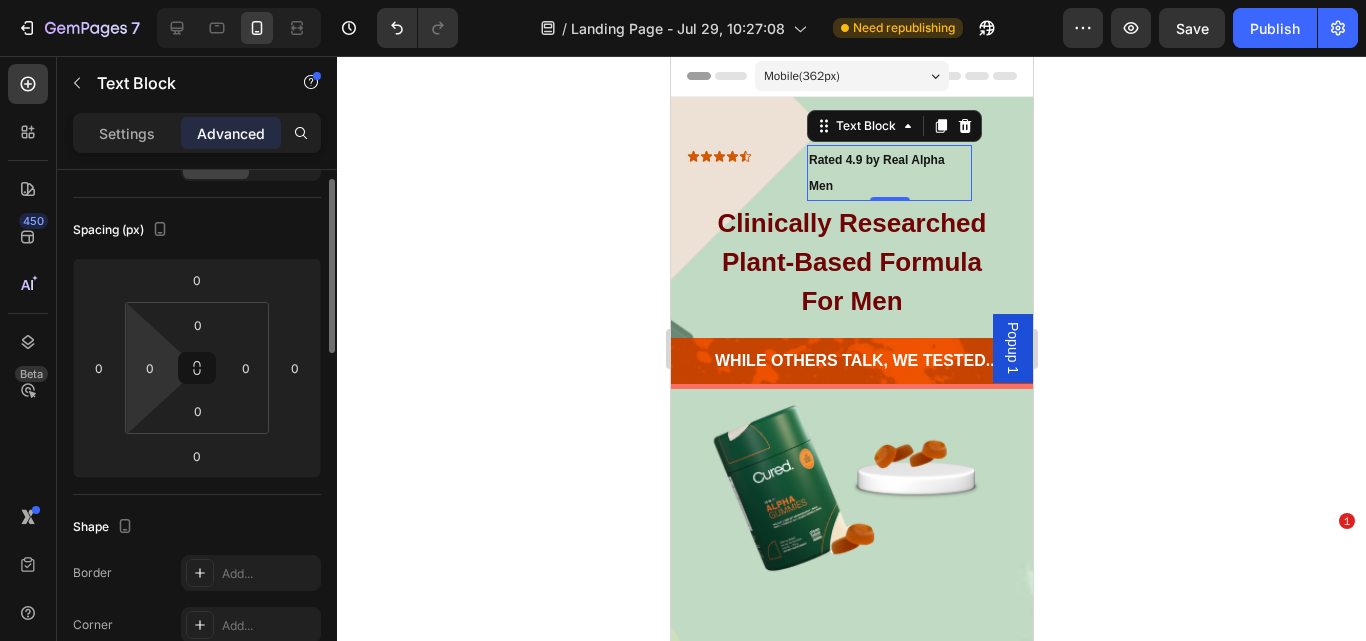 scroll, scrollTop: 149, scrollLeft: 0, axis: vertical 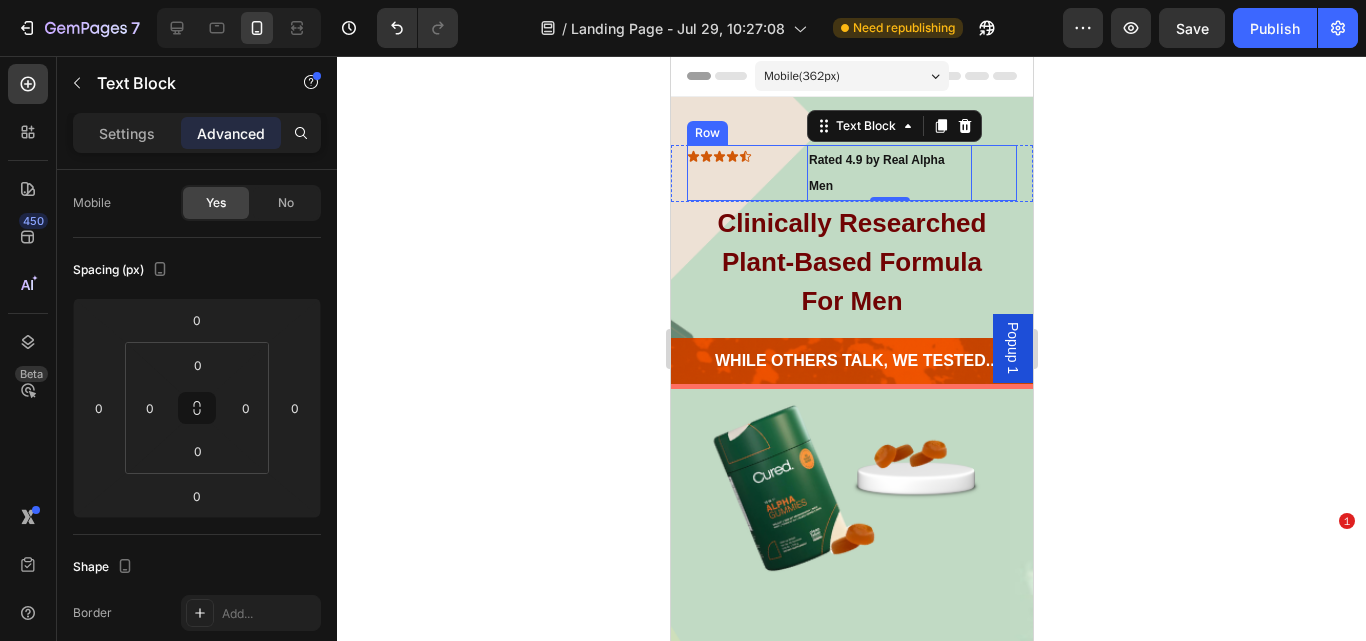 click on "Icon Icon Icon Icon Icon Icon List" at bounding box center (768, 173) 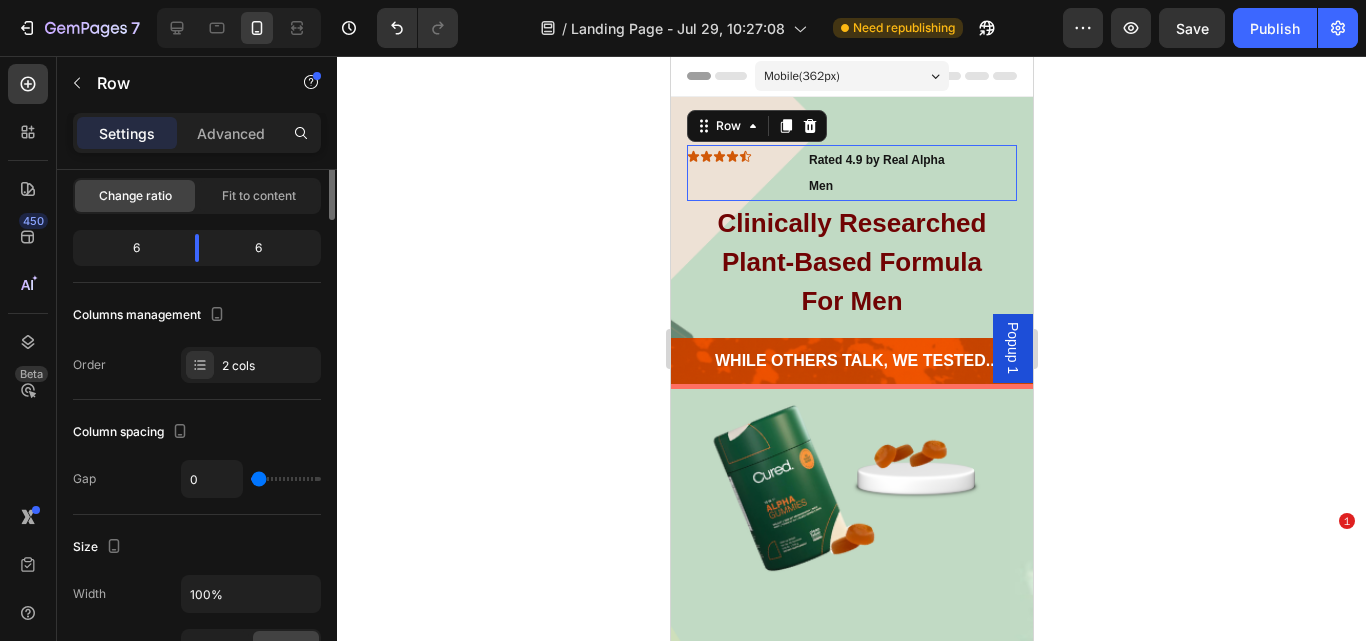 scroll, scrollTop: 0, scrollLeft: 0, axis: both 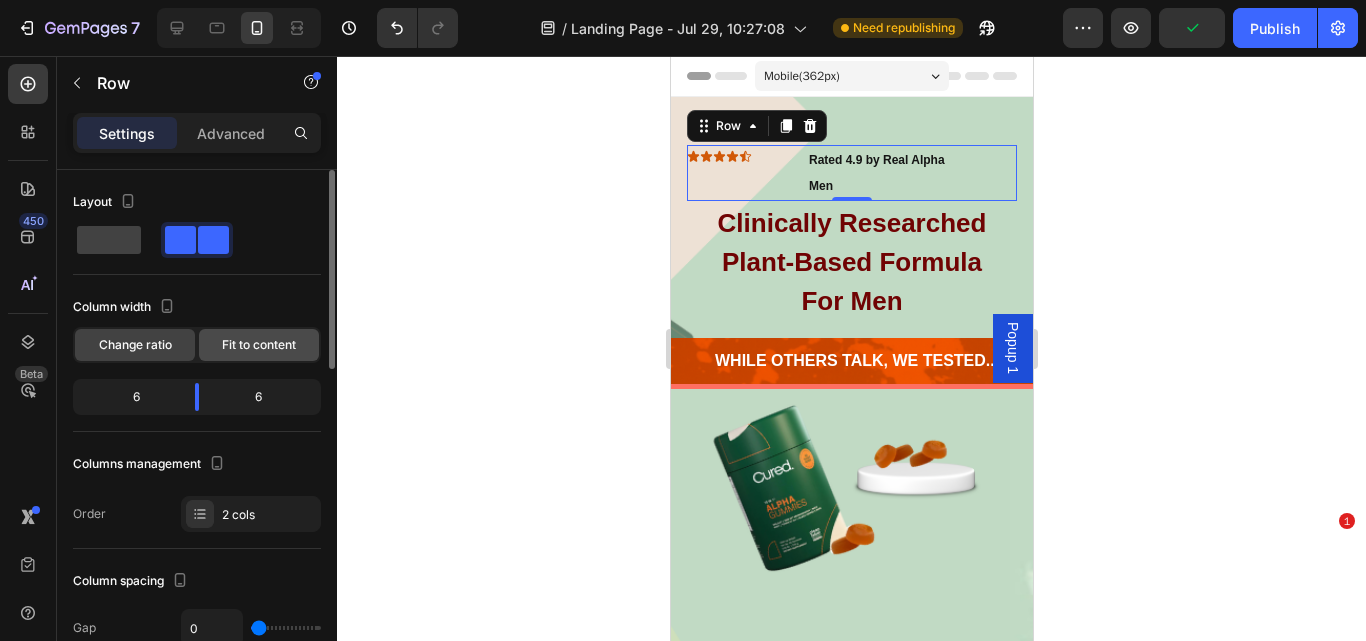 click on "Fit to content" 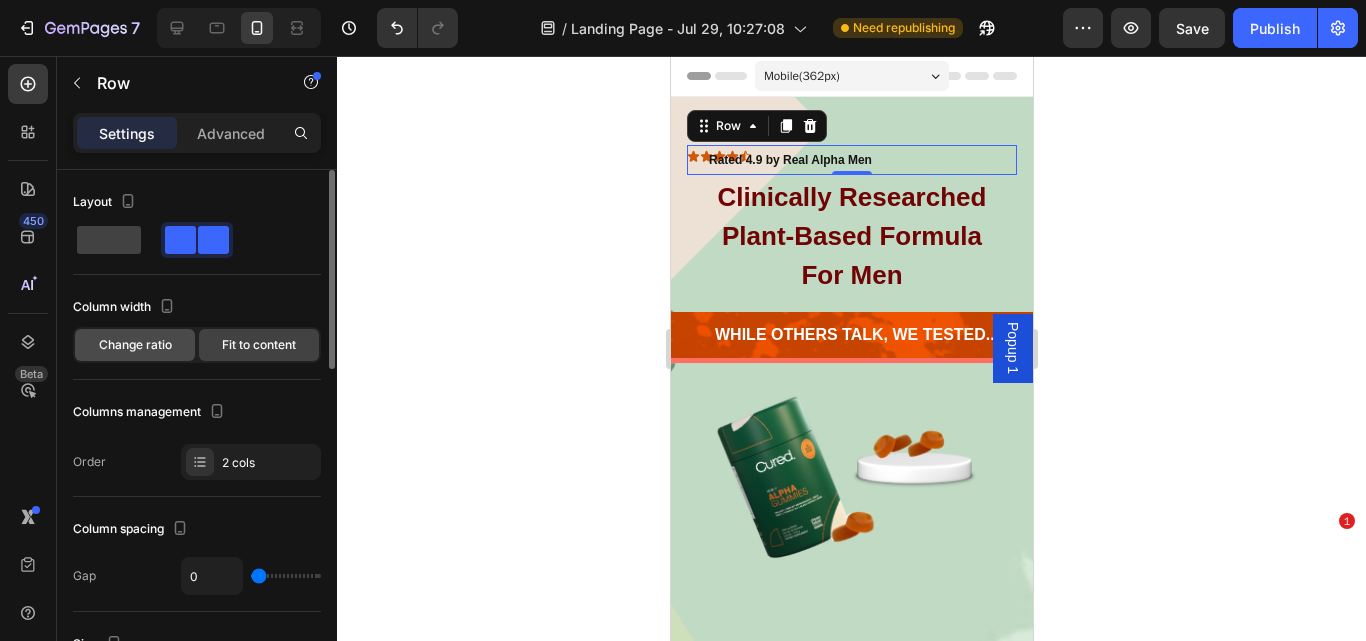 click on "Change ratio" 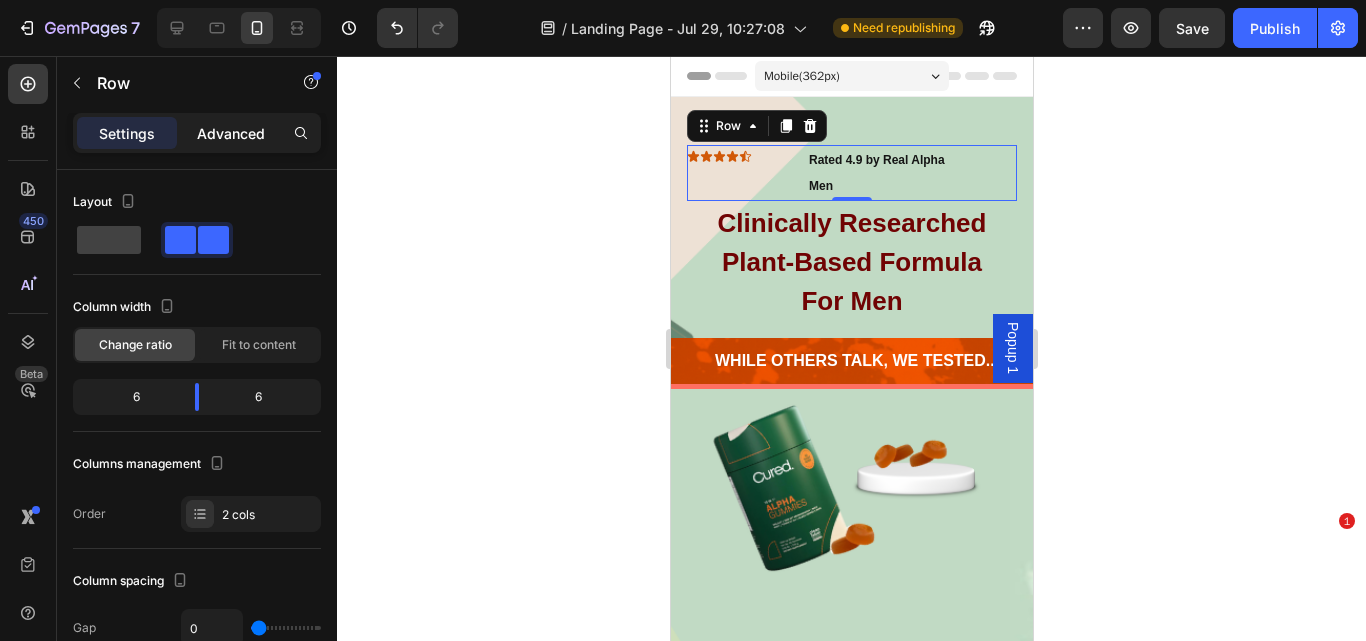 click on "Advanced" at bounding box center (231, 133) 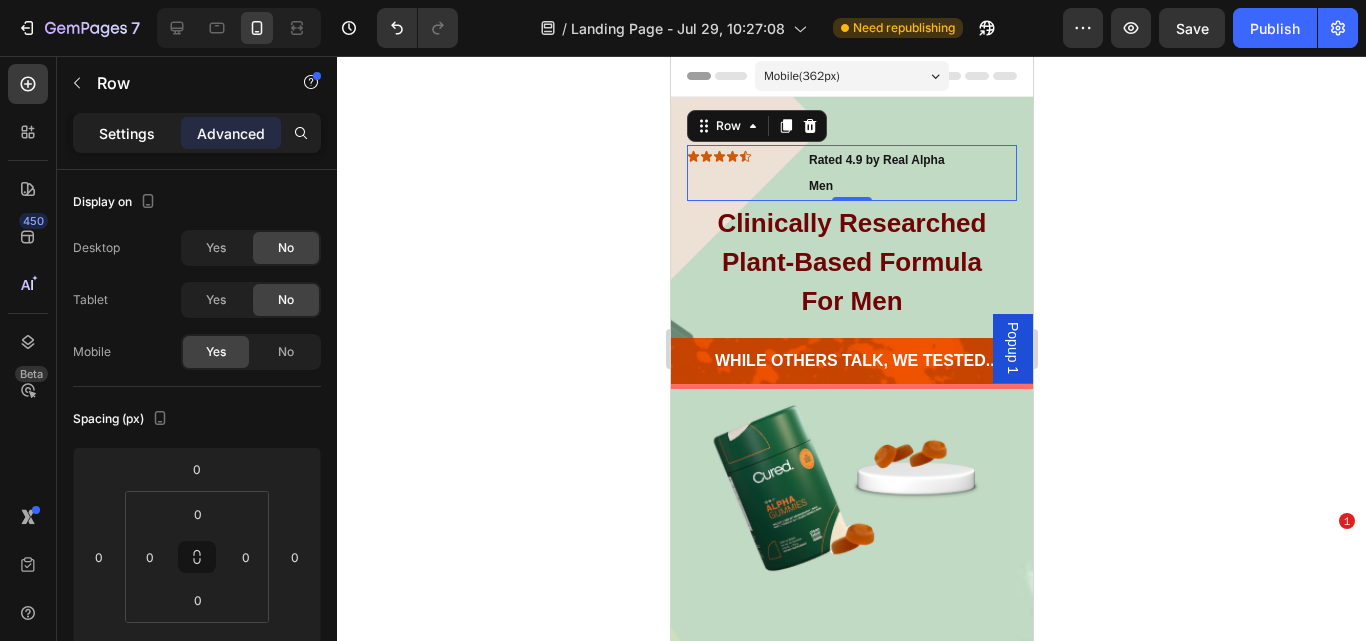 click on "Settings" at bounding box center [127, 133] 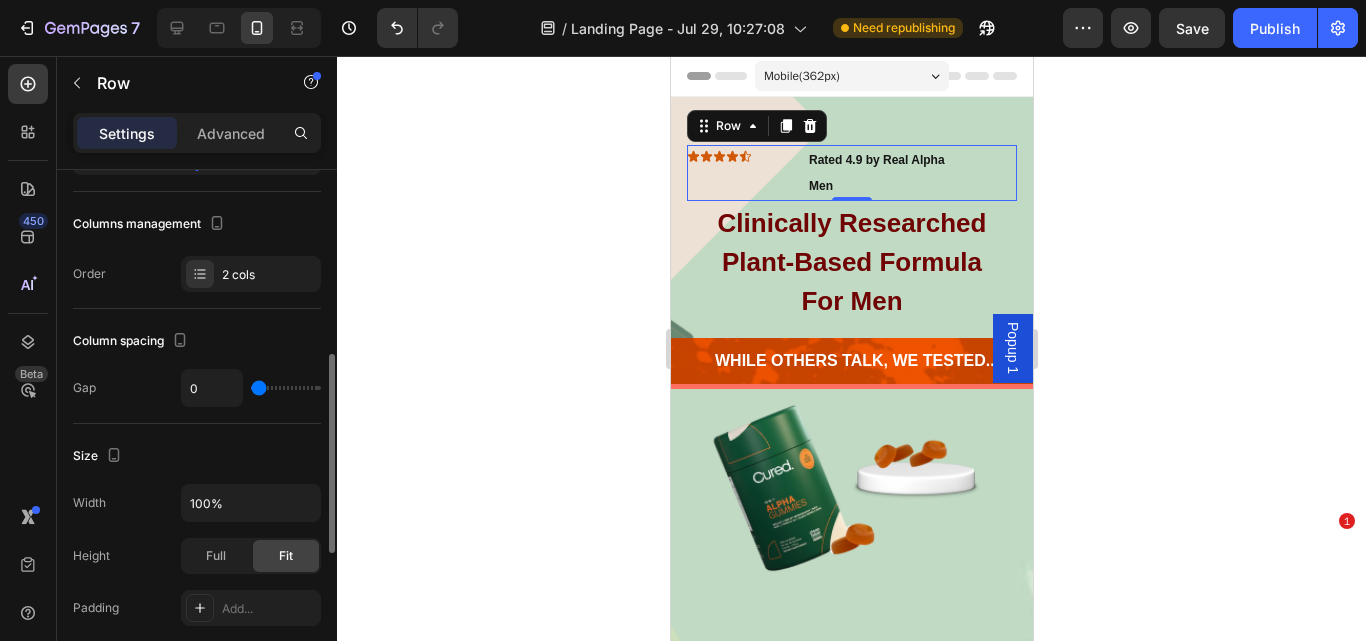 scroll, scrollTop: 335, scrollLeft: 0, axis: vertical 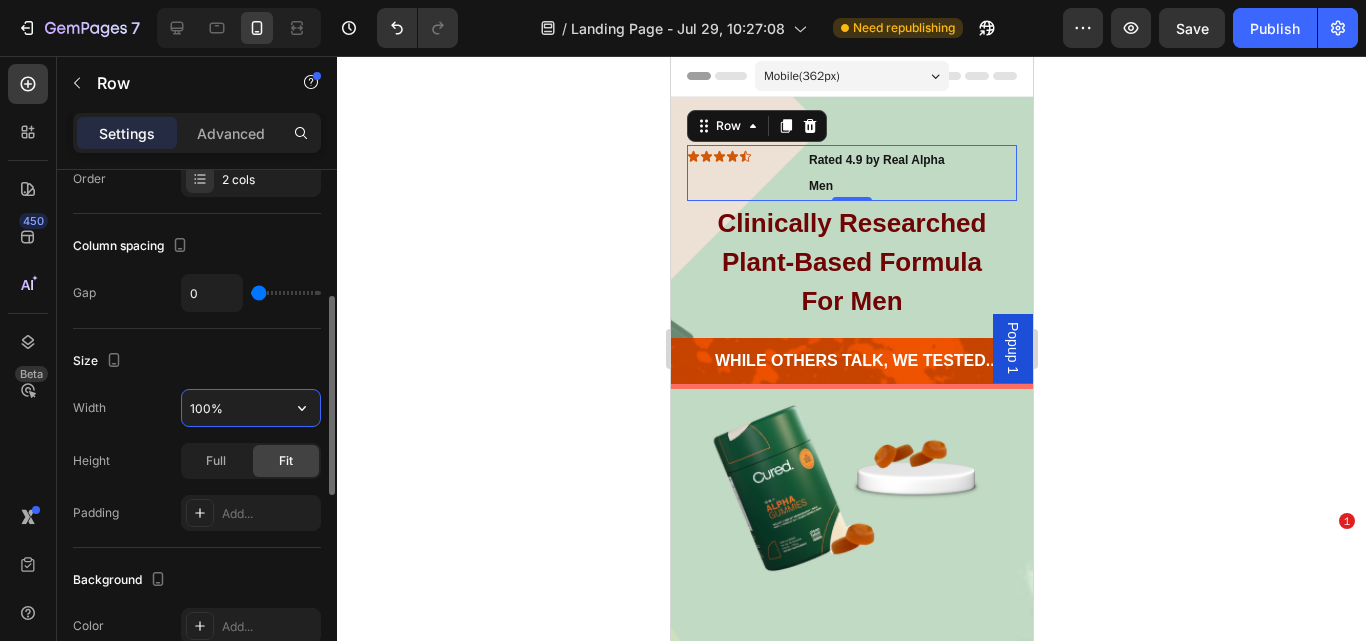 click on "100%" at bounding box center (251, 408) 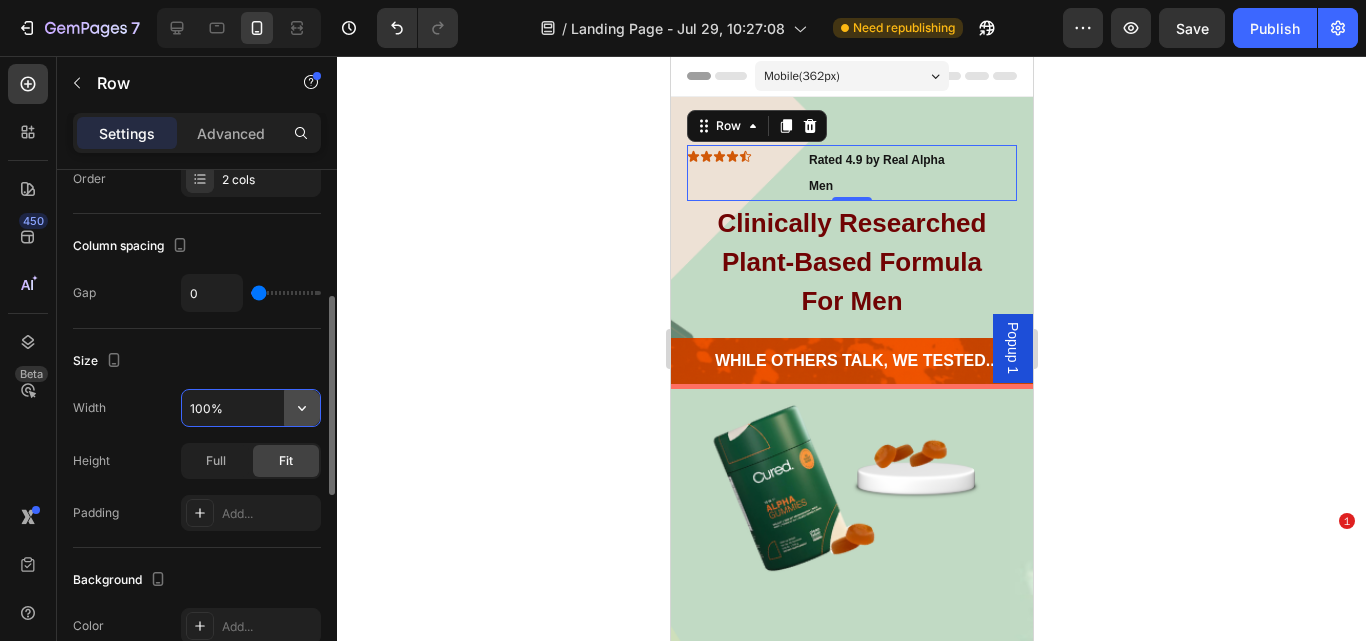 click 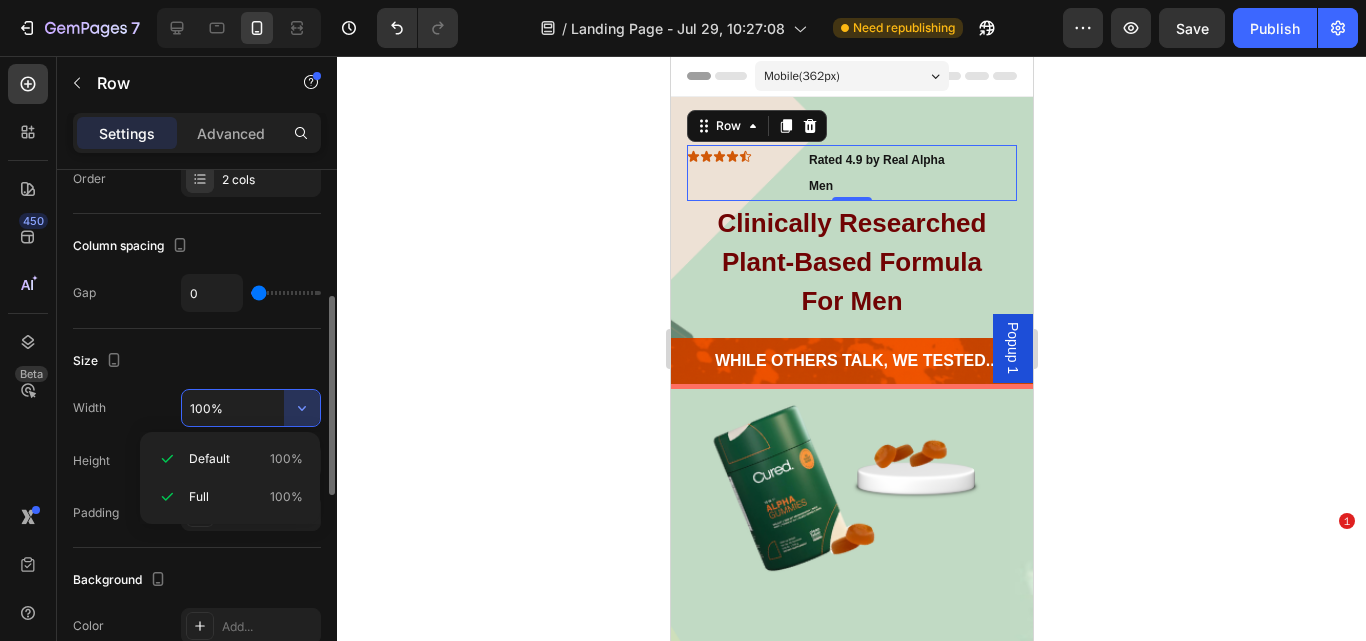 click on "Size" at bounding box center [197, 361] 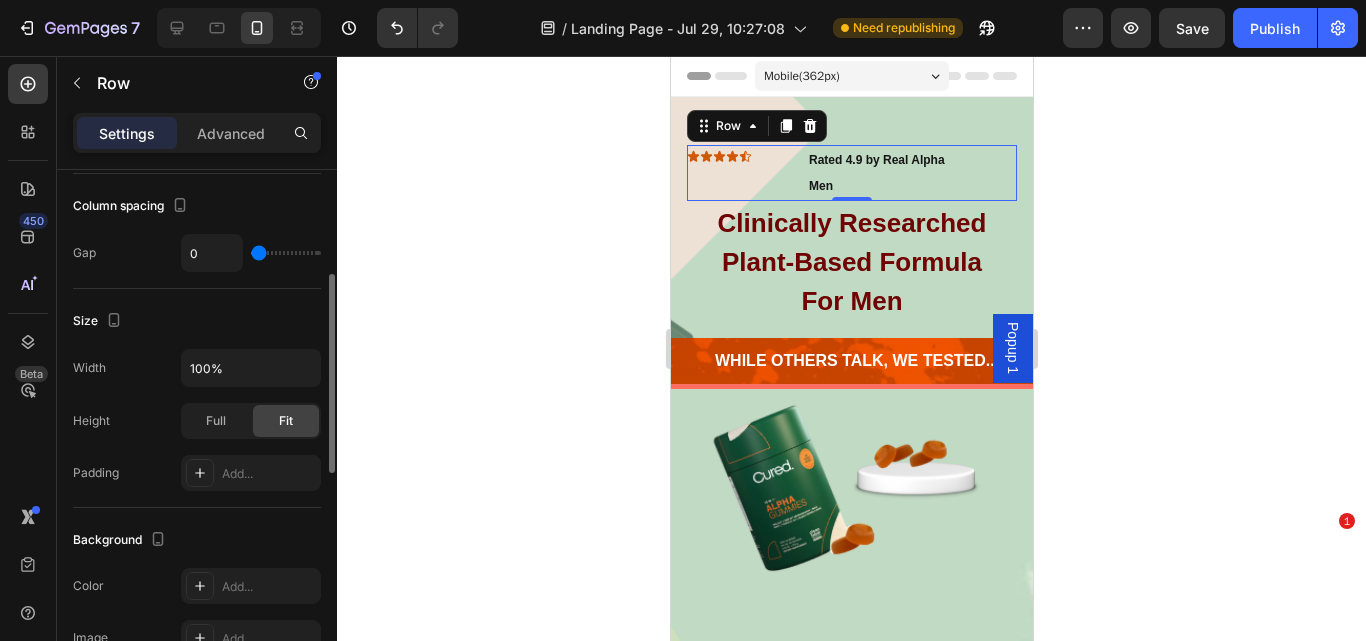 scroll, scrollTop: 348, scrollLeft: 0, axis: vertical 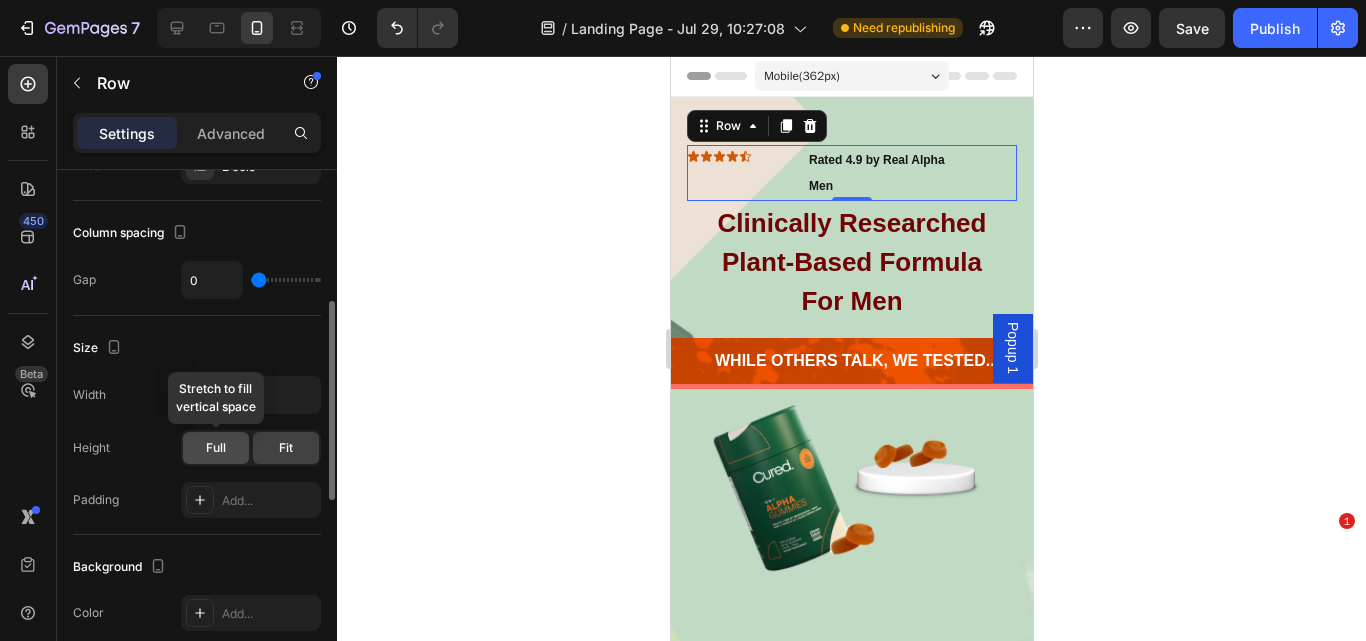 click on "Full" 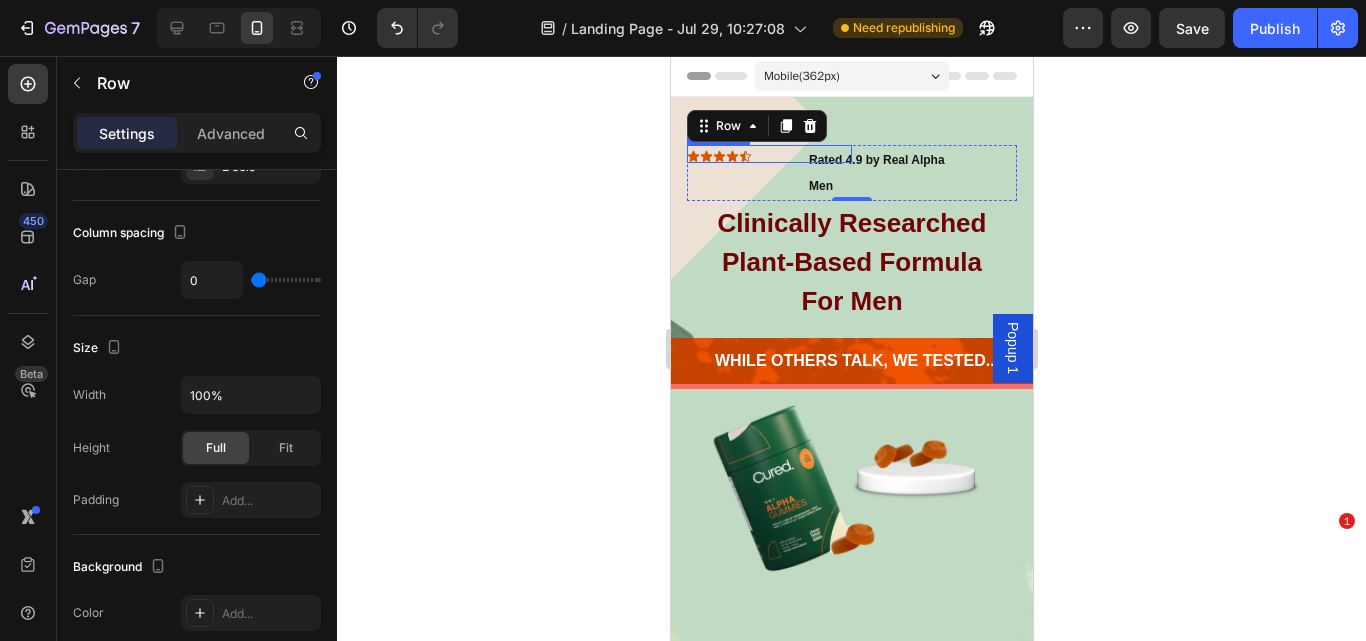 click on "Icon Icon Icon Icon Icon" at bounding box center [768, 156] 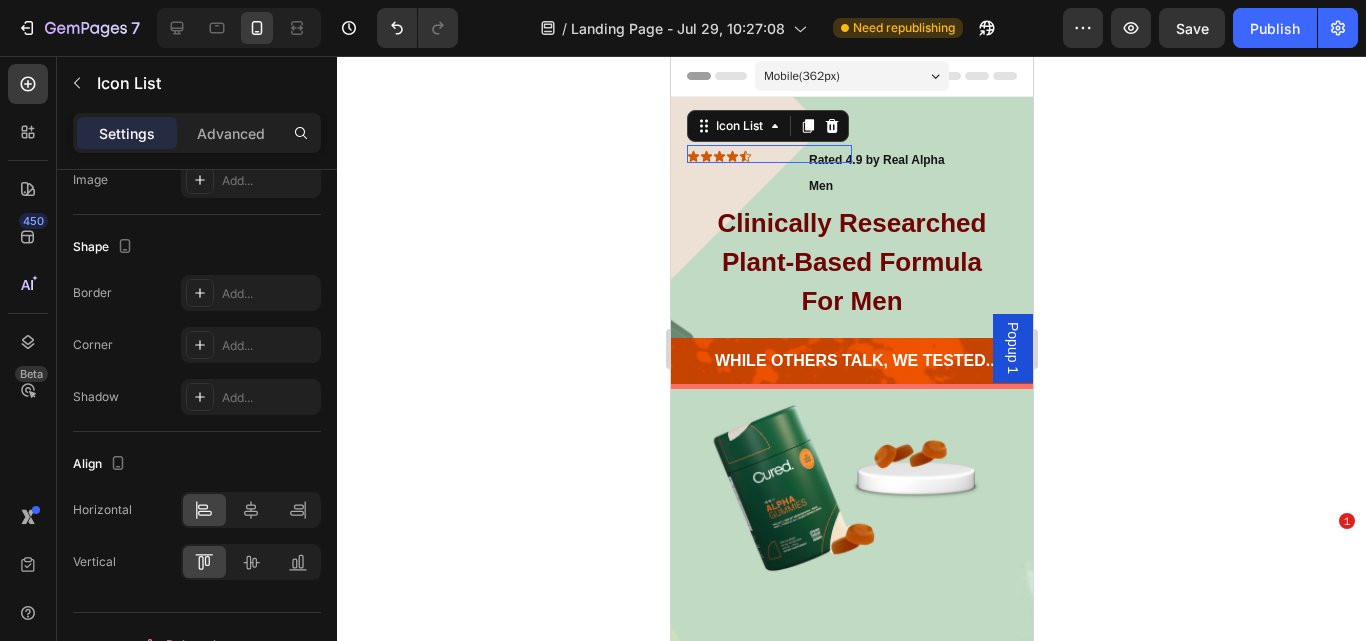 scroll, scrollTop: 0, scrollLeft: 0, axis: both 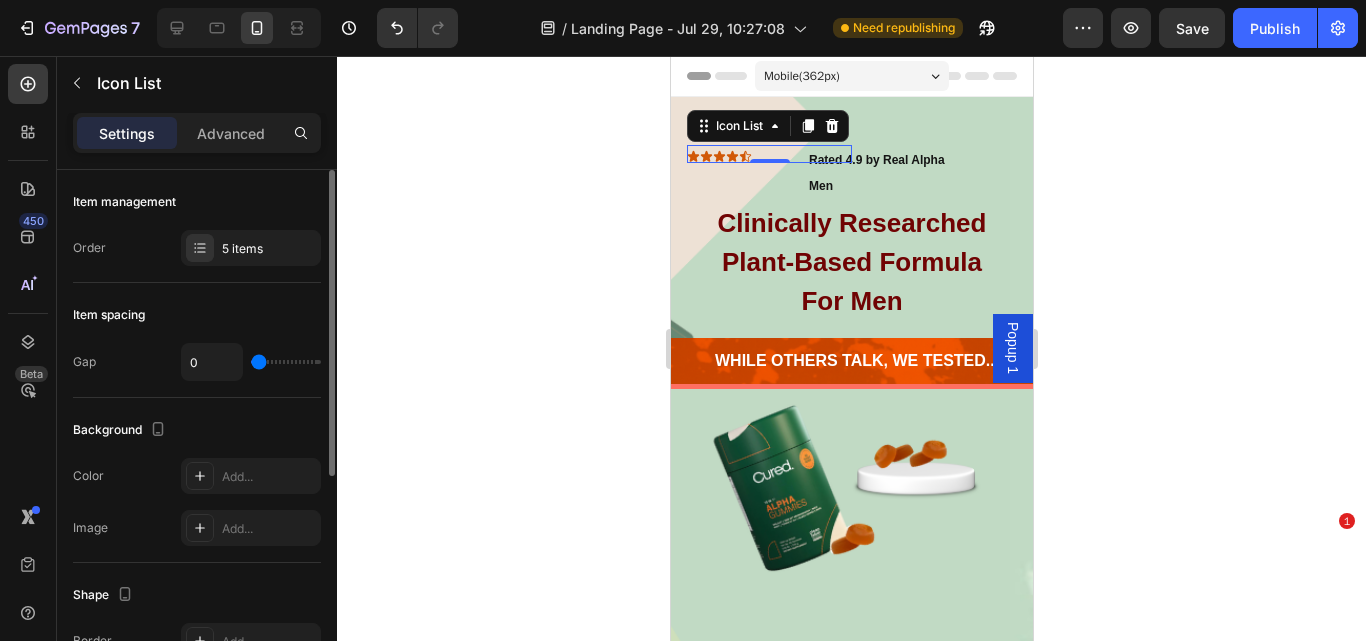 click on "Item spacing Gap 0" 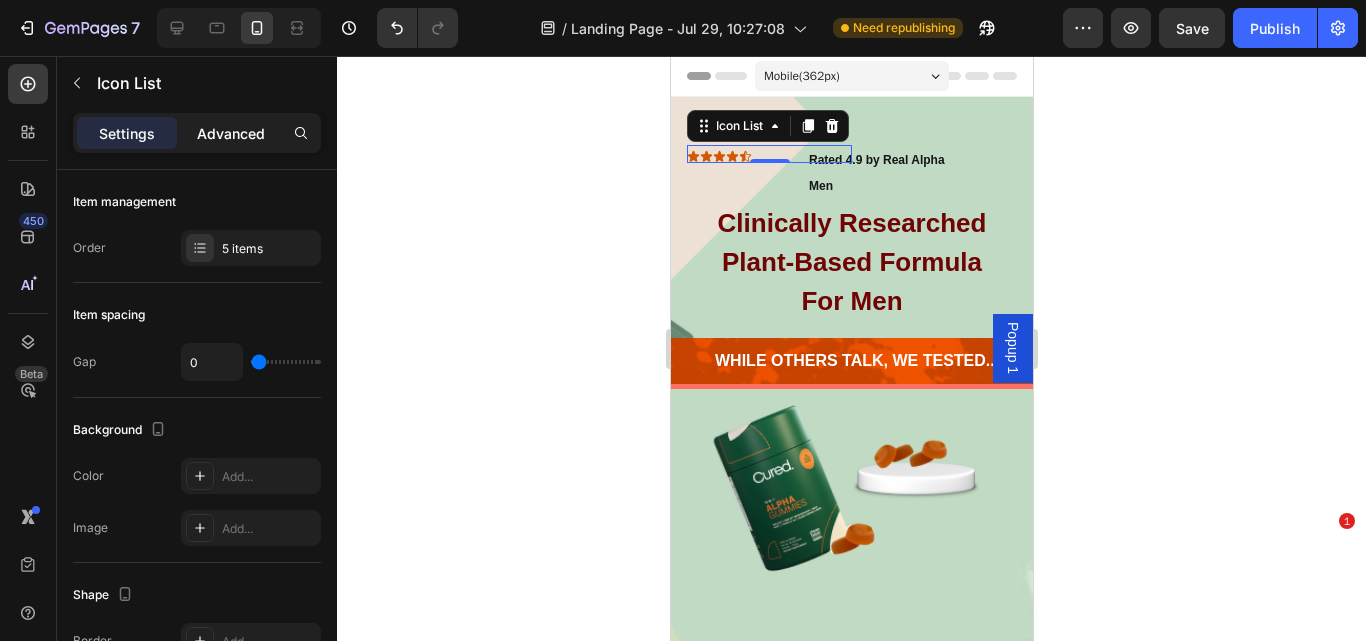click on "Advanced" at bounding box center [231, 133] 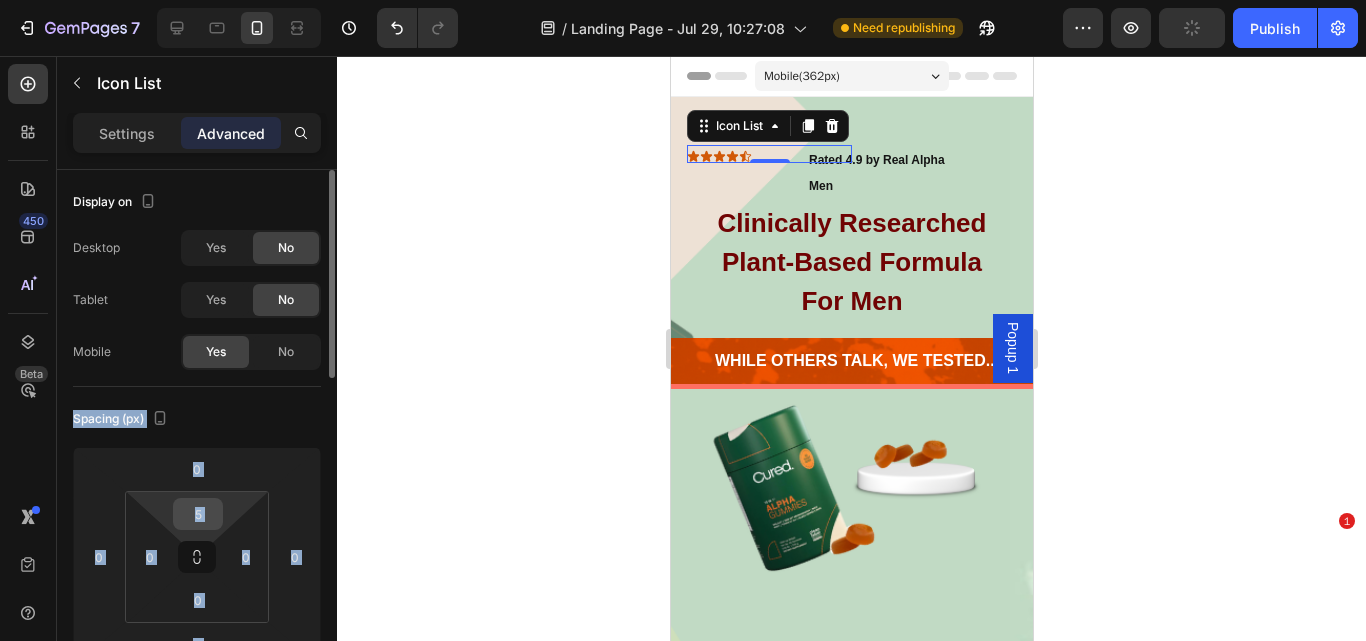 drag, startPoint x: 146, startPoint y: 326, endPoint x: 203, endPoint y: 502, distance: 185 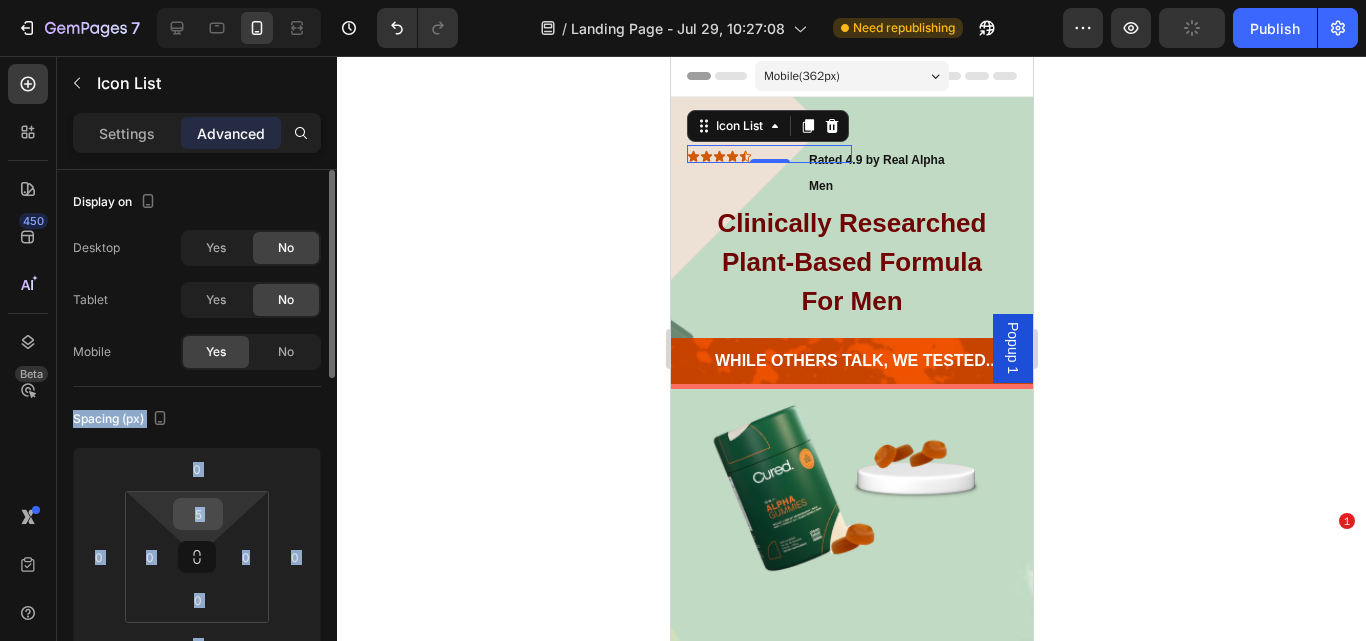 click on "Display on Desktop Yes No Tablet Yes No Mobile Yes No Spacing (px) 0 0 0 0 5 0 0 0 Shape Border Add... Corner Add... Shadow Add... Position Static Opacity 100% Animation Interaction Upgrade to Optimize plan  to unlock Interaction & other premium features. CSS class" at bounding box center [197, 768] 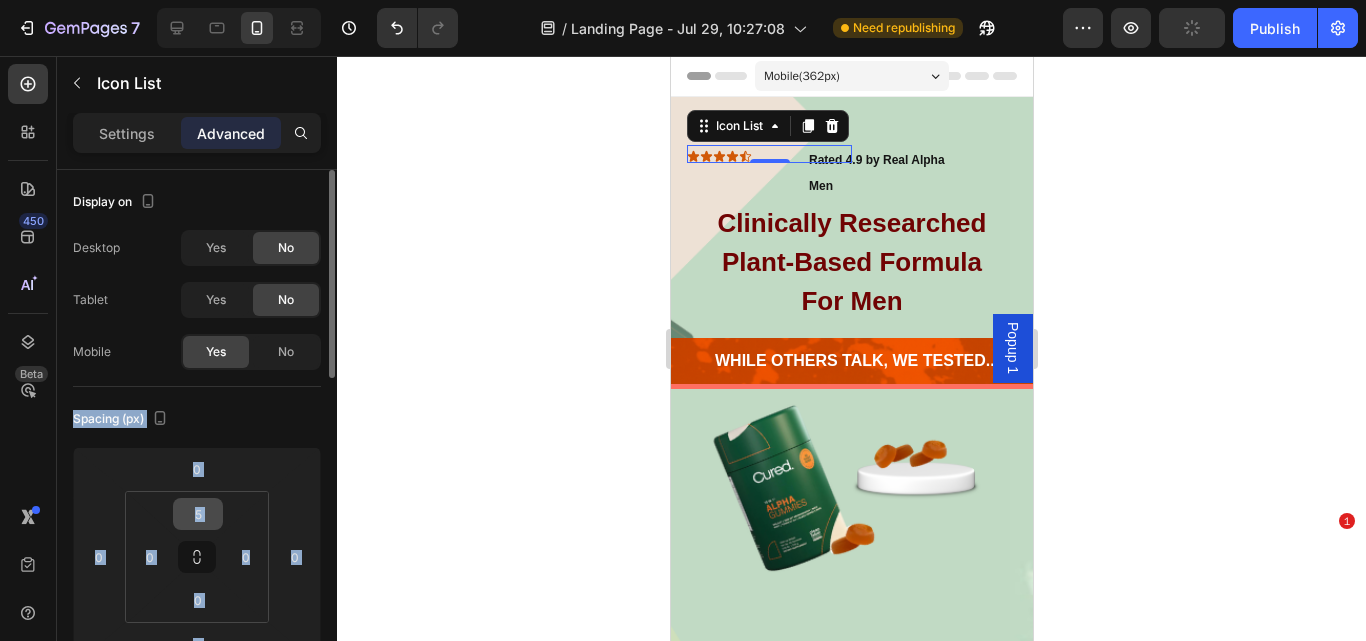click on "5" at bounding box center [198, 514] 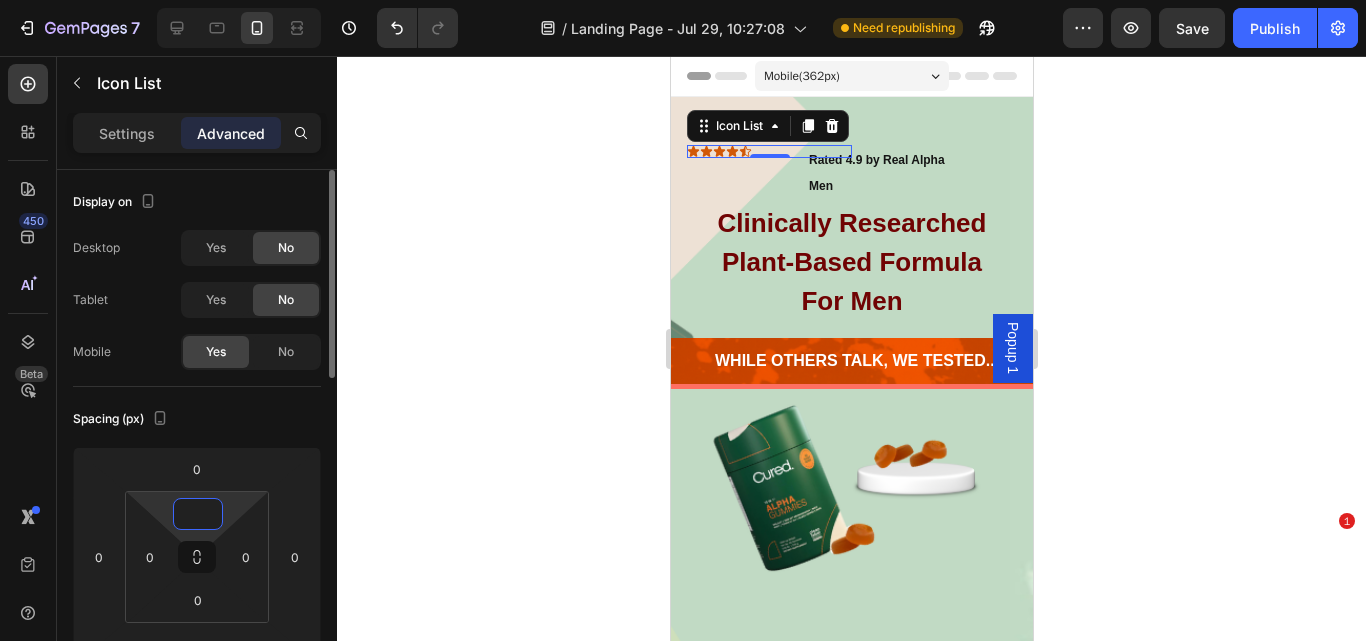 type on "0" 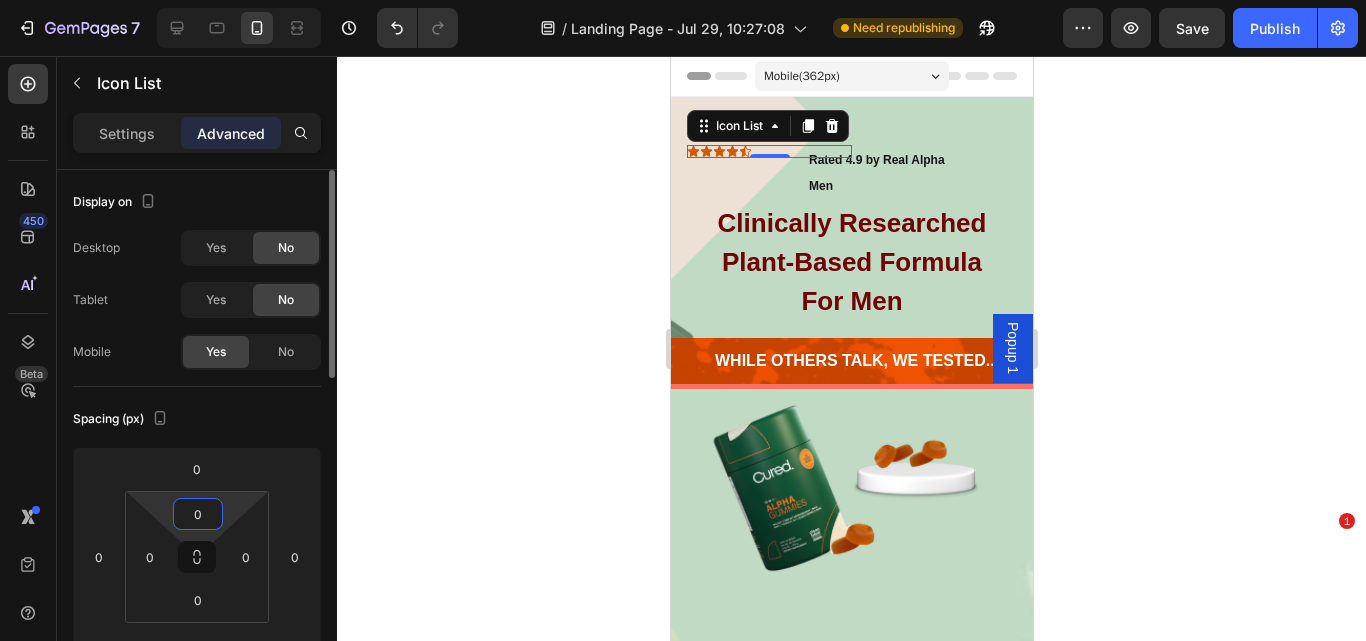 click on "Spacing (px)" at bounding box center [197, 419] 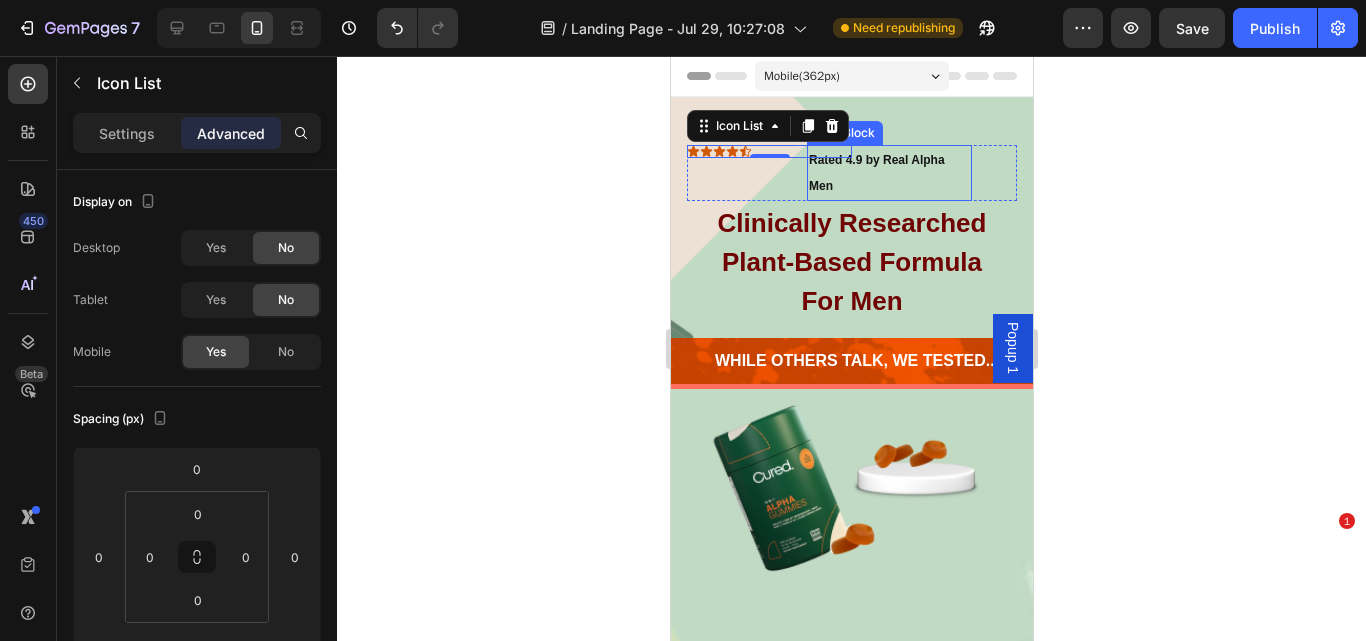 click on "Rated 4.9 by Real Alpha Men" at bounding box center [888, 173] 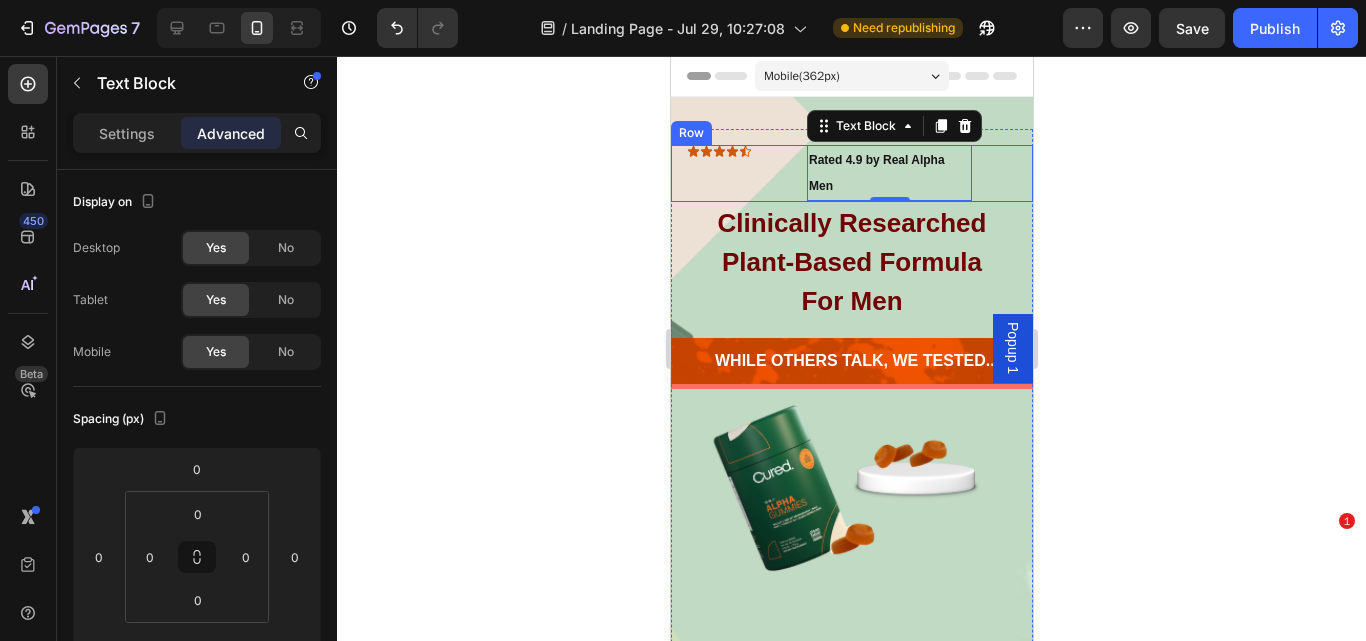 click on "Icon Icon Icon Icon Icon Icon List Rated 4.9 by Real Alpha Men Text Block   0 Row Row" at bounding box center (851, 173) 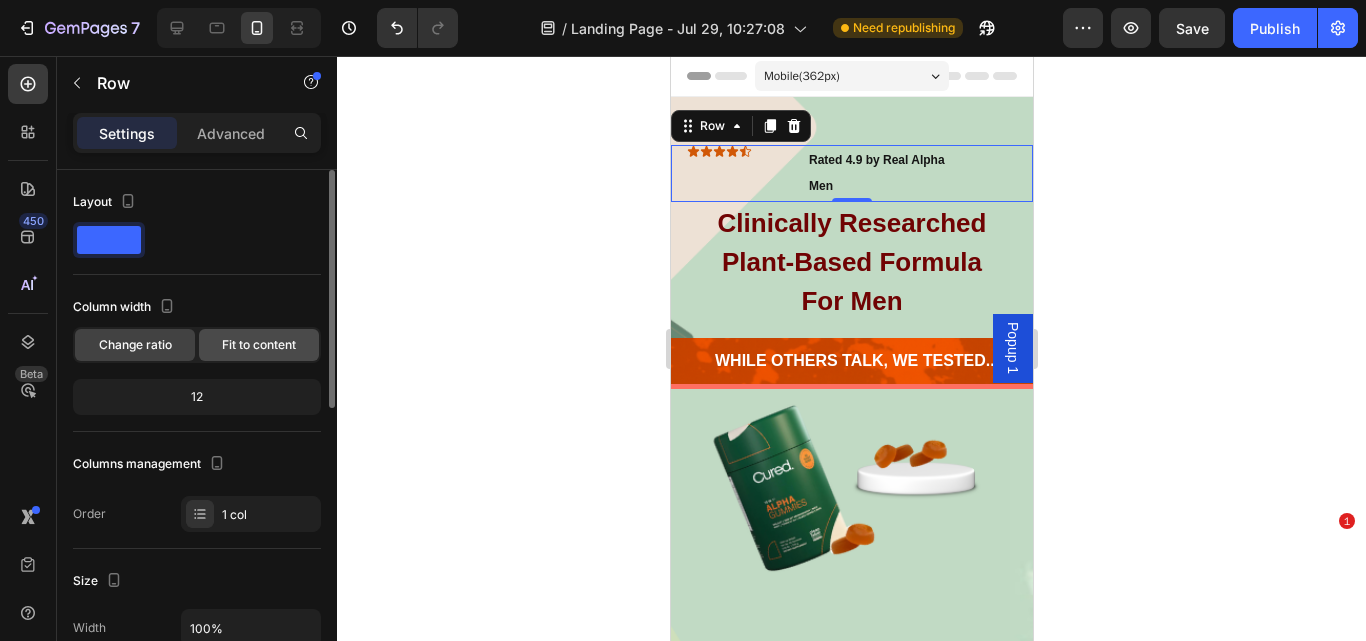 click on "Fit to content" 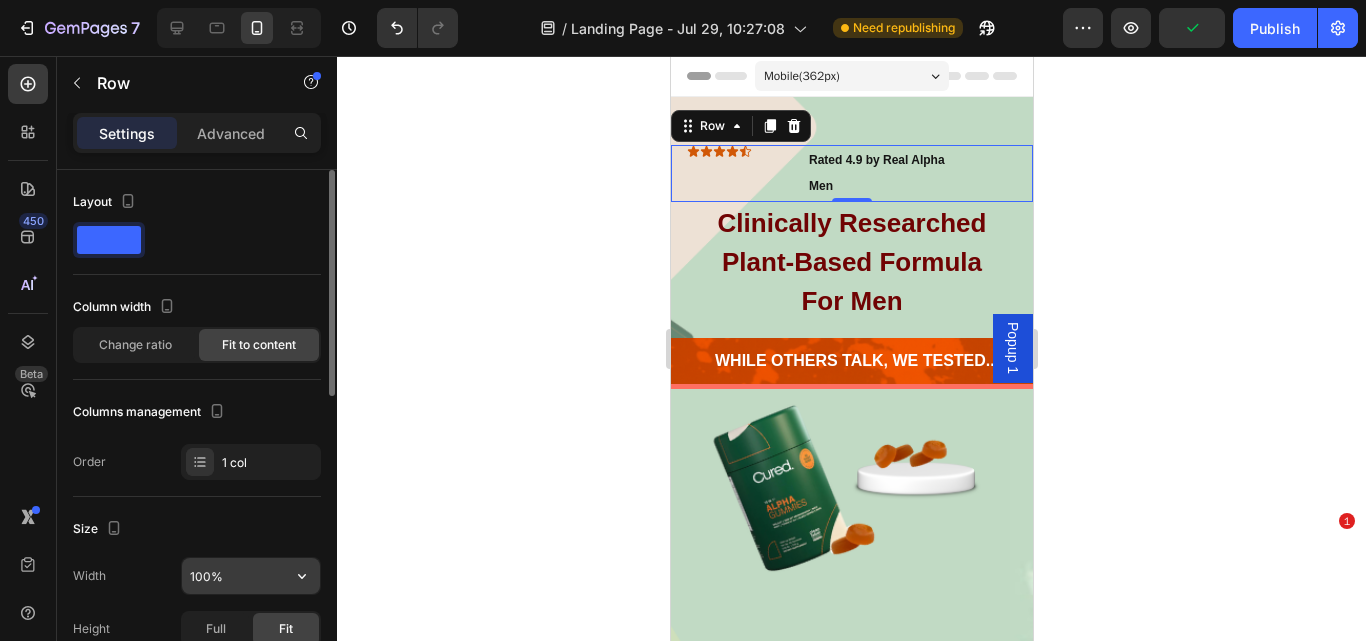 click on "100%" at bounding box center [251, 576] 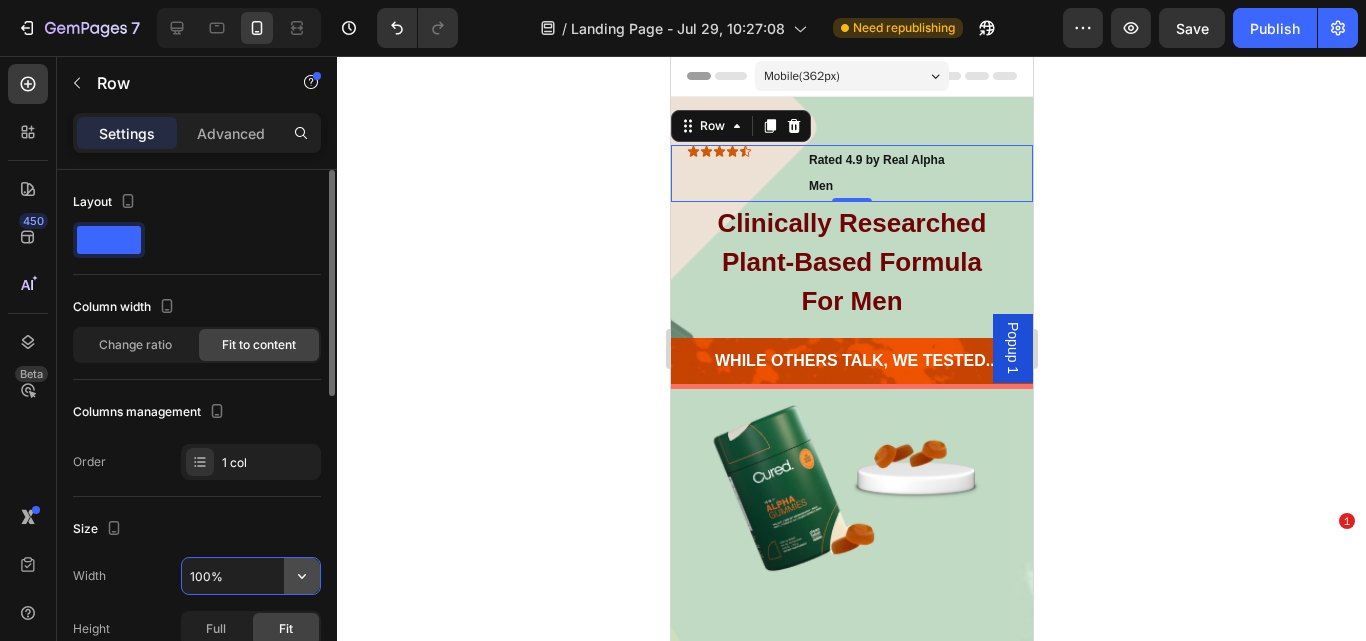 click 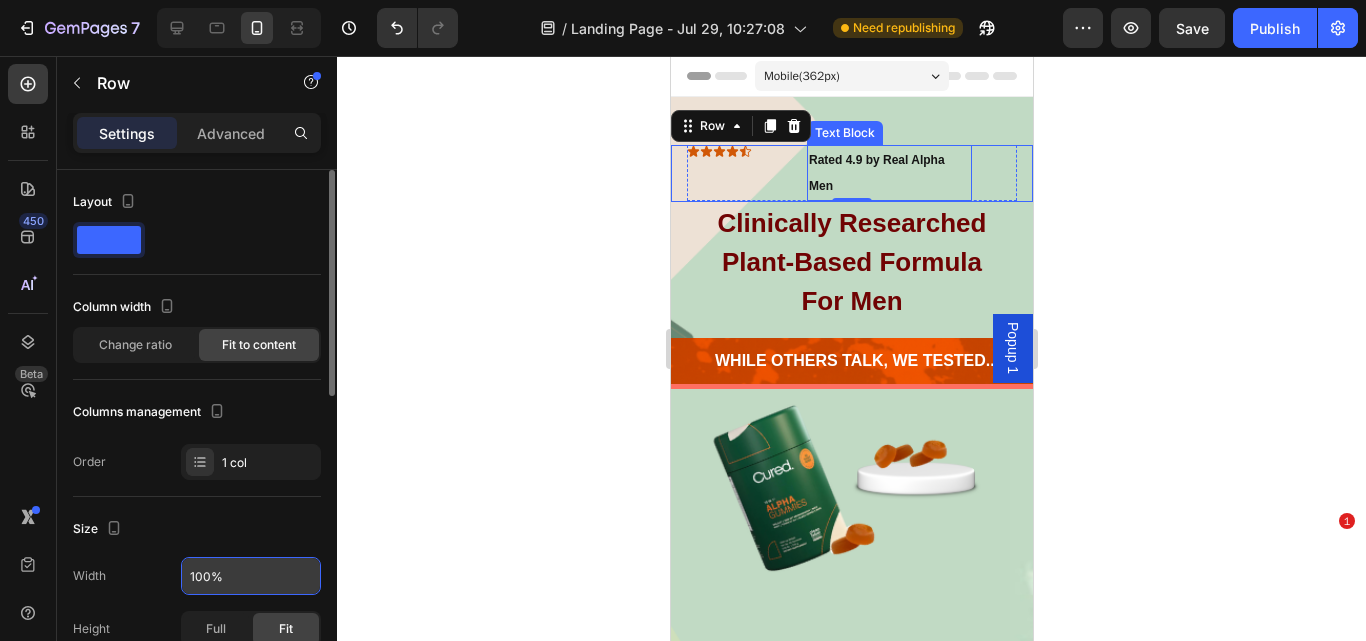 click on "Rated 4.9 by Real Alpha Men" at bounding box center [888, 173] 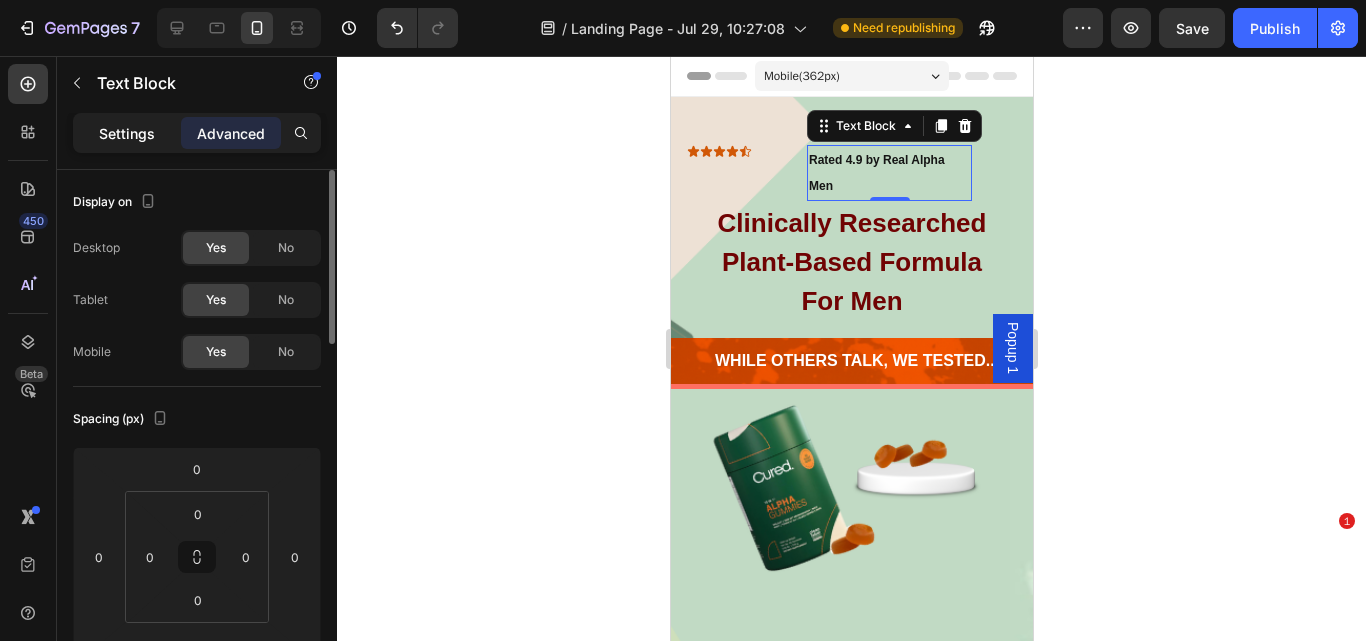 click on "Settings" at bounding box center (127, 133) 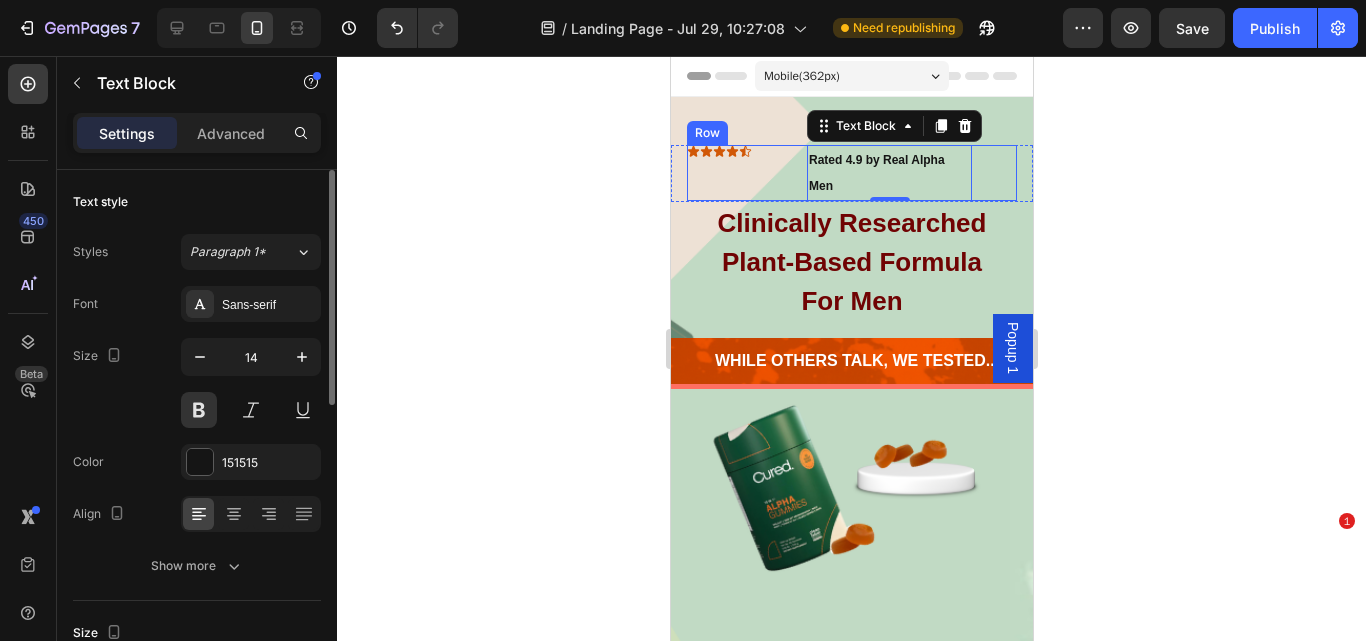 click on "Icon Icon Icon Icon Icon Icon List" at bounding box center [768, 173] 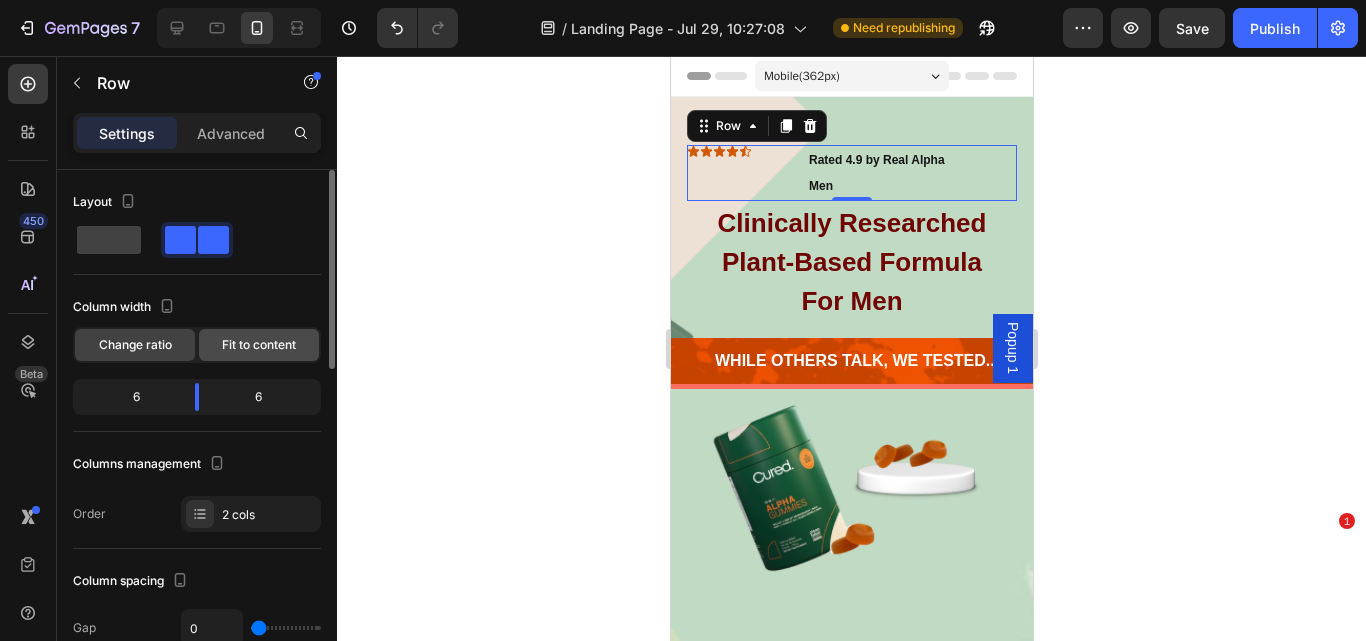 click on "Fit to content" 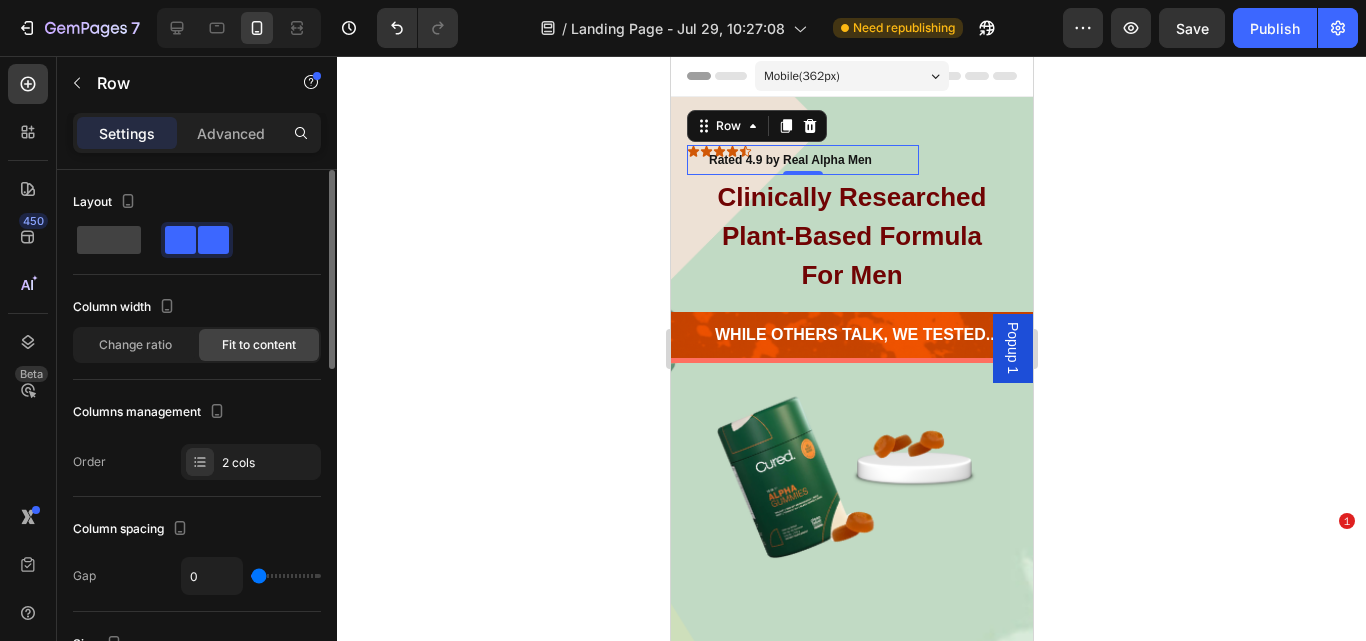 scroll, scrollTop: 401, scrollLeft: 0, axis: vertical 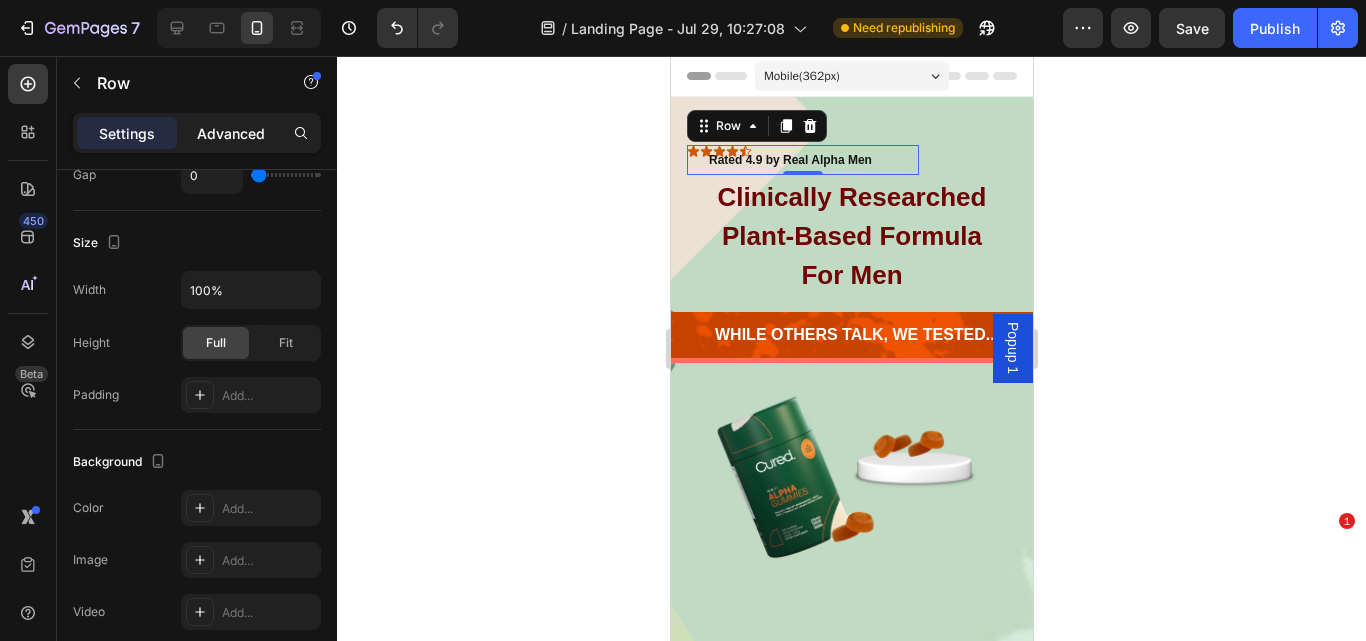 click on "Advanced" at bounding box center [231, 133] 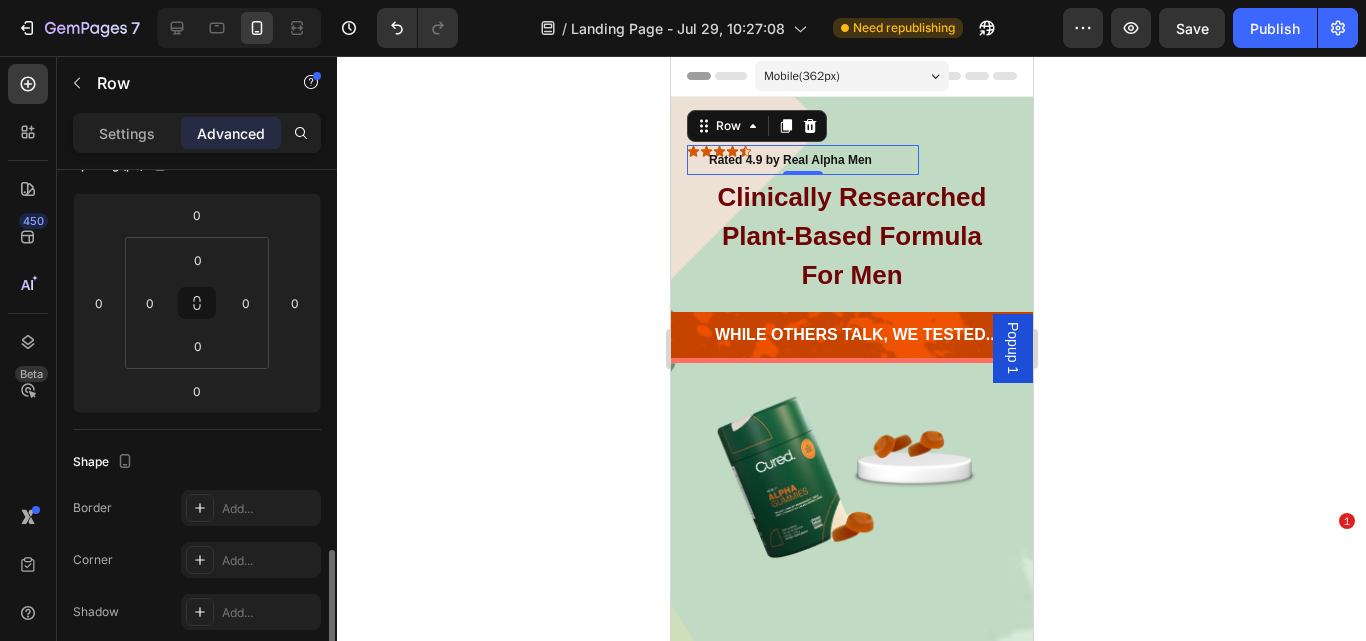 scroll, scrollTop: 454, scrollLeft: 0, axis: vertical 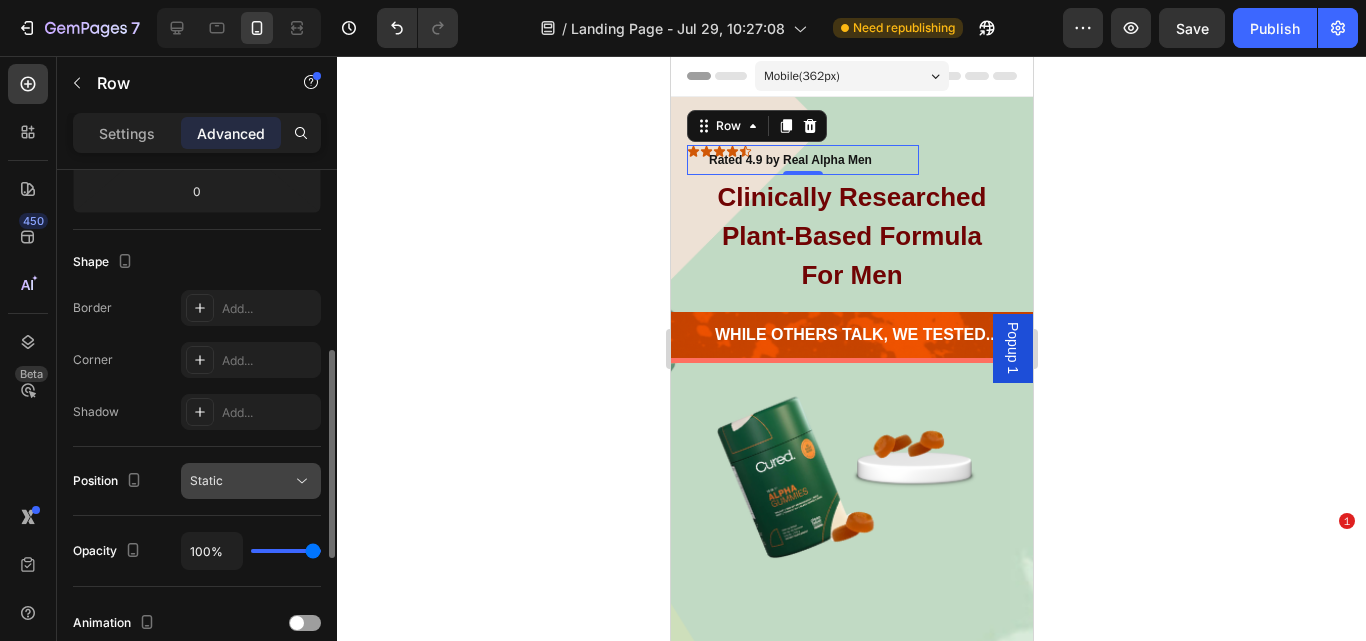 click on "Static" 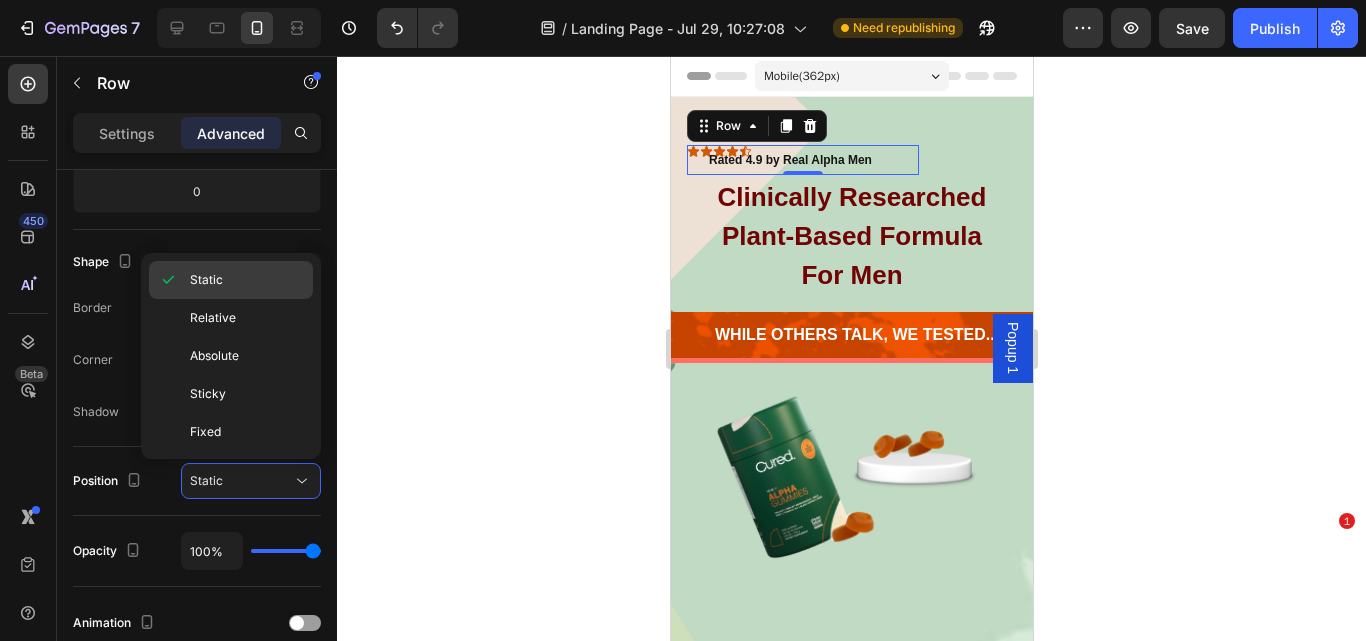 click on "Static" 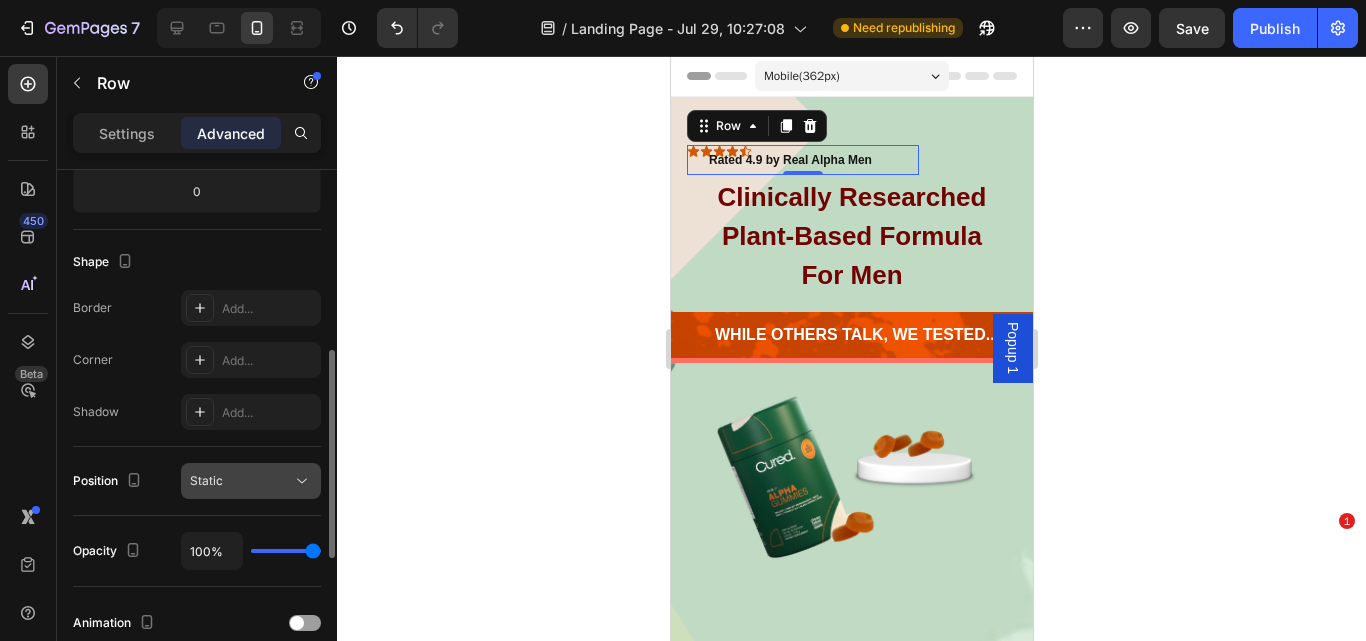 click on "Static" at bounding box center [241, 481] 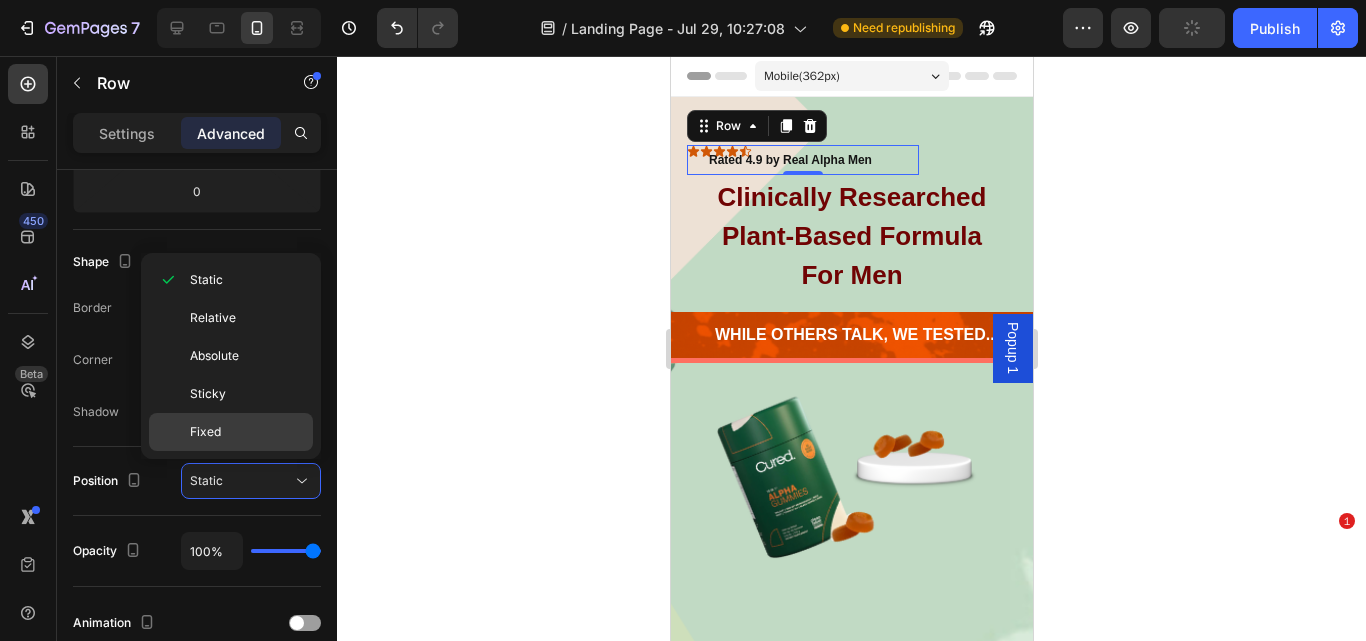 click on "Fixed" at bounding box center [205, 432] 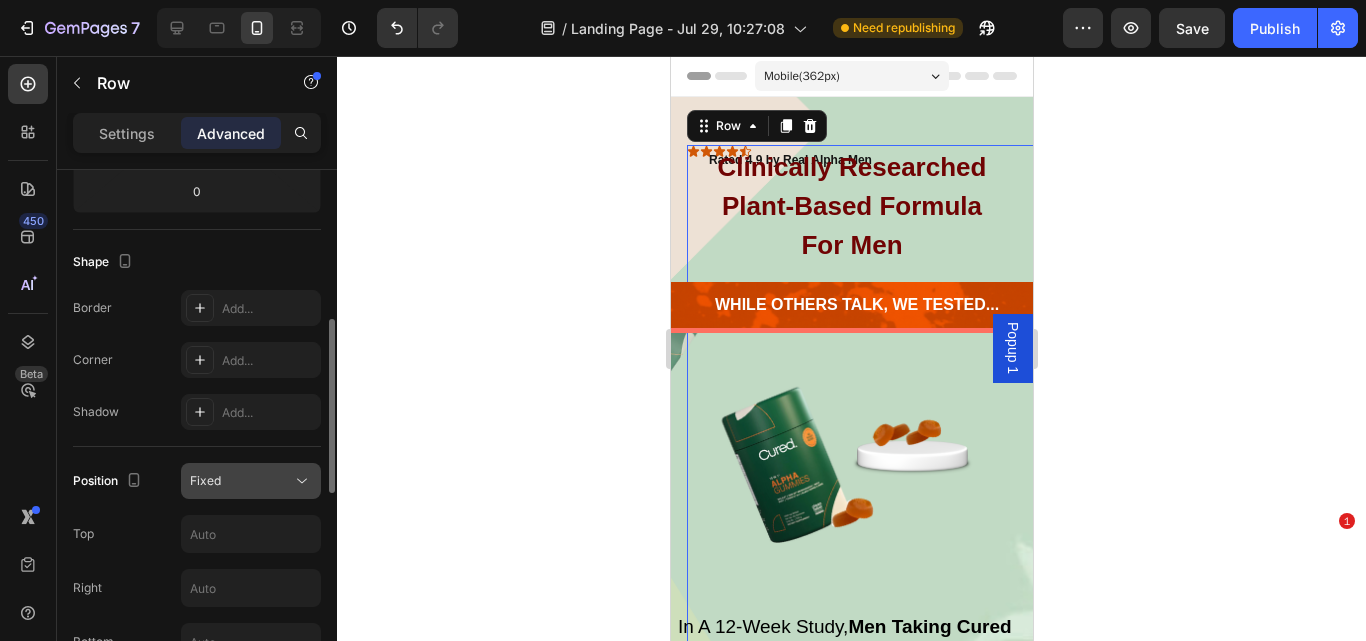 click on "Fixed" at bounding box center [205, 480] 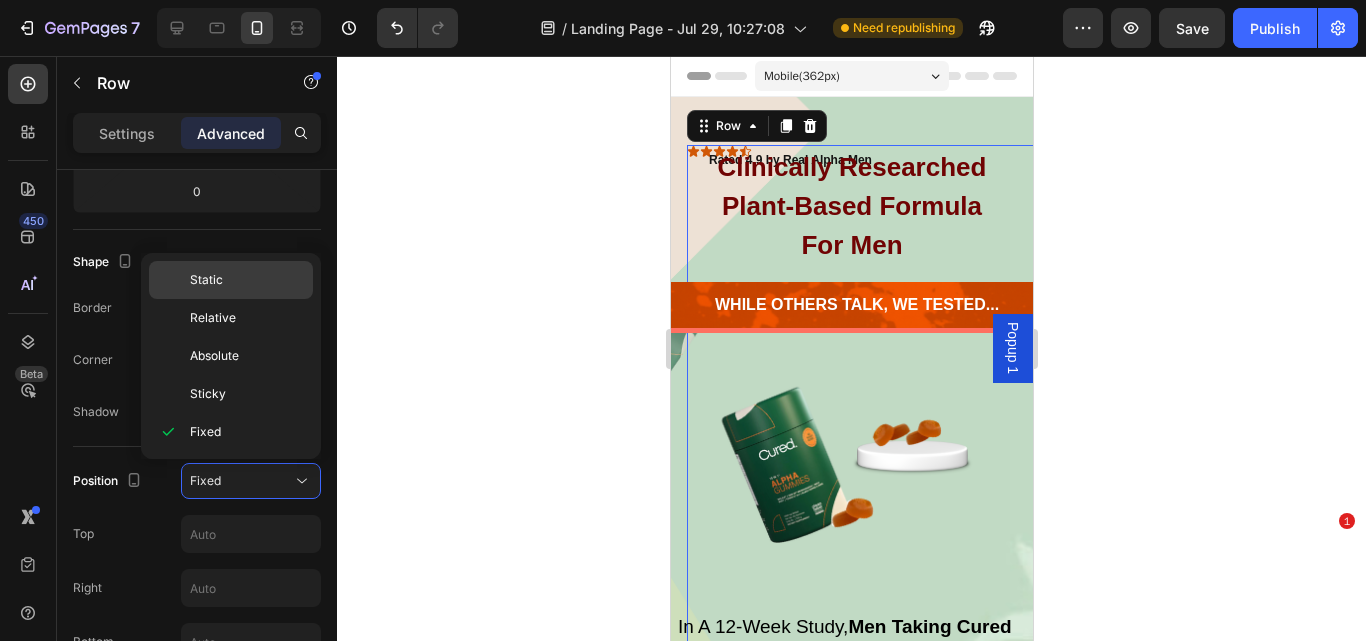 click on "Static" 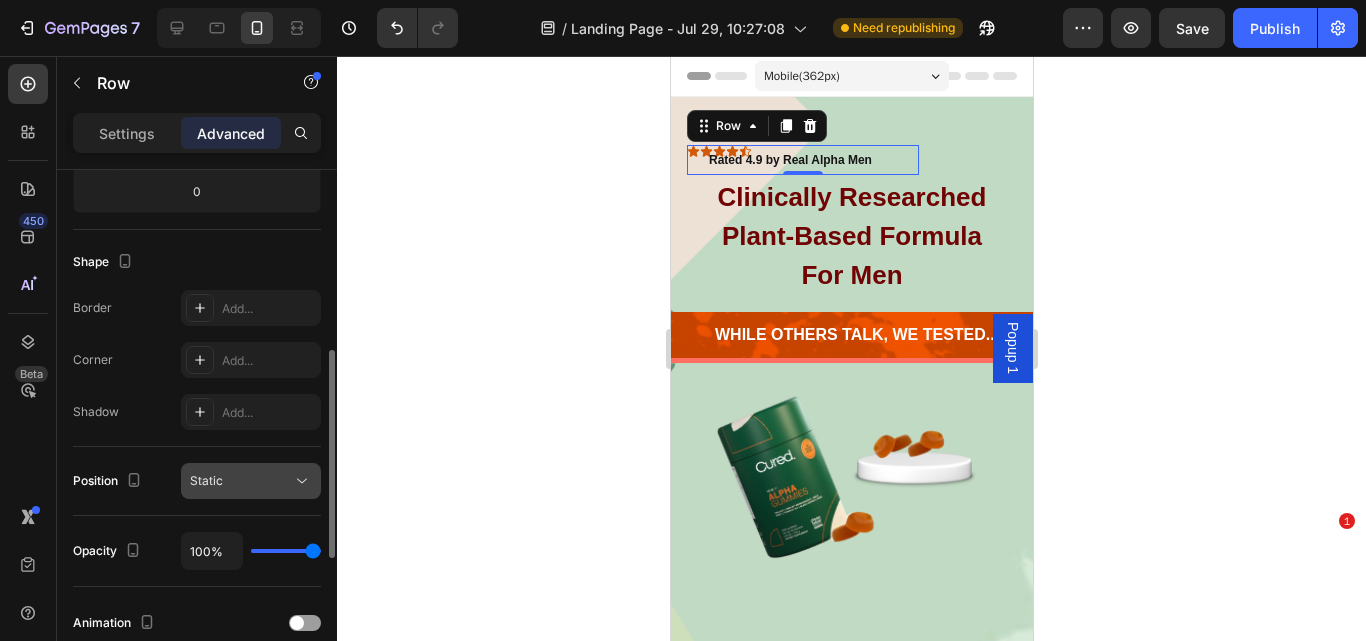 click on "Static" at bounding box center [206, 480] 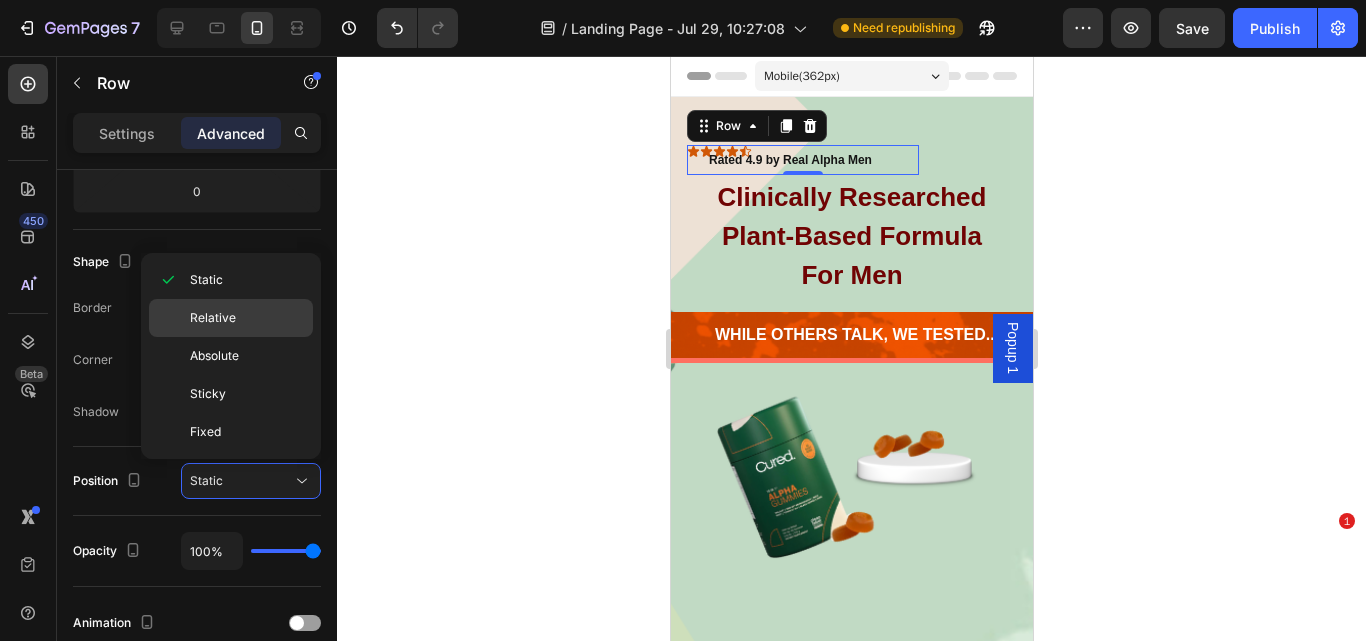 click on "Relative" 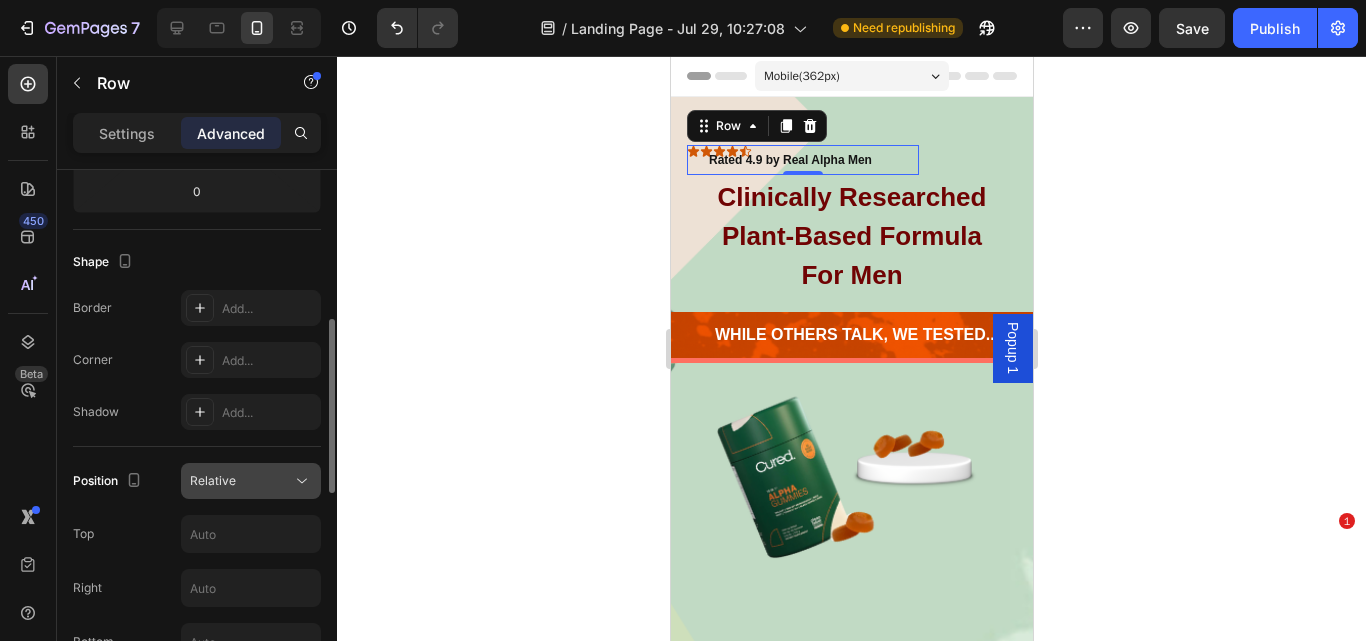 click on "Relative" 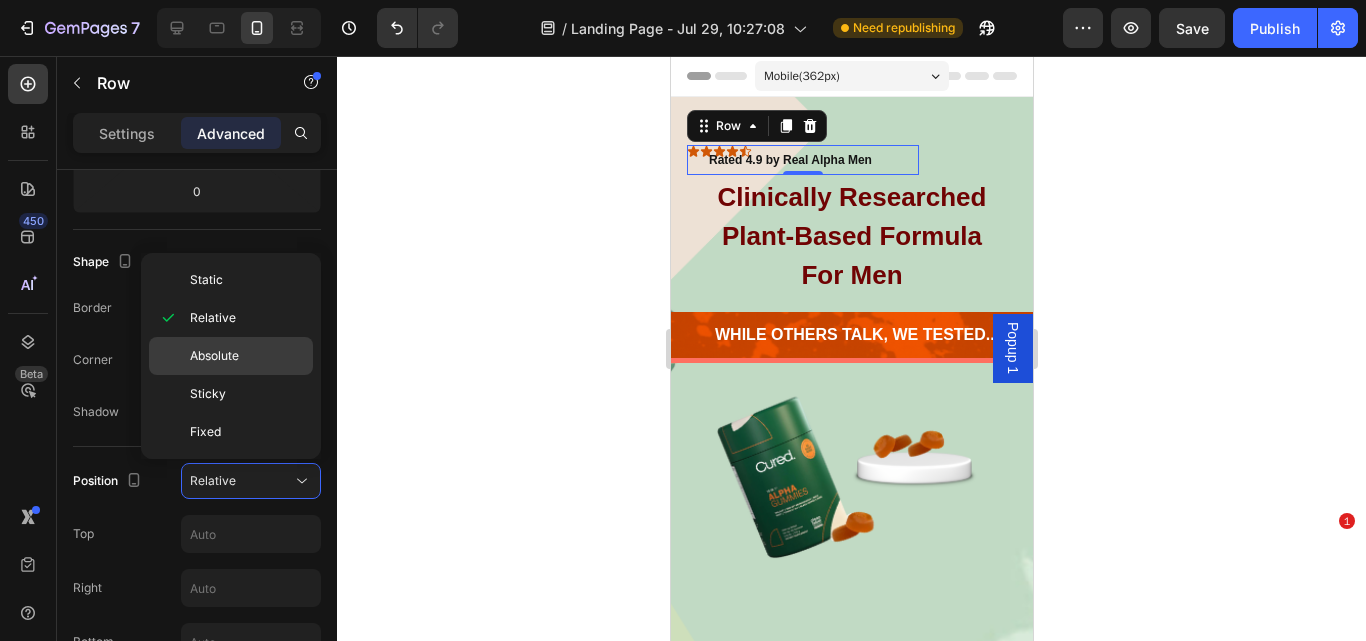 click on "Absolute" at bounding box center (247, 356) 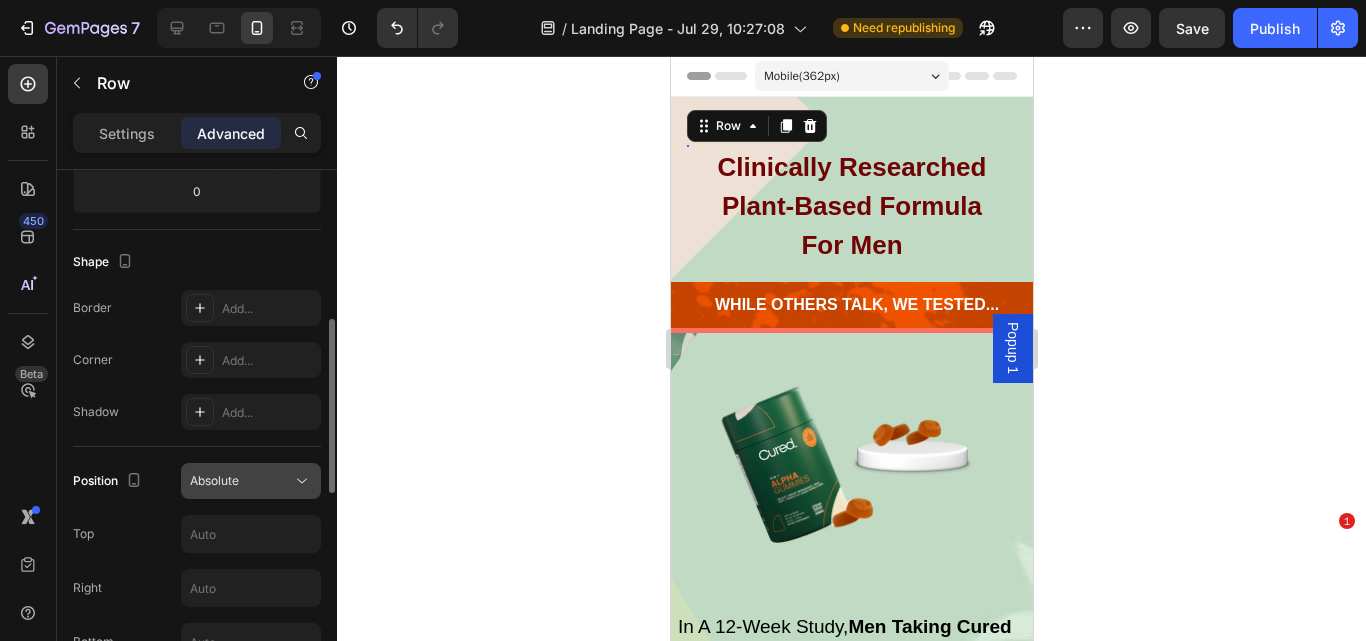 click on "Absolute" at bounding box center [214, 480] 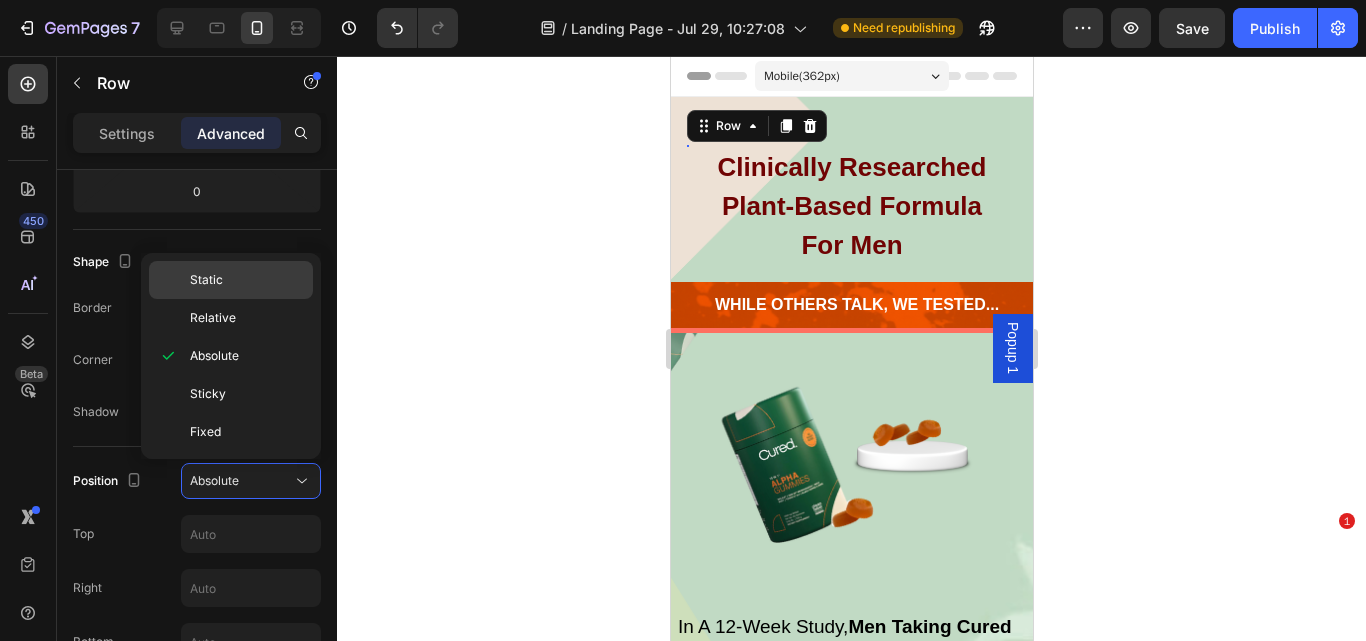 click on "Static" 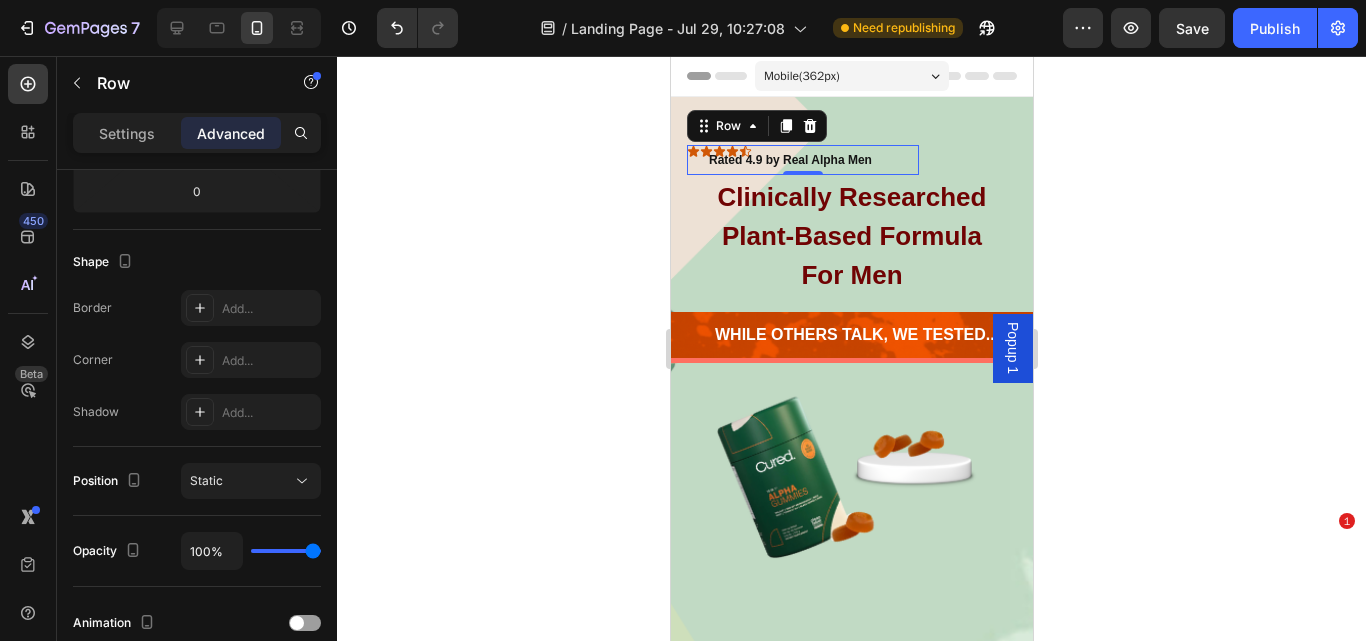 scroll, scrollTop: 108, scrollLeft: 0, axis: vertical 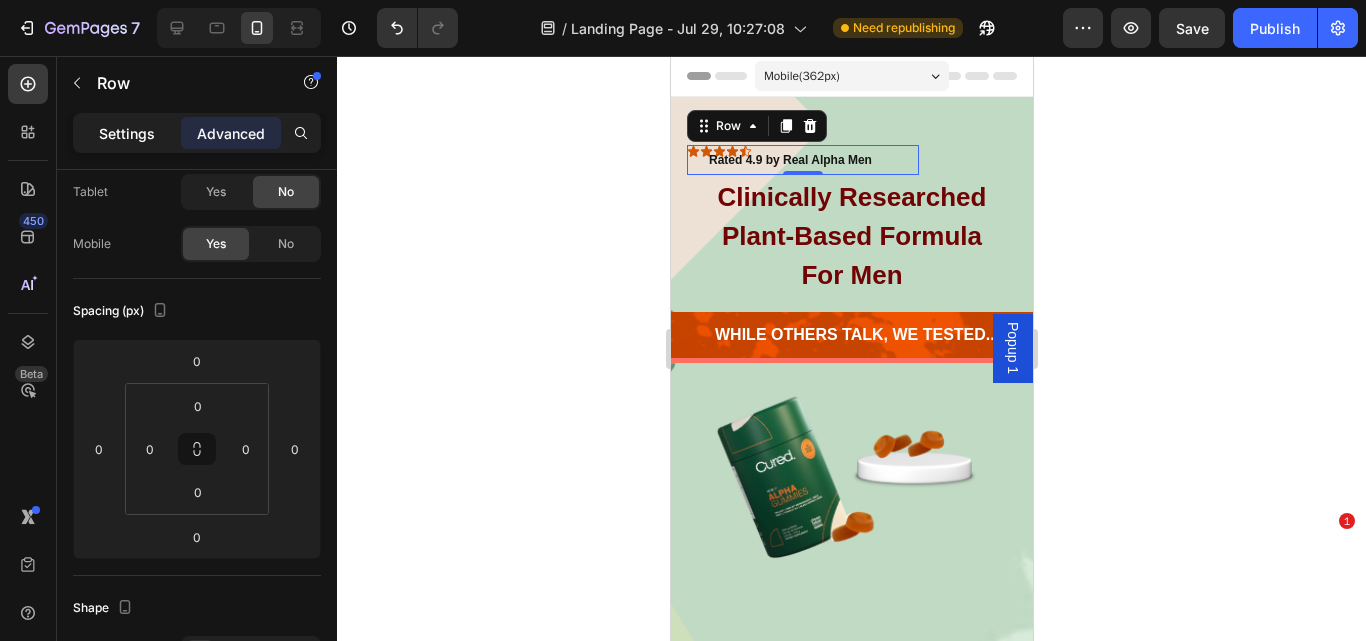 click on "Settings" at bounding box center (127, 133) 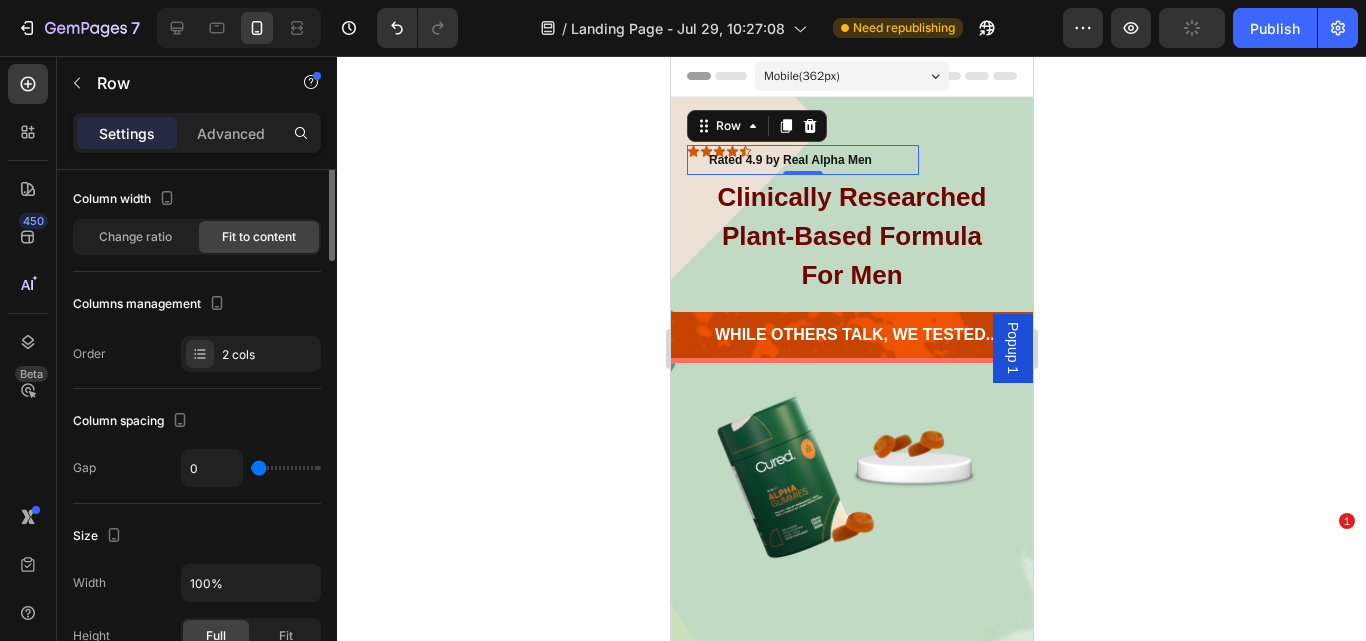 scroll, scrollTop: 0, scrollLeft: 0, axis: both 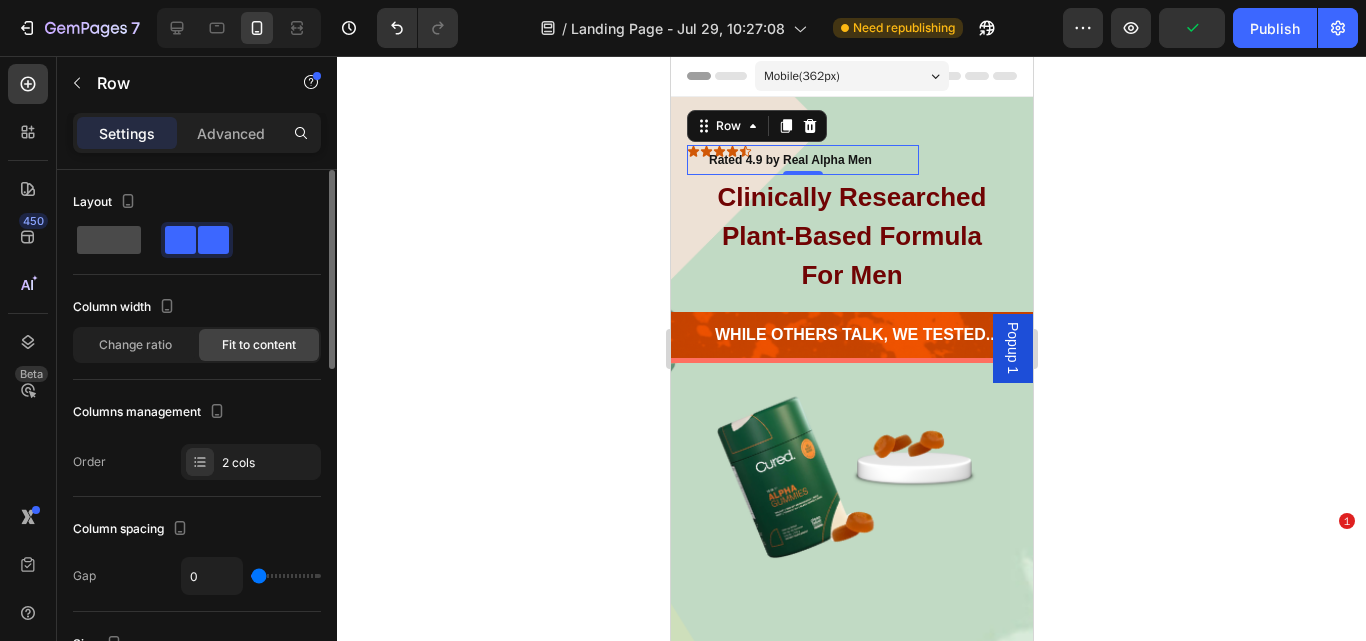 click 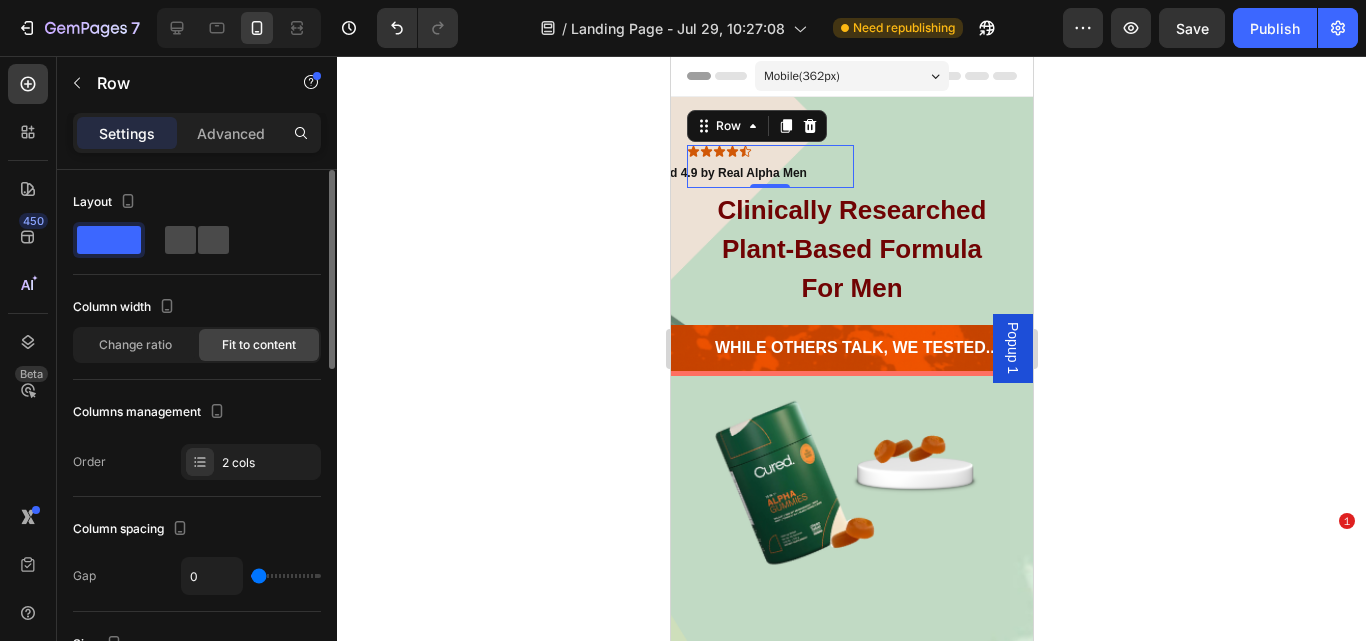 click at bounding box center (197, 240) 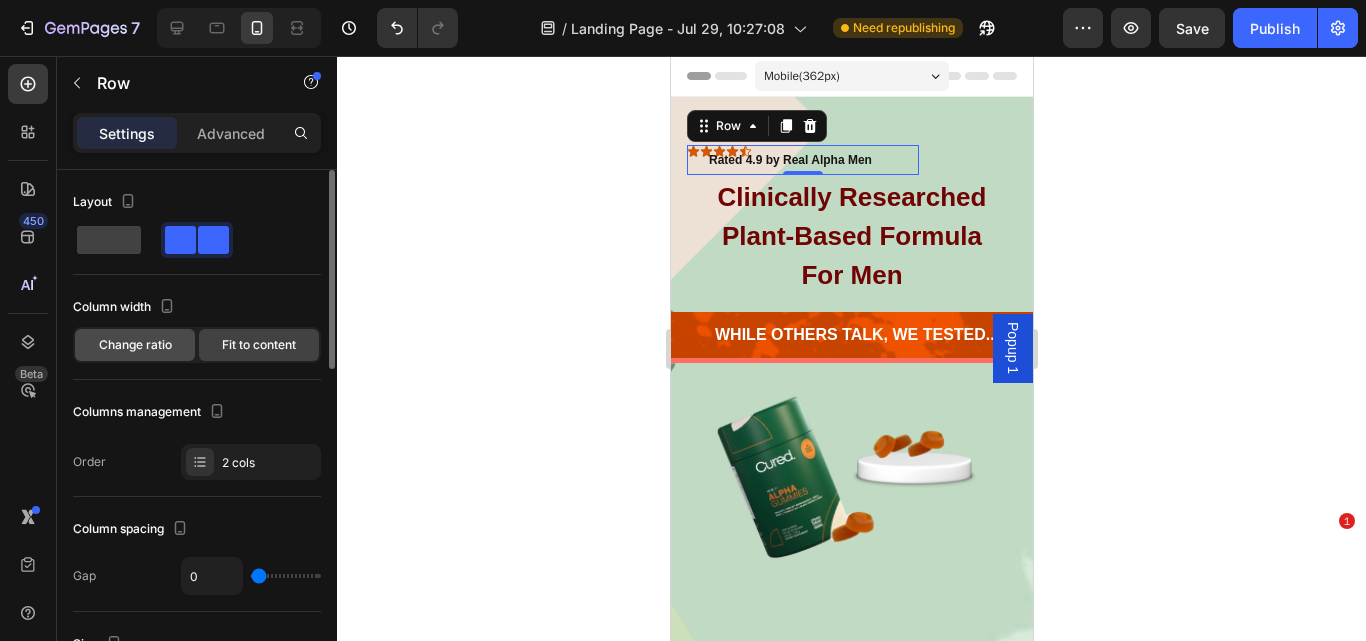 click on "Change ratio" 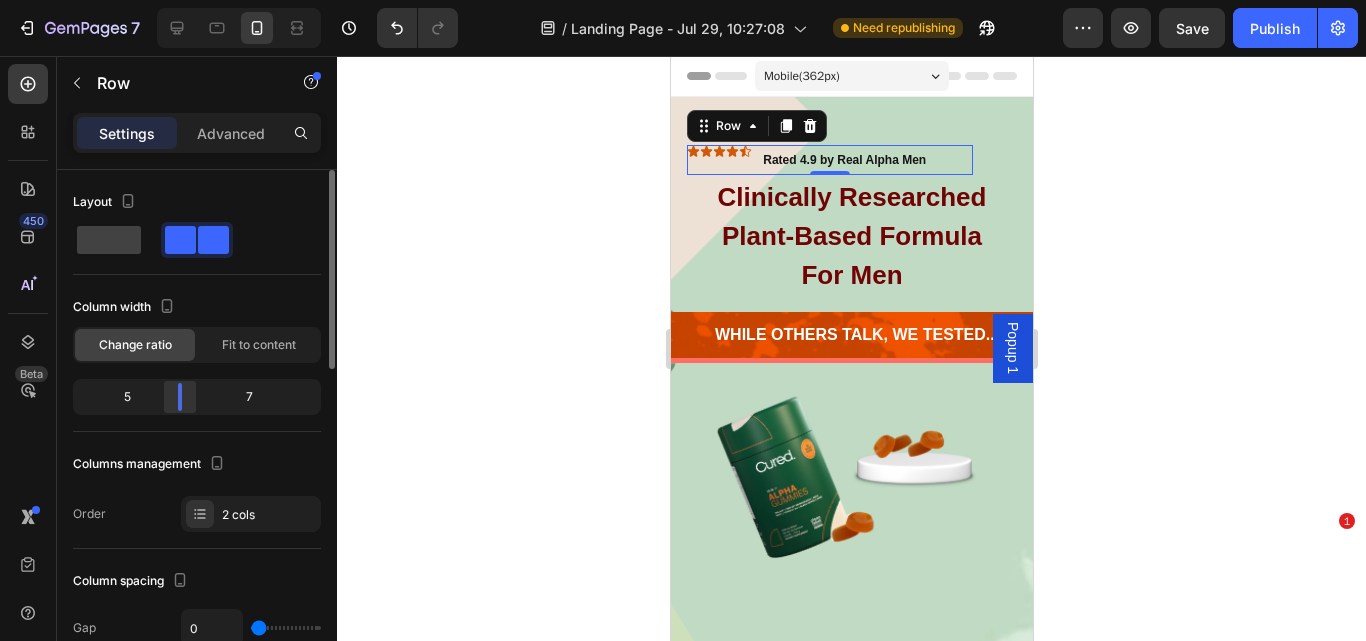 drag, startPoint x: 198, startPoint y: 402, endPoint x: 171, endPoint y: 401, distance: 27.018513 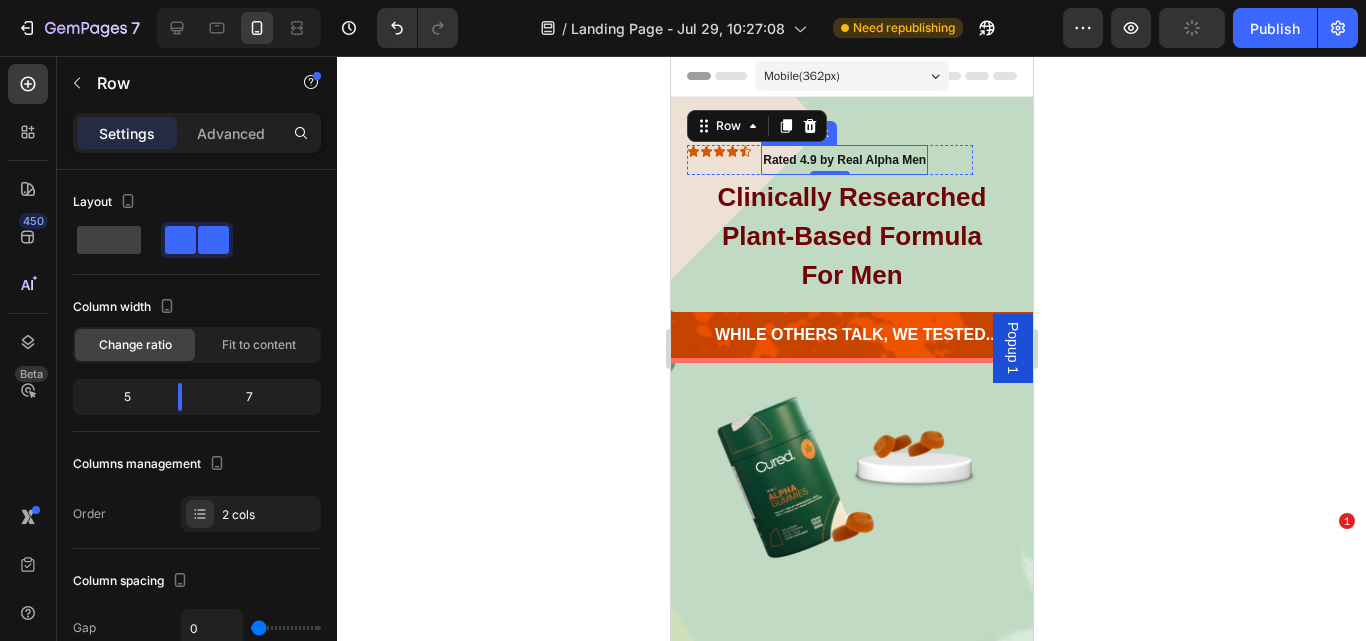click on "Rated 4.9 by Real Alpha Men" at bounding box center (843, 160) 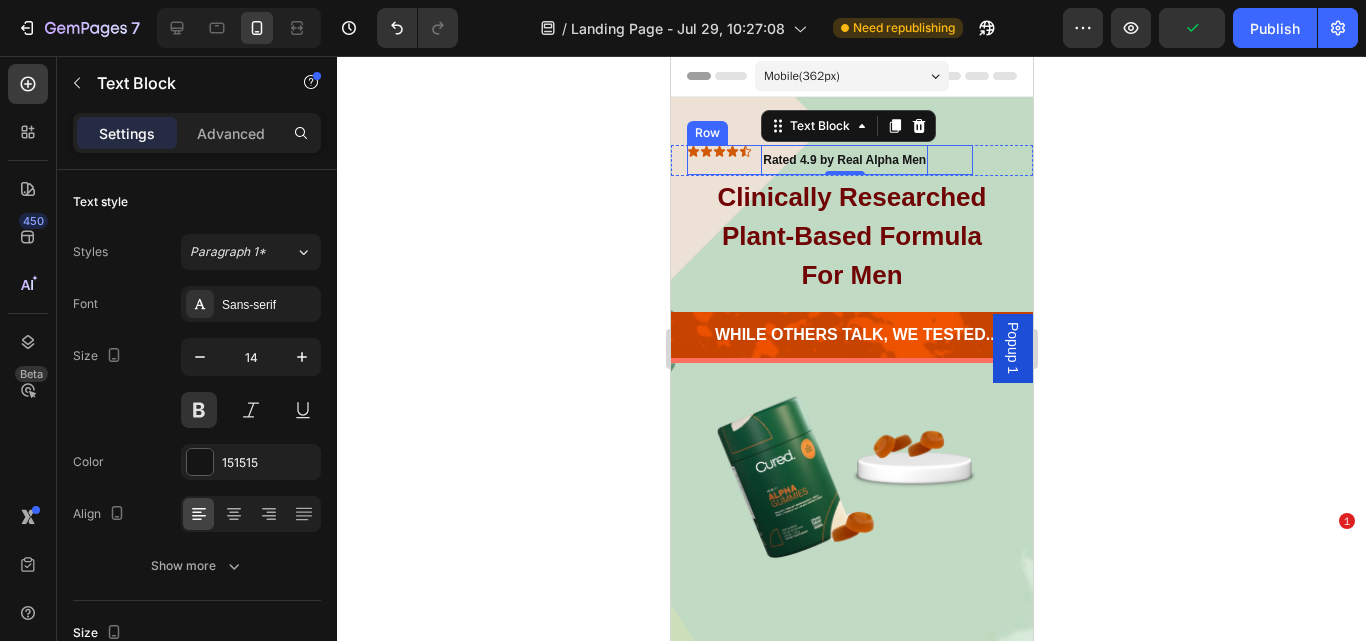 click on "Icon Icon Icon Icon Icon Icon List" at bounding box center [745, 160] 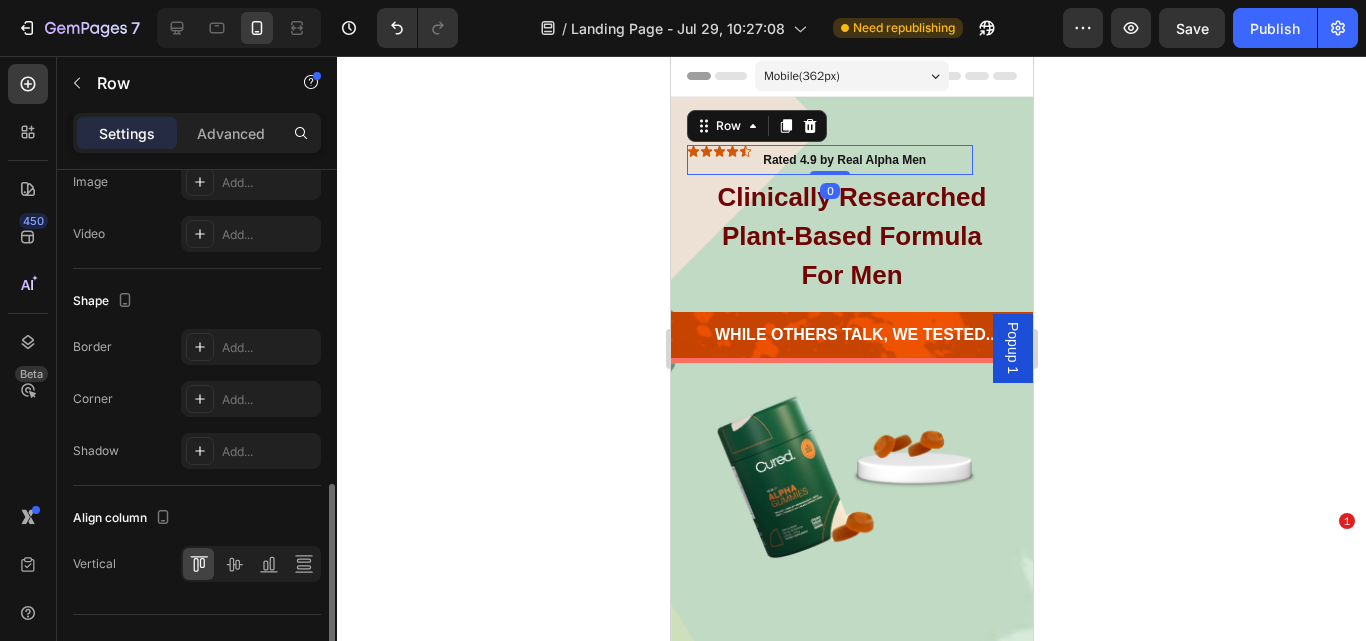 scroll, scrollTop: 868, scrollLeft: 0, axis: vertical 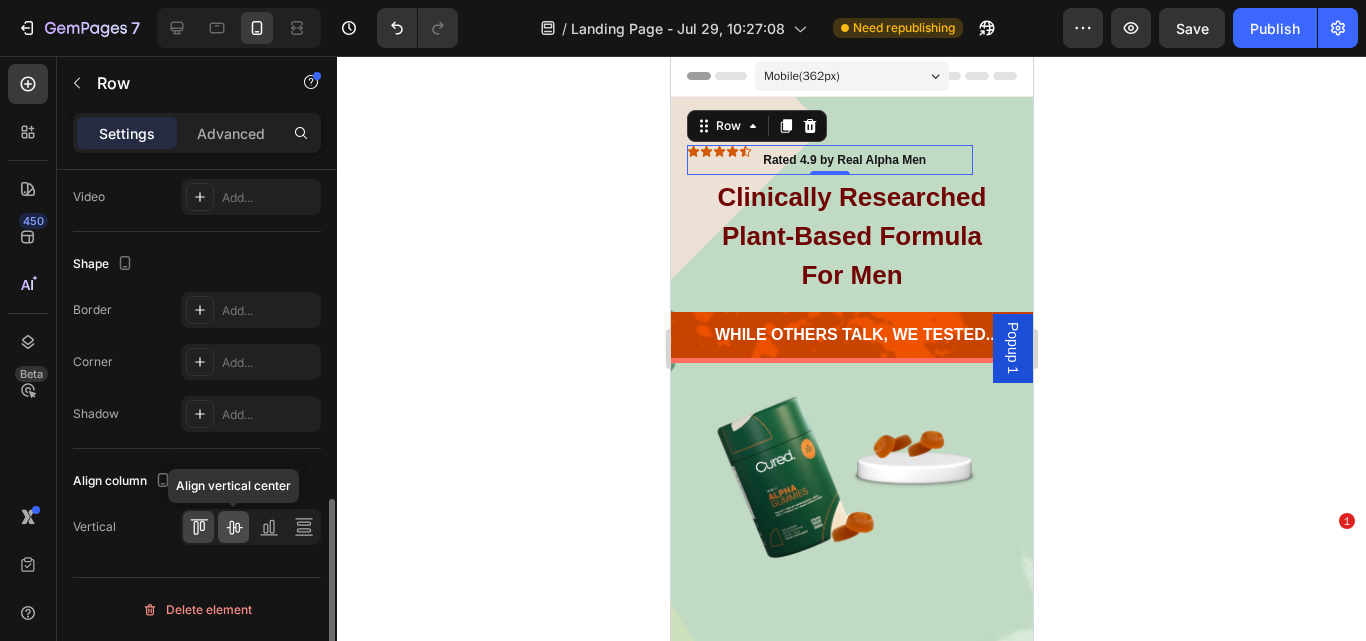 click 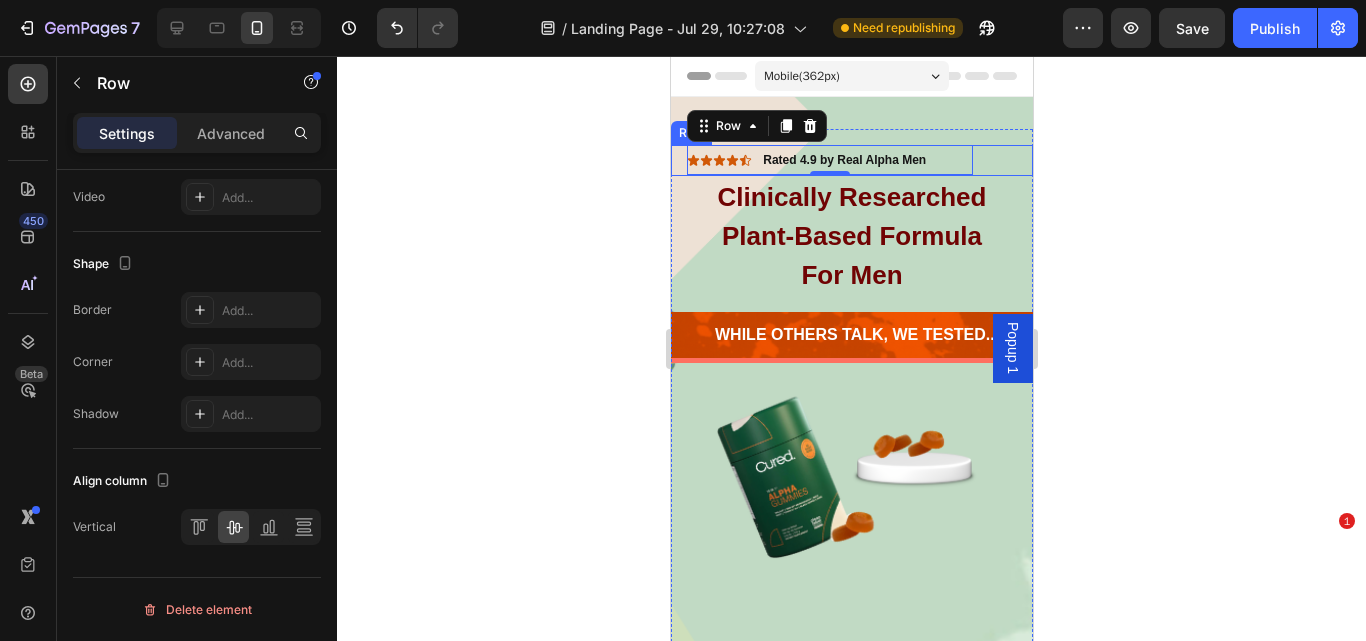 click on "Icon Icon Icon Icon Icon Icon List Rated 4.9 by Real Alpha Men Text Block Row   0 Row" at bounding box center [851, 160] 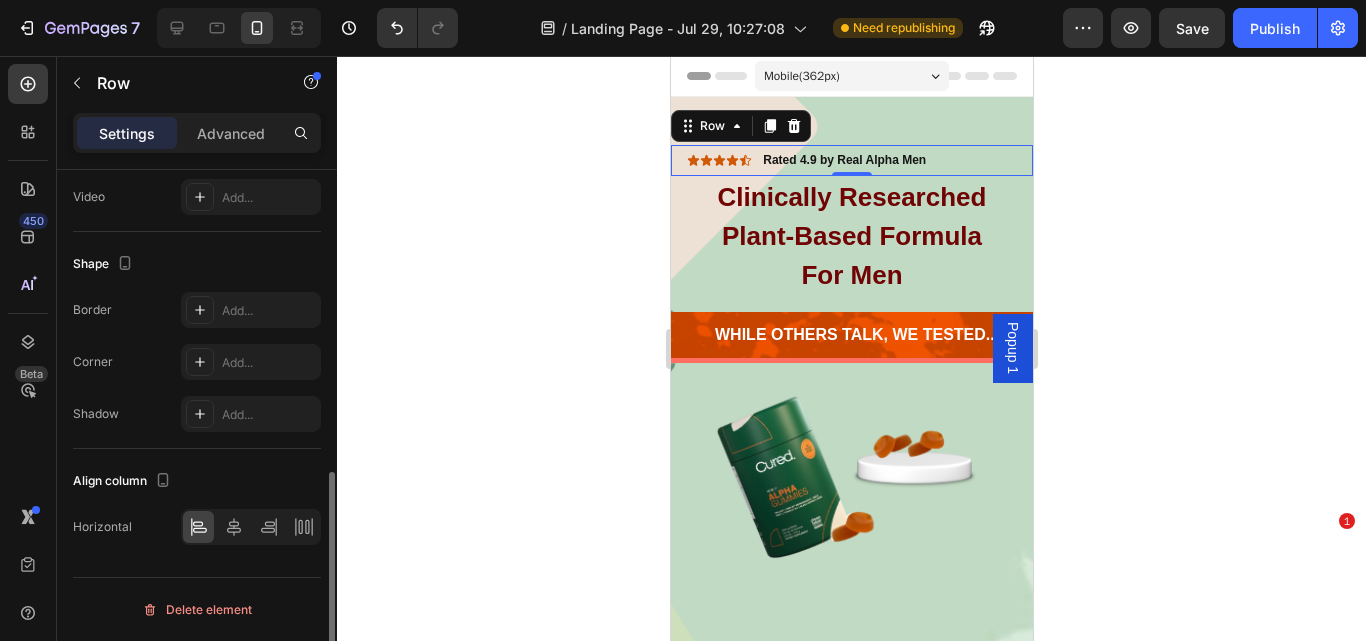 scroll, scrollTop: 701, scrollLeft: 0, axis: vertical 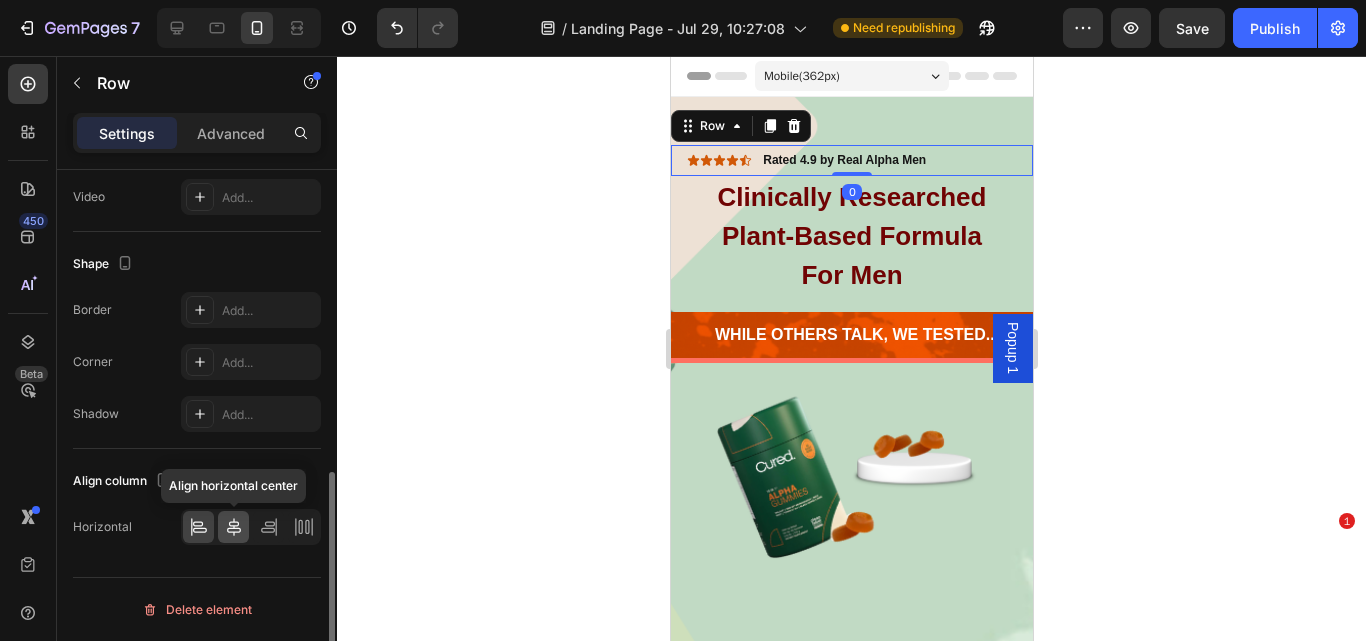 click 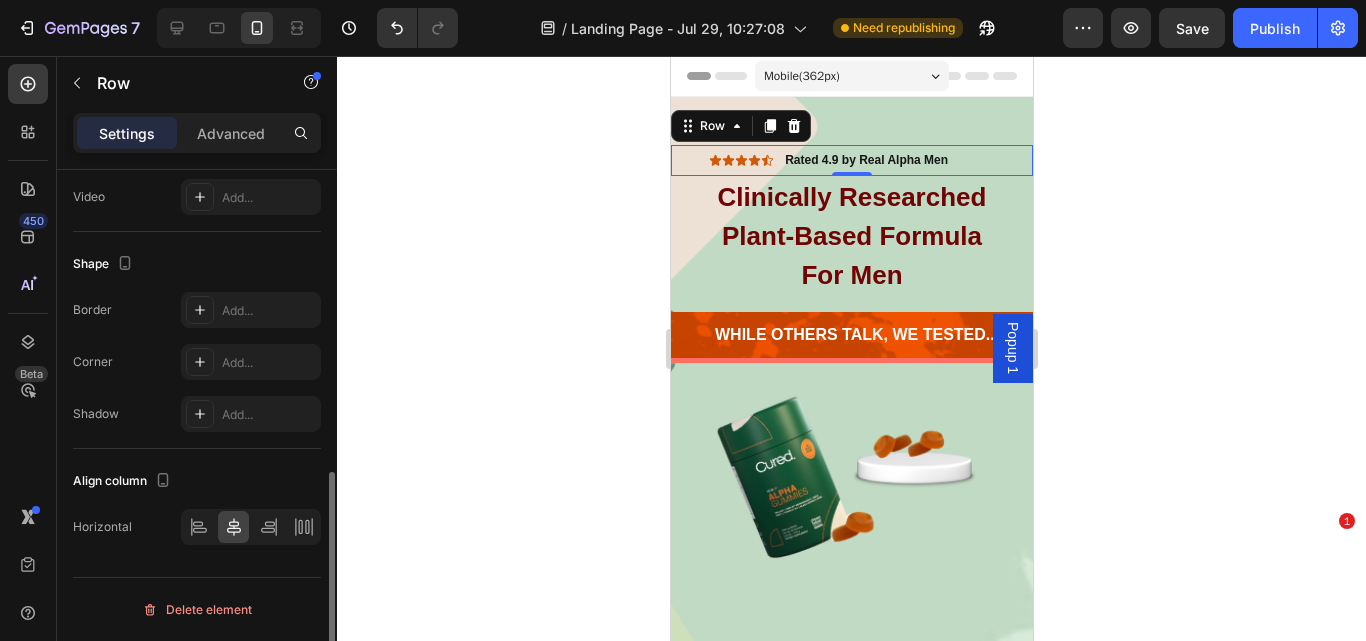 click on "Shape Border Add... Corner Add... Shadow Add..." 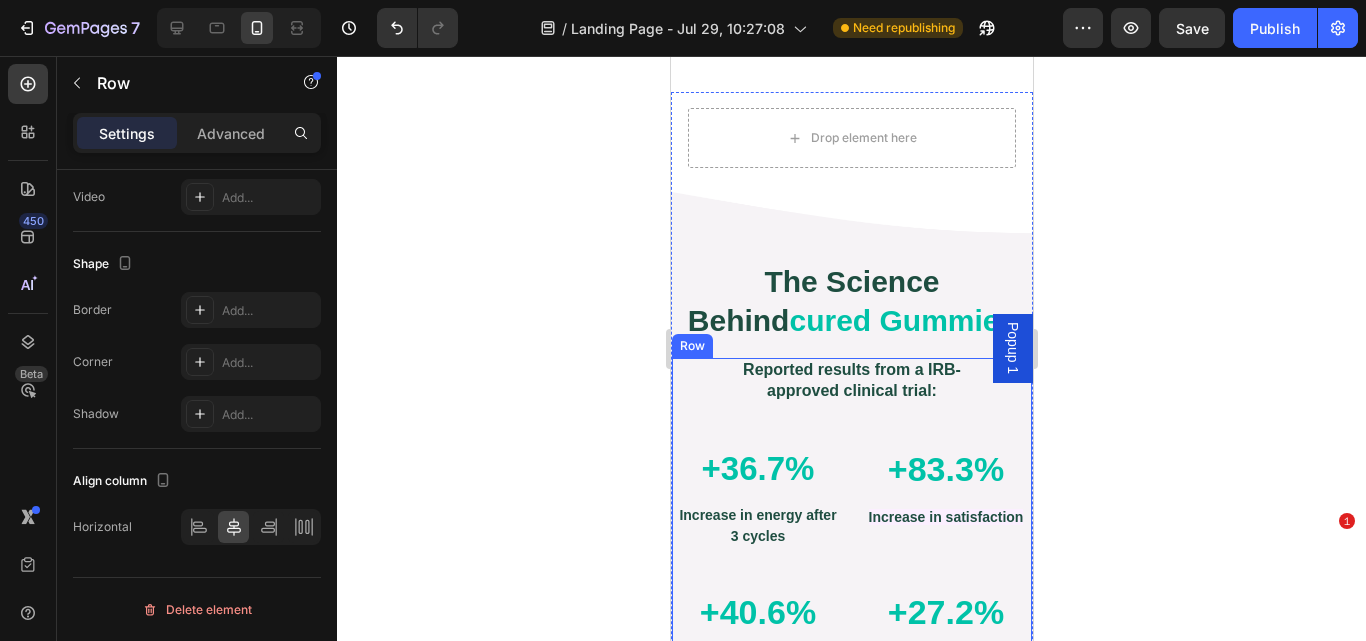 scroll, scrollTop: 4343, scrollLeft: 0, axis: vertical 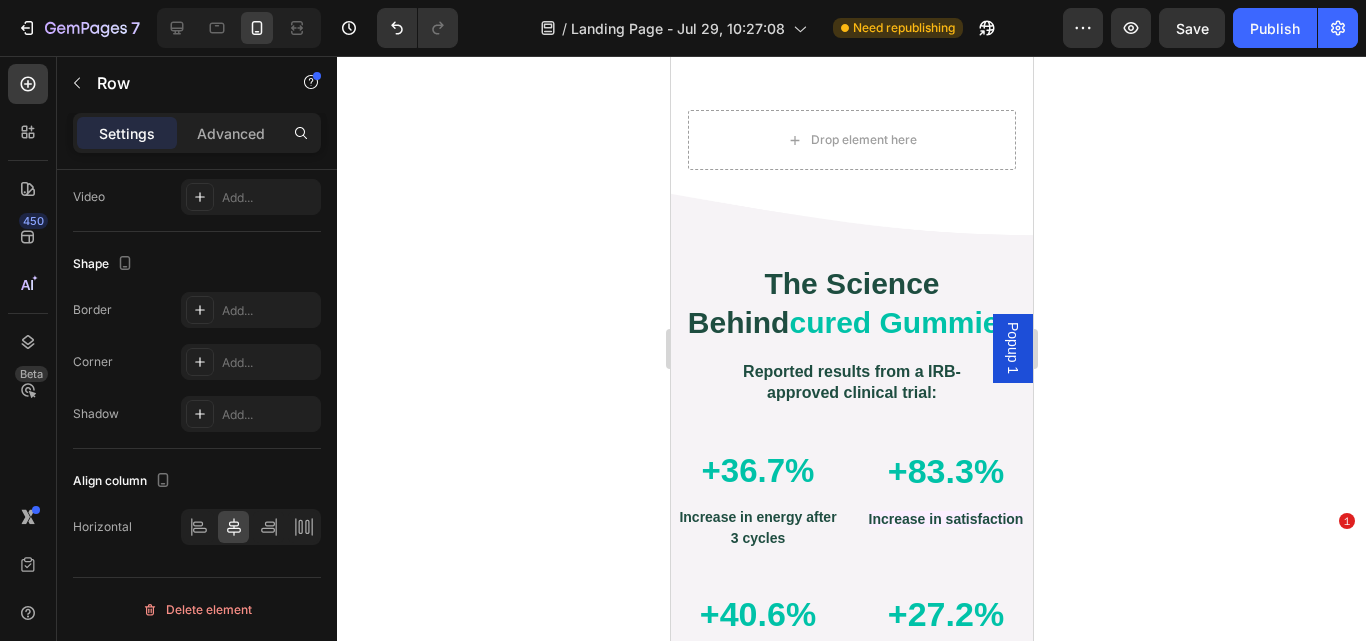 click on "UNLOCK YOUR TRUE POWER Button" at bounding box center [851, -172] 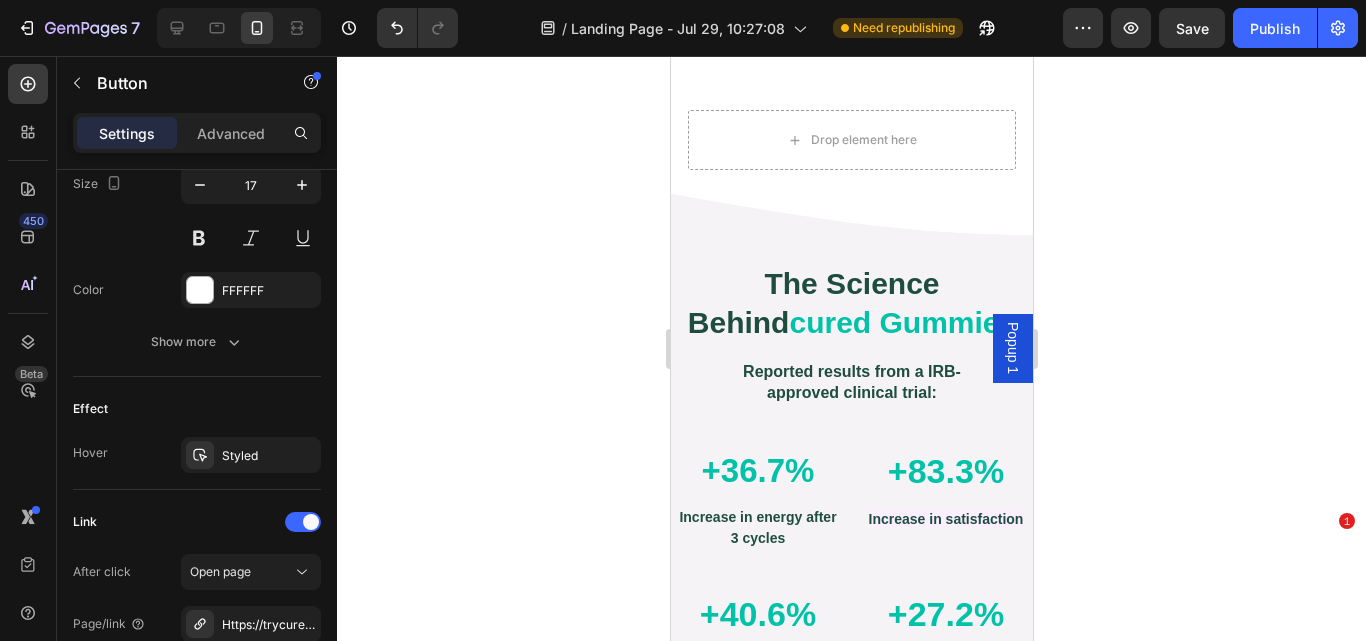 scroll, scrollTop: 1220, scrollLeft: 0, axis: vertical 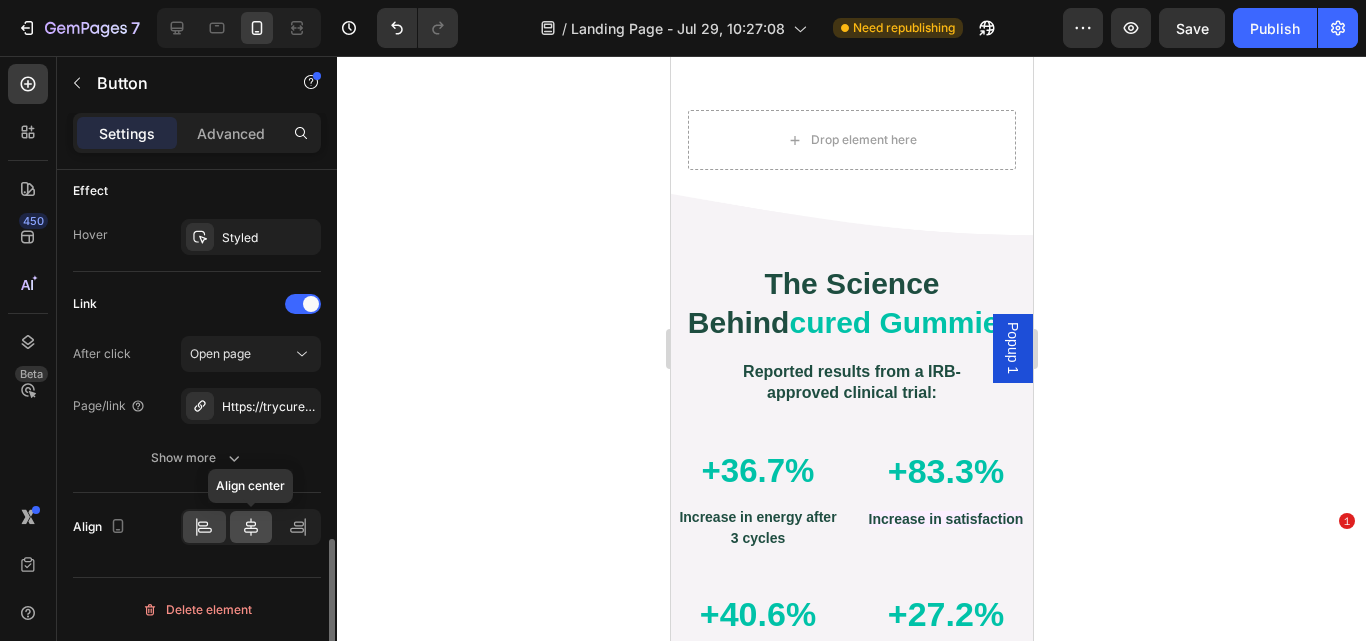 click 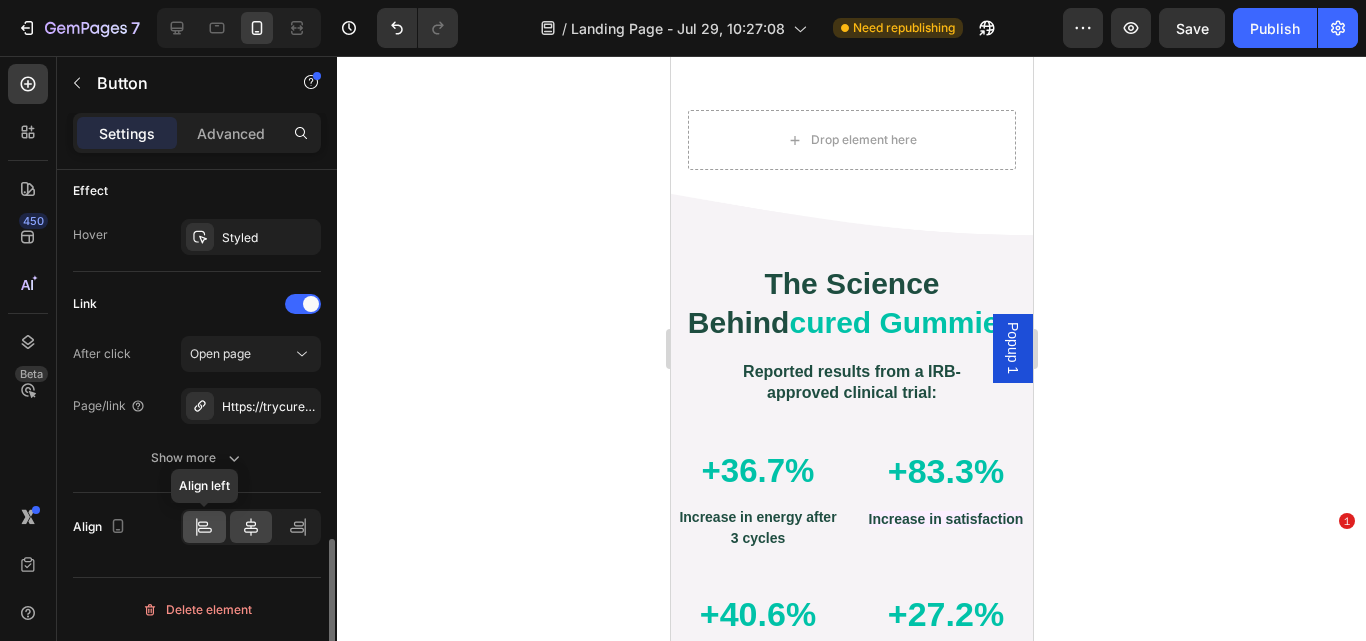 click 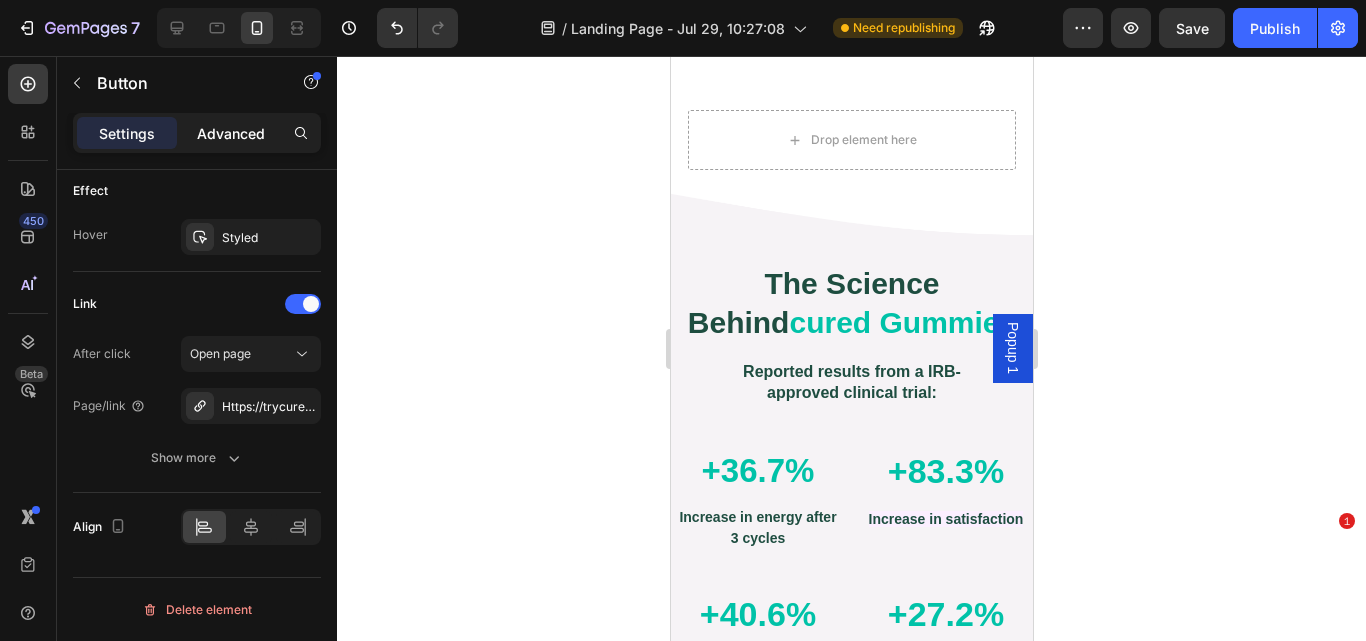 click on "Advanced" 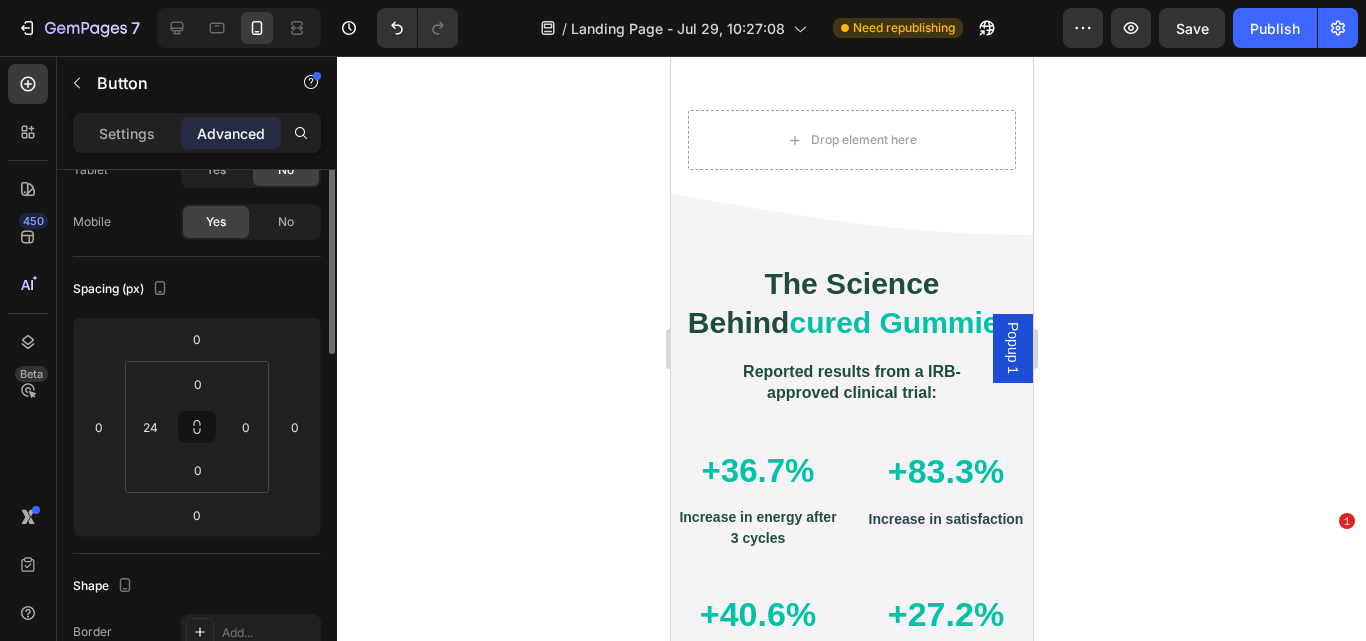scroll, scrollTop: 69, scrollLeft: 0, axis: vertical 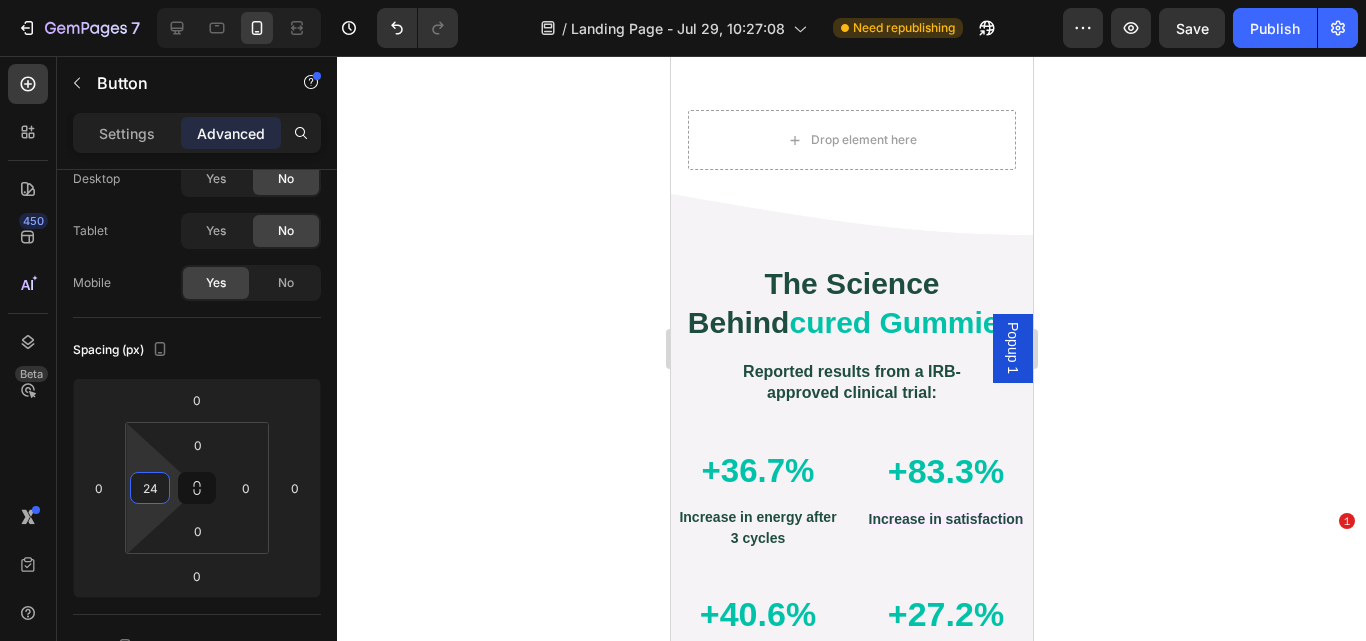 click on "24" at bounding box center (150, 488) 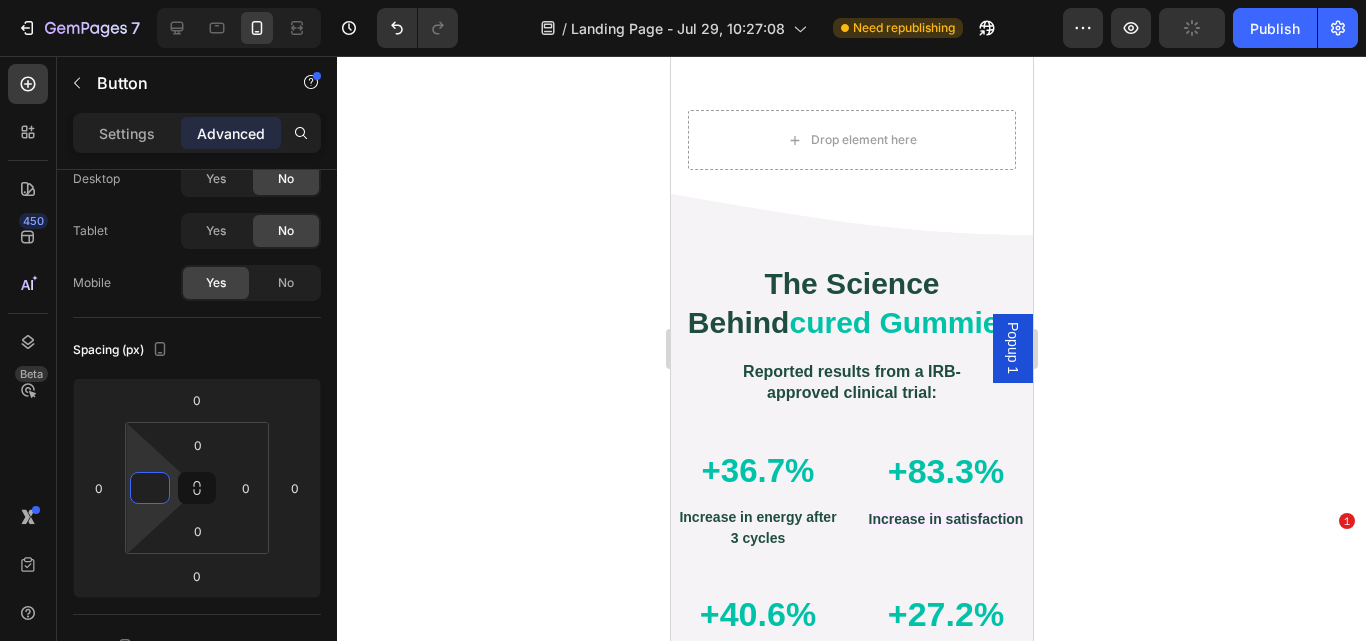 type on "0" 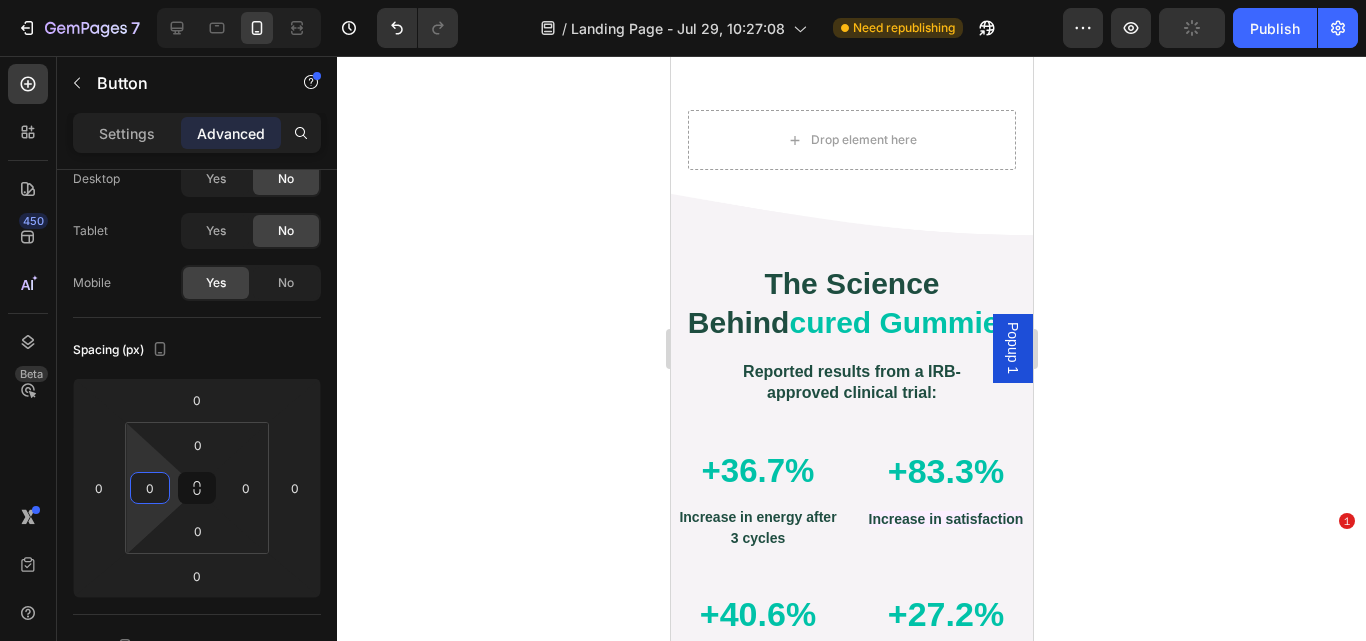 click on "Spacing (px)" at bounding box center [197, 350] 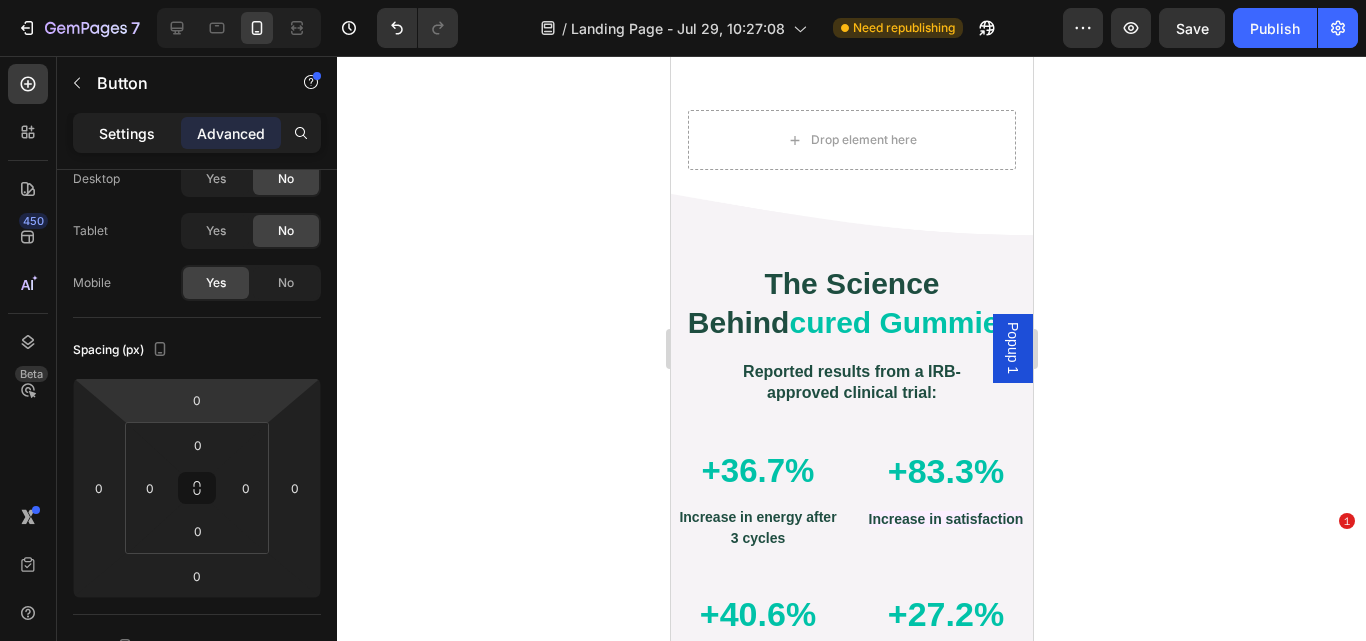 click on "Settings" at bounding box center (127, 133) 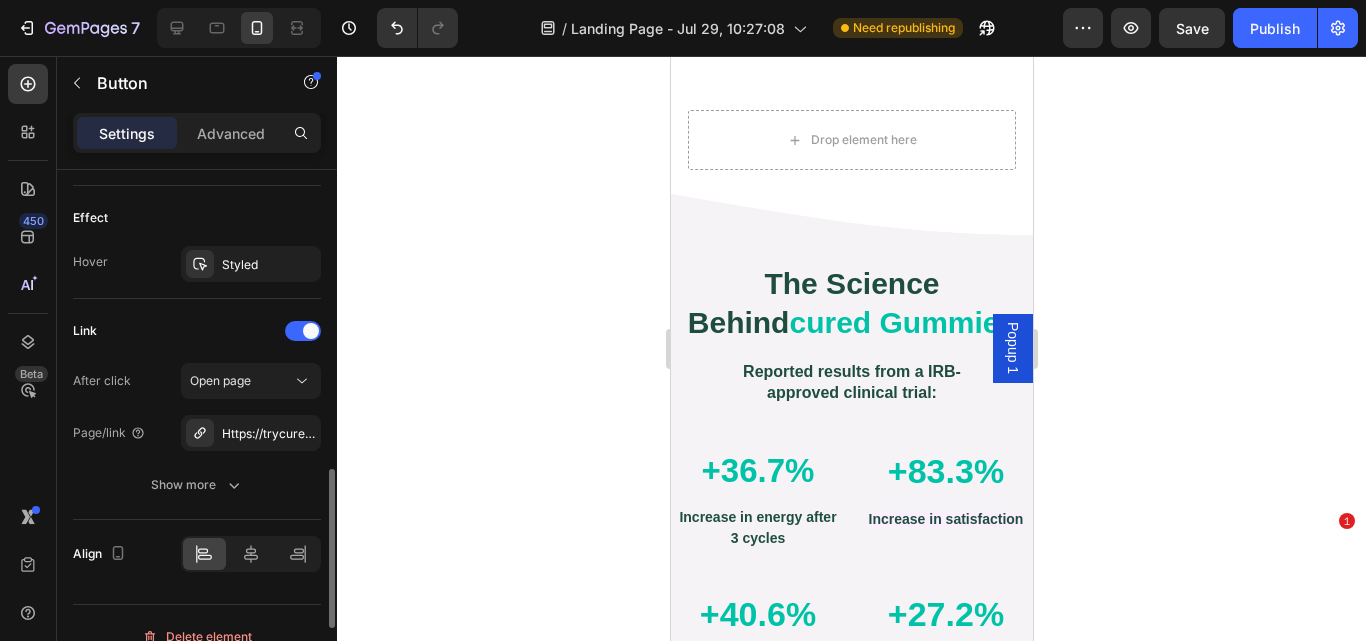 scroll, scrollTop: 1220, scrollLeft: 0, axis: vertical 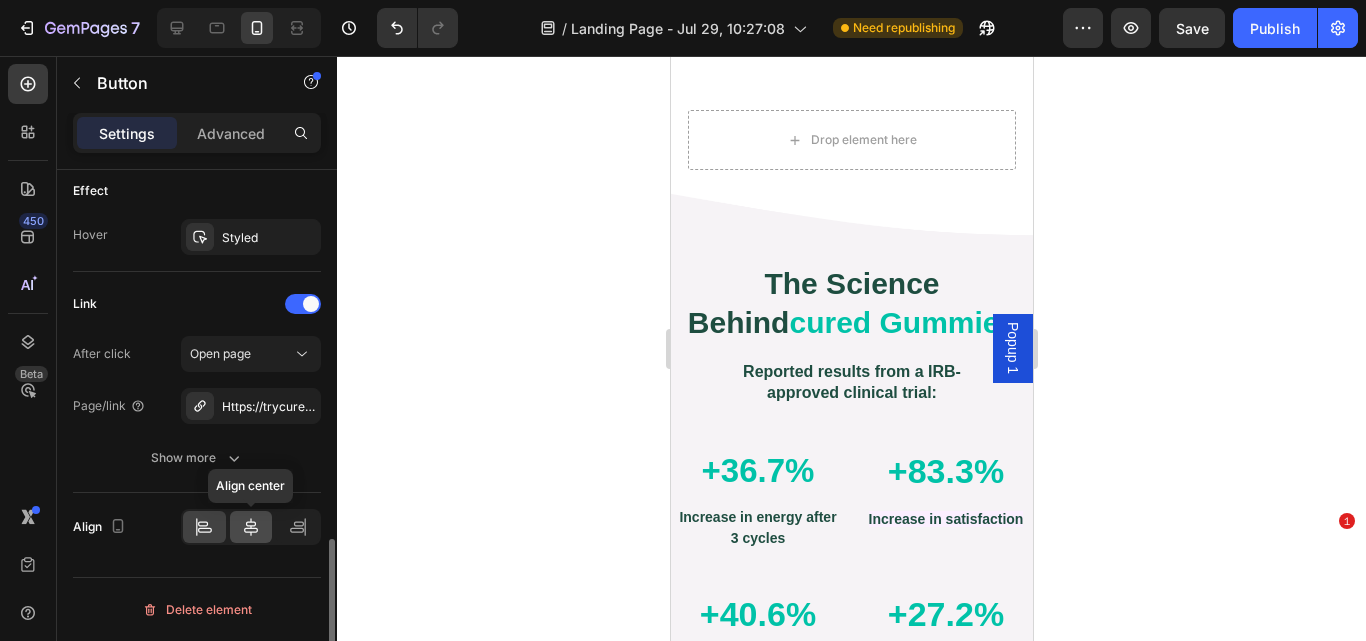 click 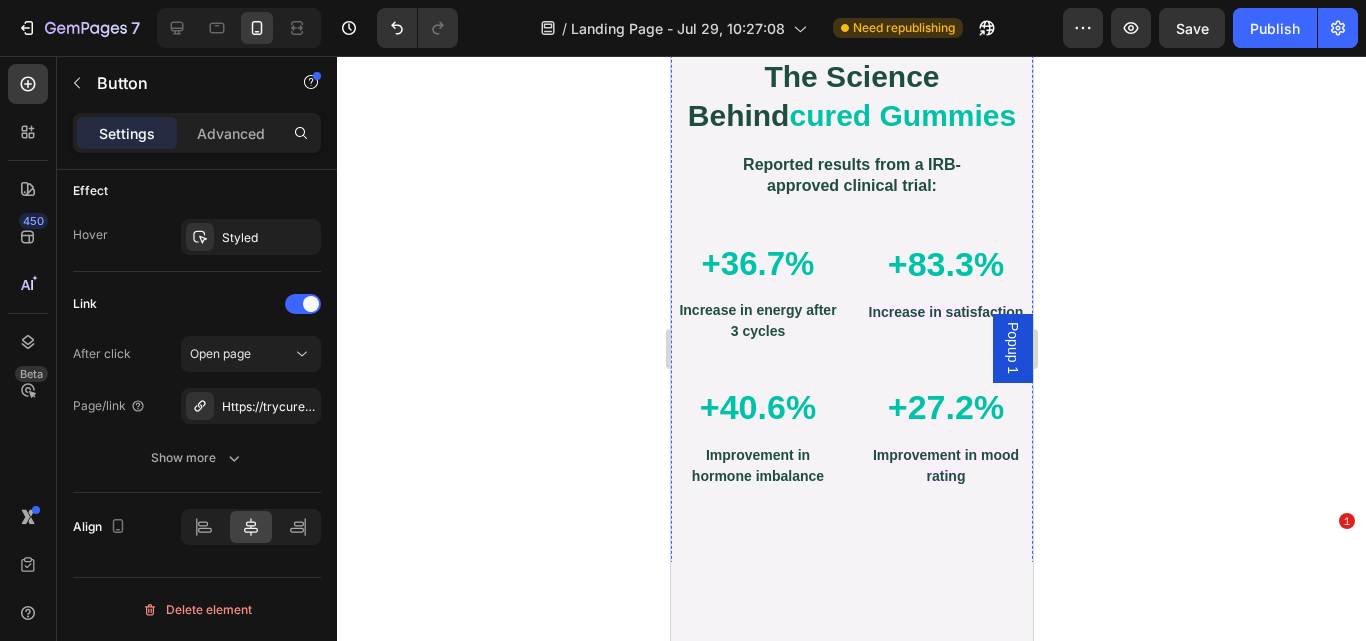 scroll, scrollTop: 4418, scrollLeft: 0, axis: vertical 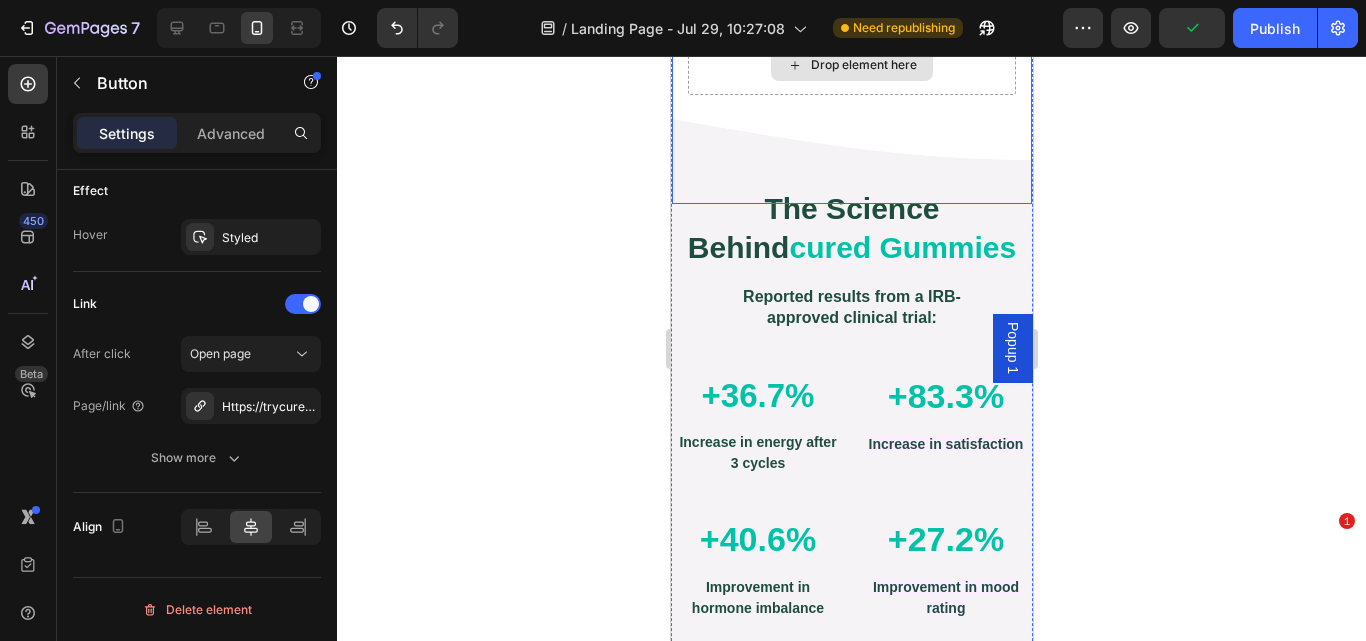 click on "Drop element here" at bounding box center [851, 65] 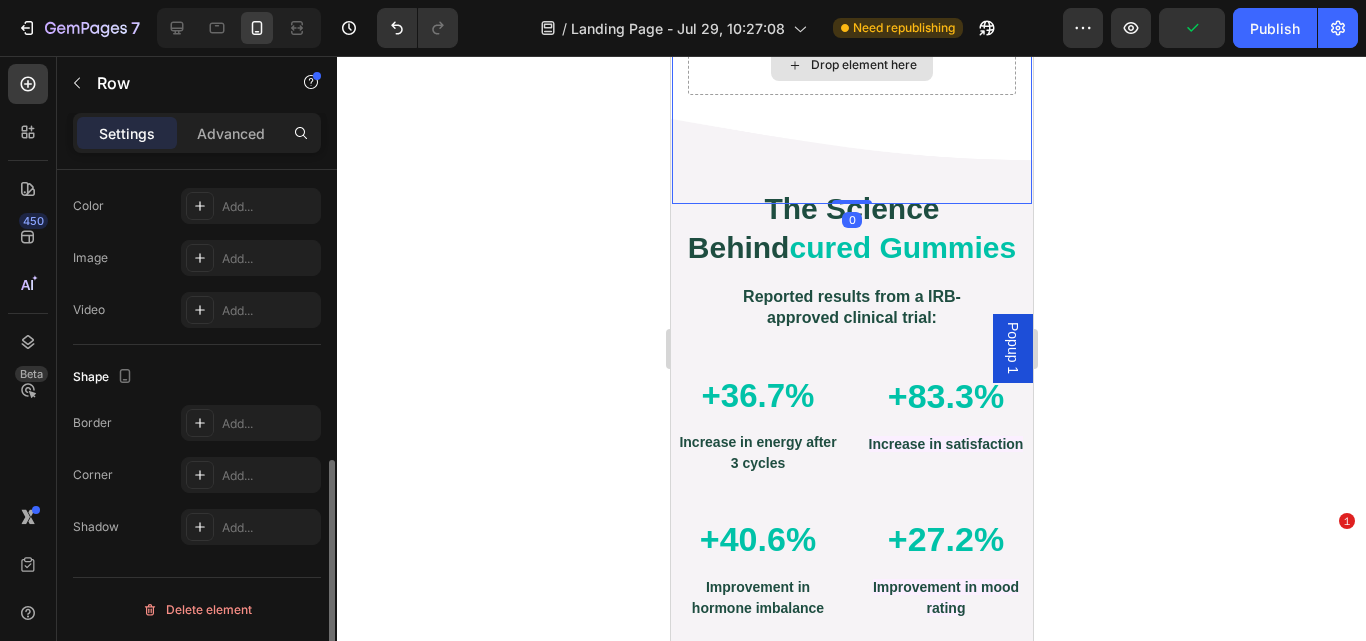 scroll, scrollTop: 0, scrollLeft: 0, axis: both 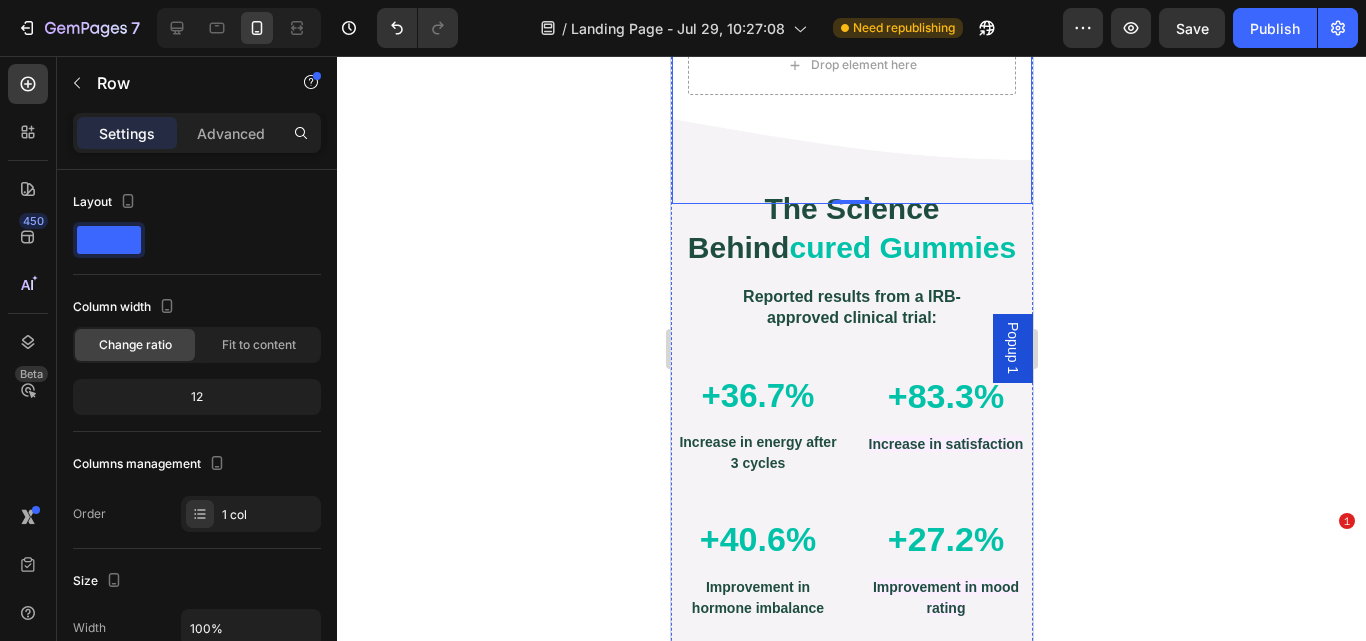 click on "Publish the page to see the content." at bounding box center [851, -53] 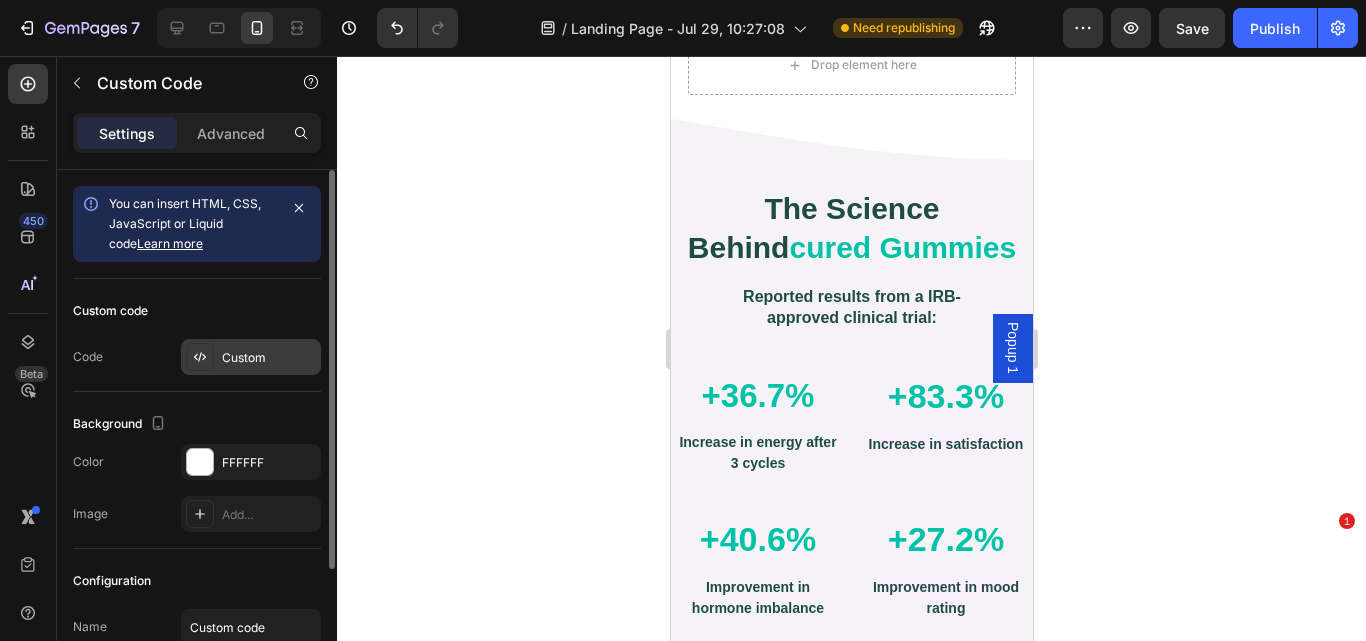 click on "Custom" at bounding box center (251, 357) 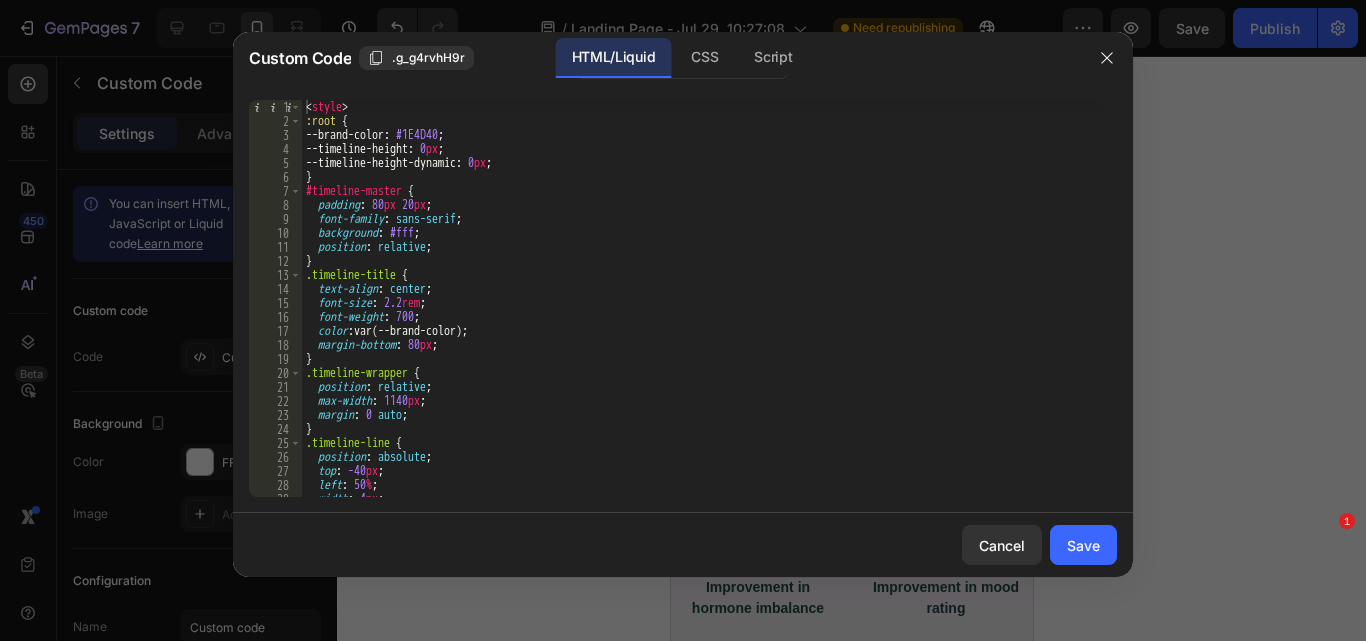 type on "position: relative;" 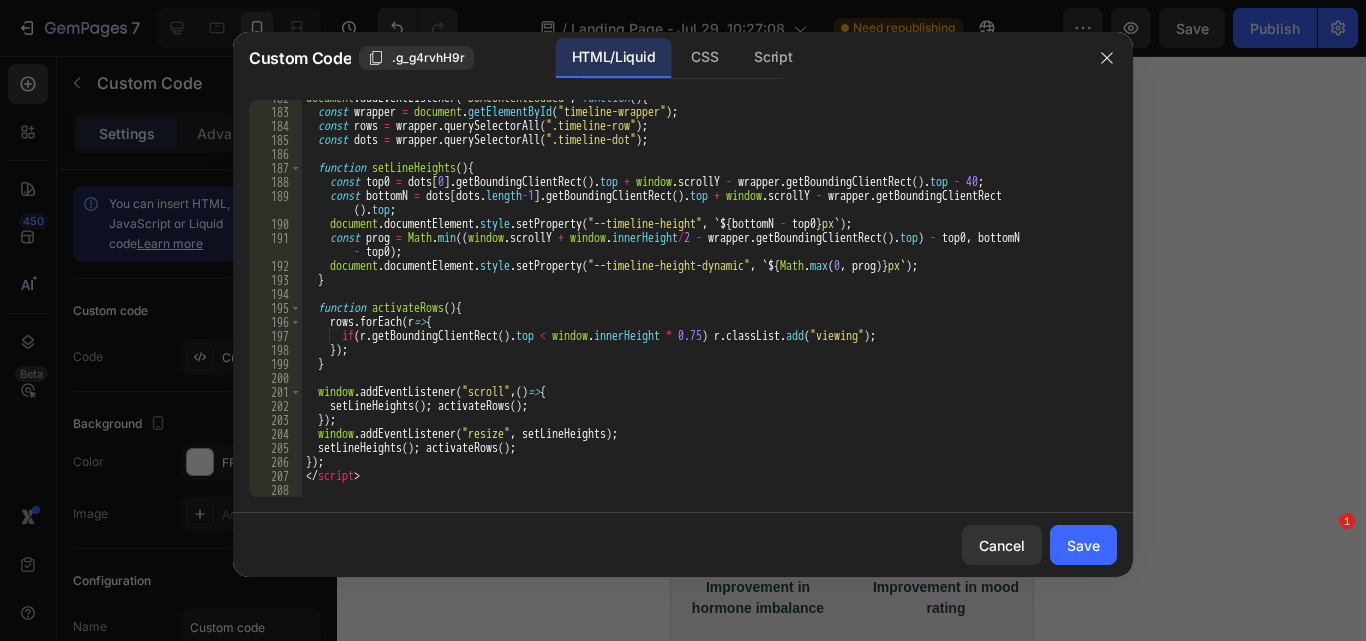 scroll, scrollTop: 2599, scrollLeft: 0, axis: vertical 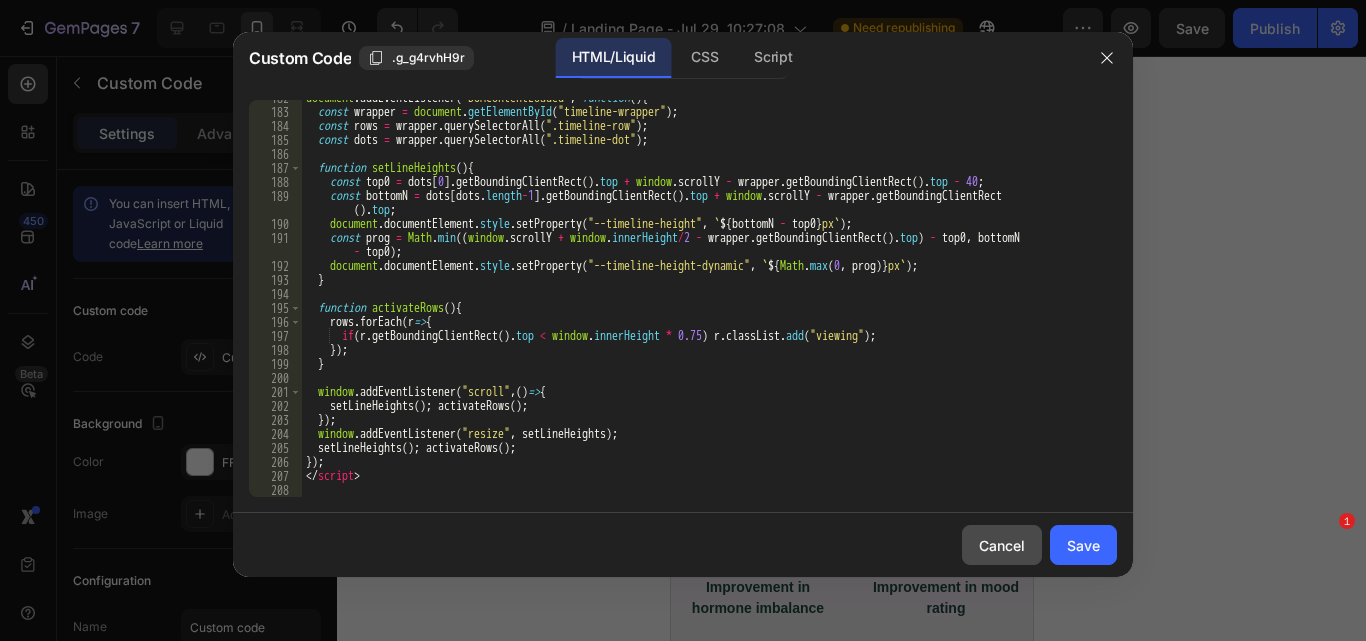 click on "Cancel" at bounding box center [1002, 545] 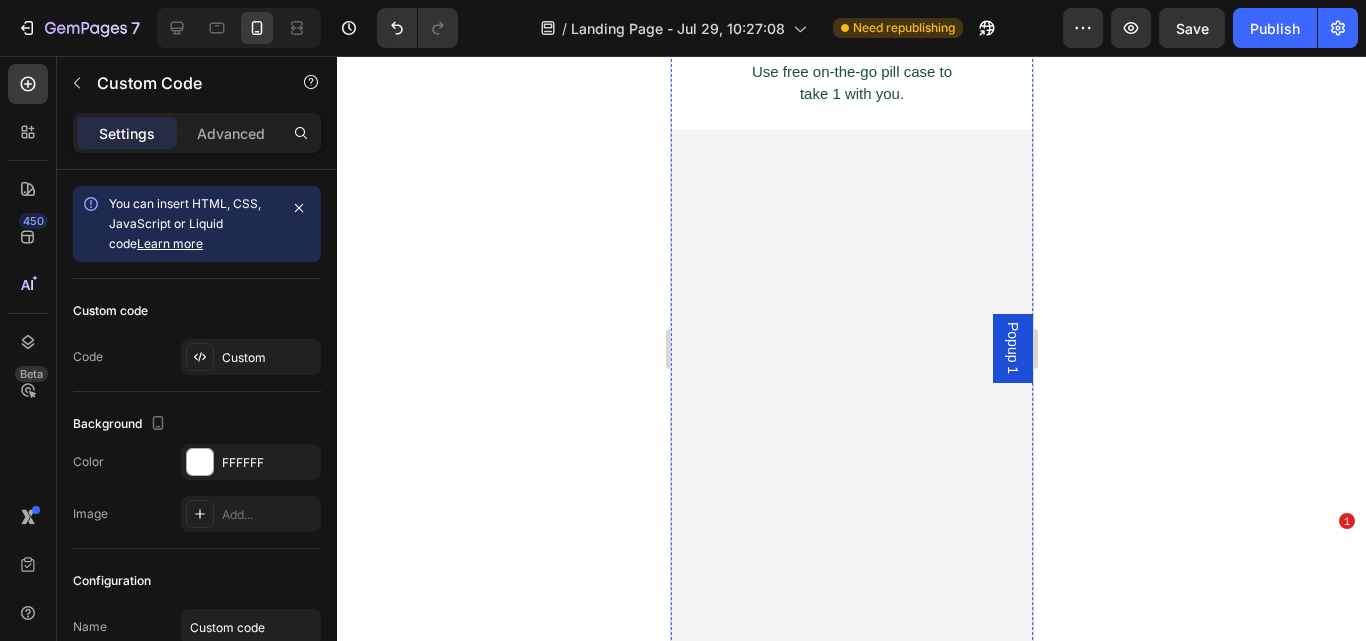 scroll, scrollTop: 6258, scrollLeft: 0, axis: vertical 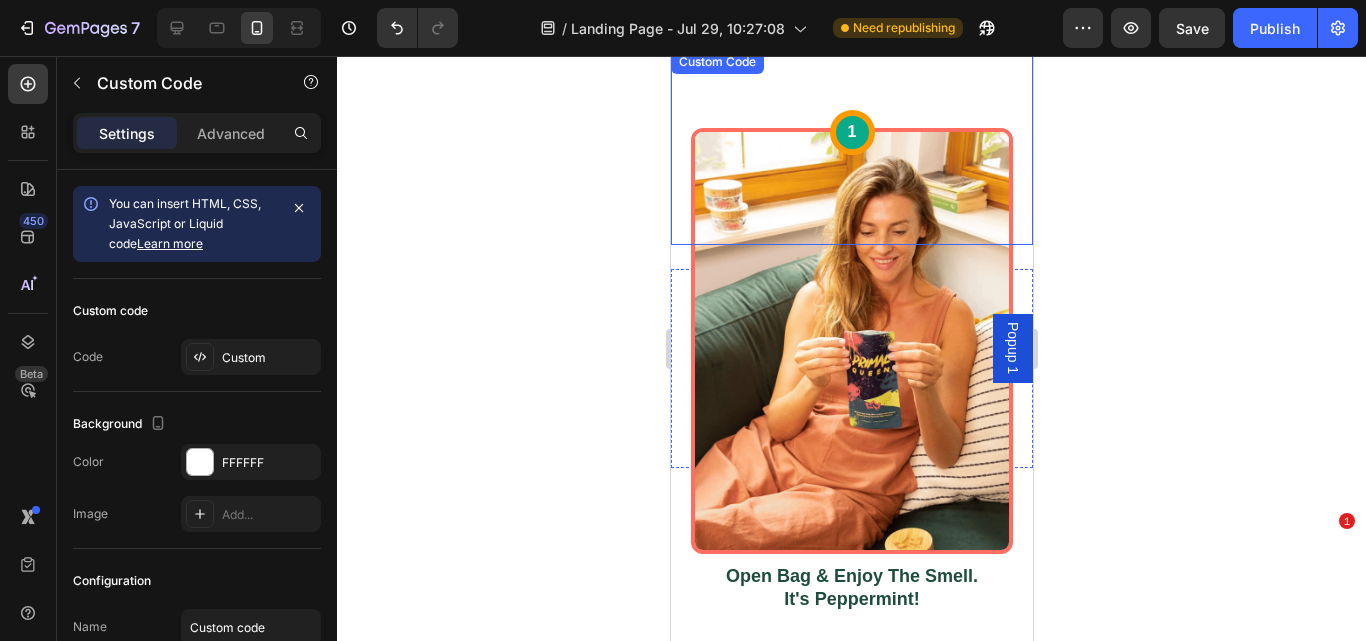 click on "1
Custom Code" at bounding box center (851, 147) 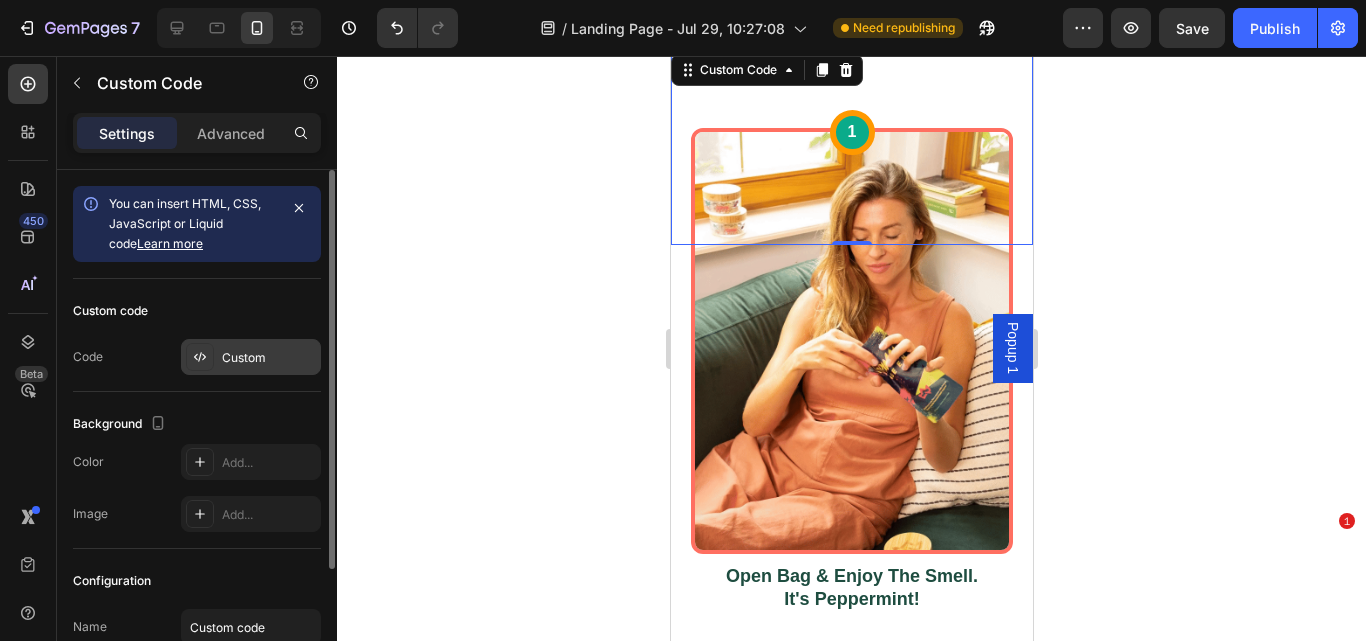 click on "Custom" at bounding box center (269, 358) 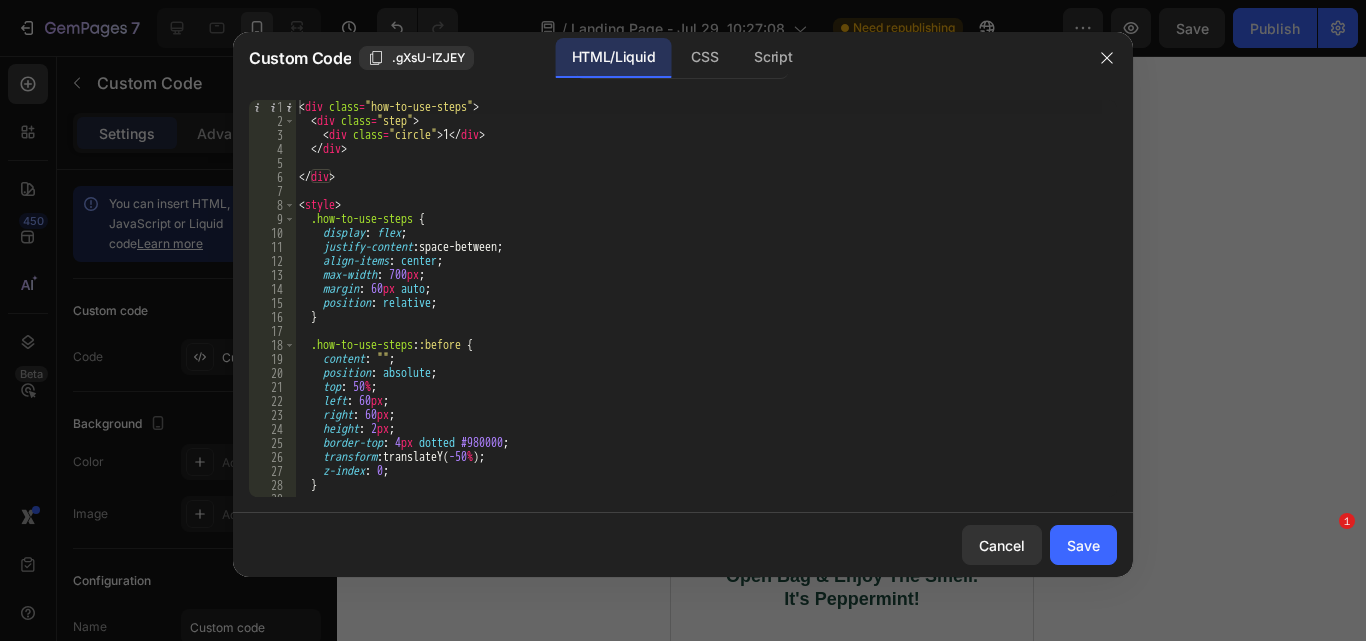 type on "</div>" 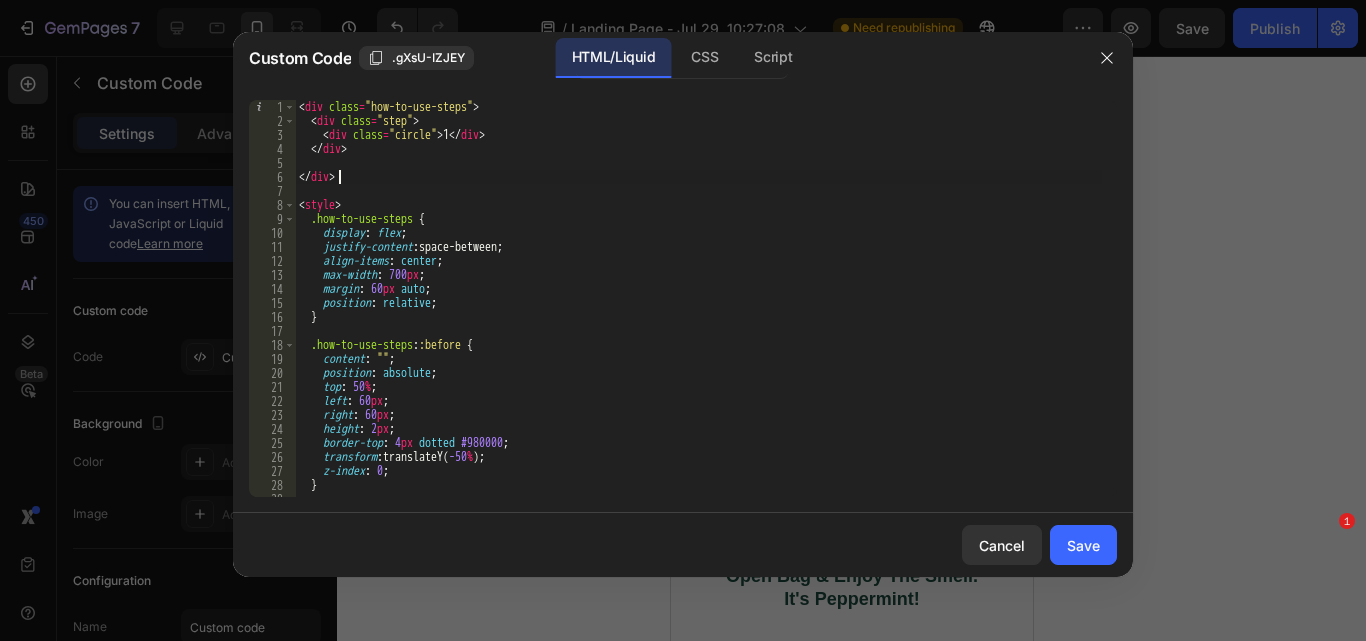 click on "< div   class = "how-to-use-steps" >    < div   class = "step" >      < div   class = "circle" > 1 </ div >    </ div >   </ div > < style >    .how-to-use-steps   {      display :   flex ;      justify-content :  space-between ;      align-items :   center ;      max-width :   700 px ;      margin :   60 px   auto ;      position :   relative ;    }    .how-to-use-steps : :before   {      content :   " " ;      position :   absolute ;      top :   50 % ;      left :   60 px ;      right :   60 px ;      height :   2 px ;      border-top :   4 px   dotted   #980000 ;      transform :  translateY( -50 % ) ;      z-index :   0 ;    }    .step   {" at bounding box center [698, 312] 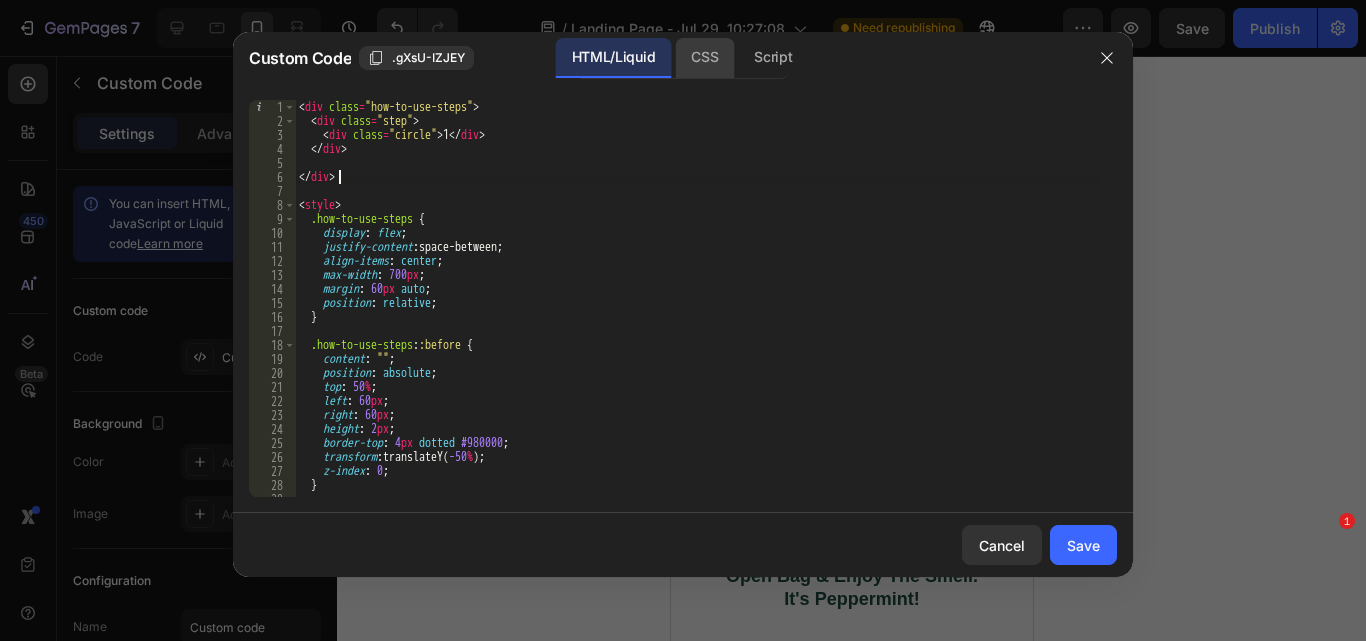click on "CSS" 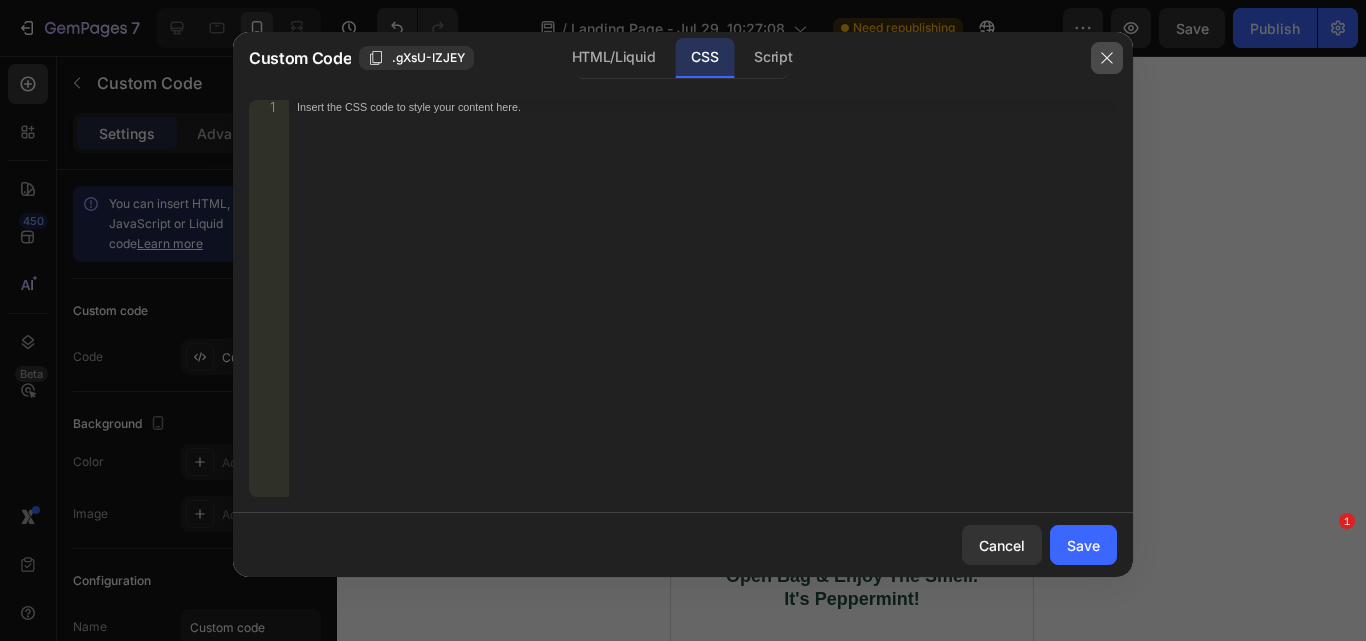 click at bounding box center (1107, 58) 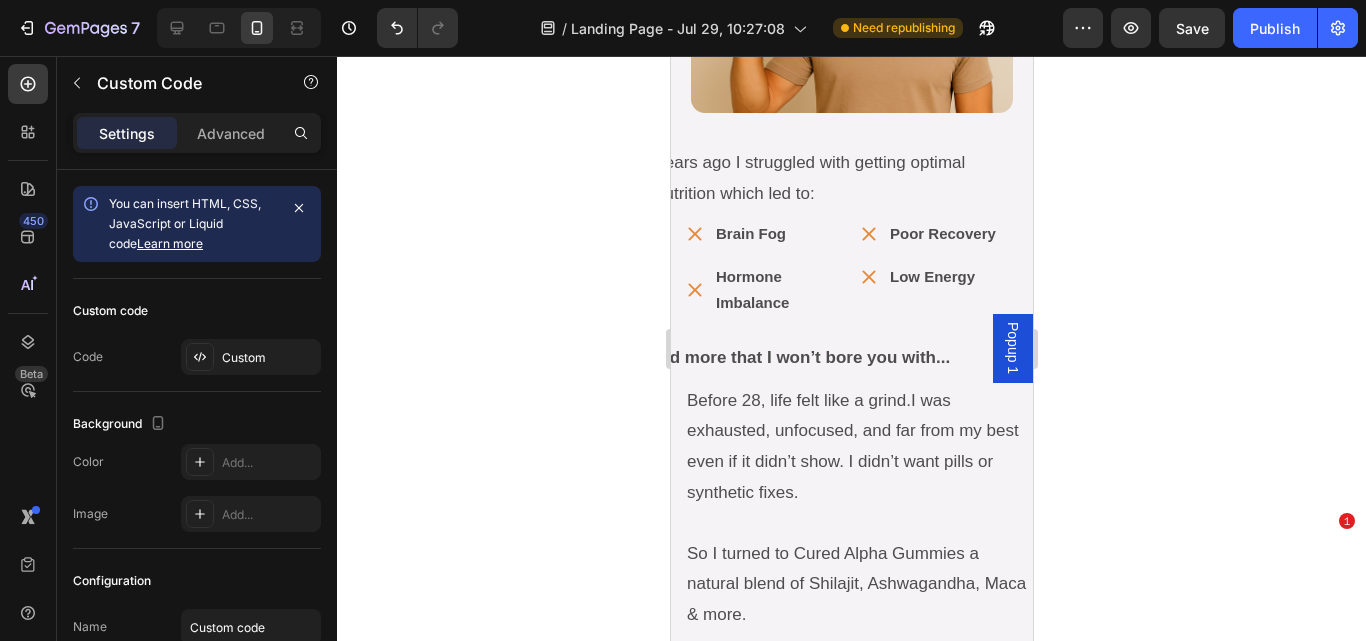 scroll, scrollTop: 12850, scrollLeft: 0, axis: vertical 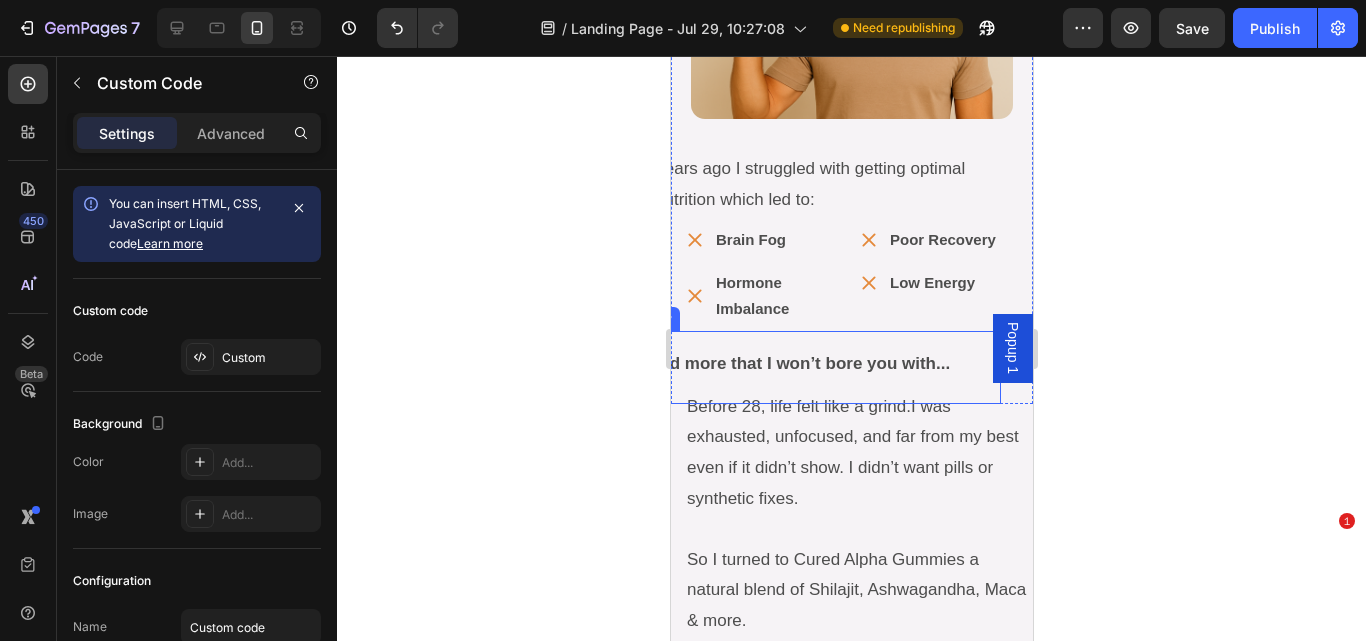 click on "And more that I won’t bore you with... Text Block Row" at bounding box center (819, 367) 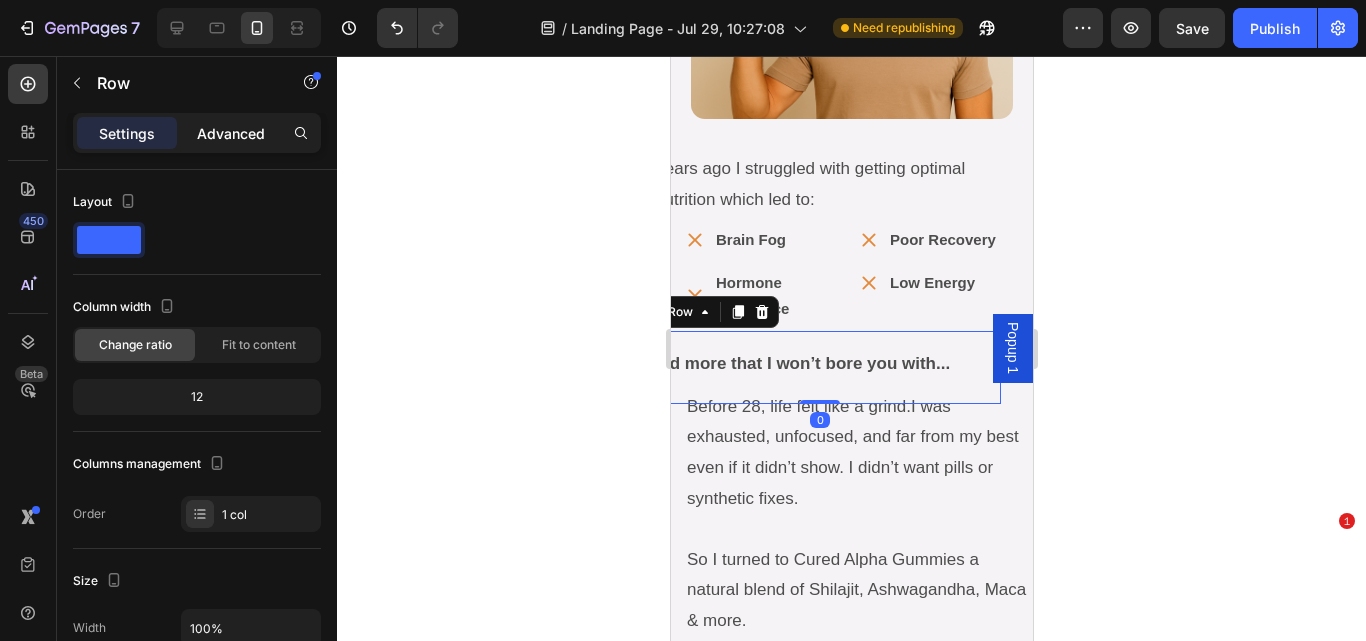click on "Advanced" at bounding box center [231, 133] 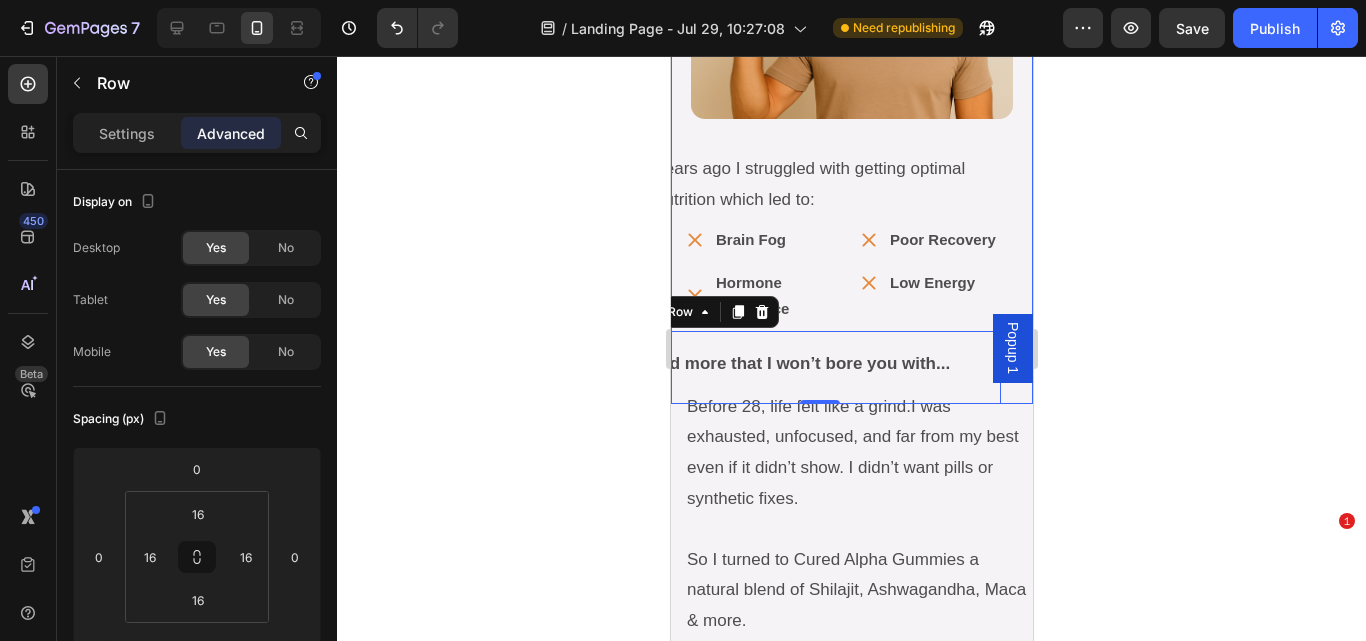 click on "hey, i’m [NAME!] founder of cured gummies Heading Years ago I struggled with getting optimal nutrition which led to: Text Block
Brain Fog Item List
Poor Recovery Item List Row
Hormone Imbalance Item List
Low Energy Item List Row
Brain Fog Item List
Hormone Imbalance Item List
Poor Recovery Item List
Low Energy Item List Row  And more that I won’t bore you with... Text Block Row   0" at bounding box center (851, 277) 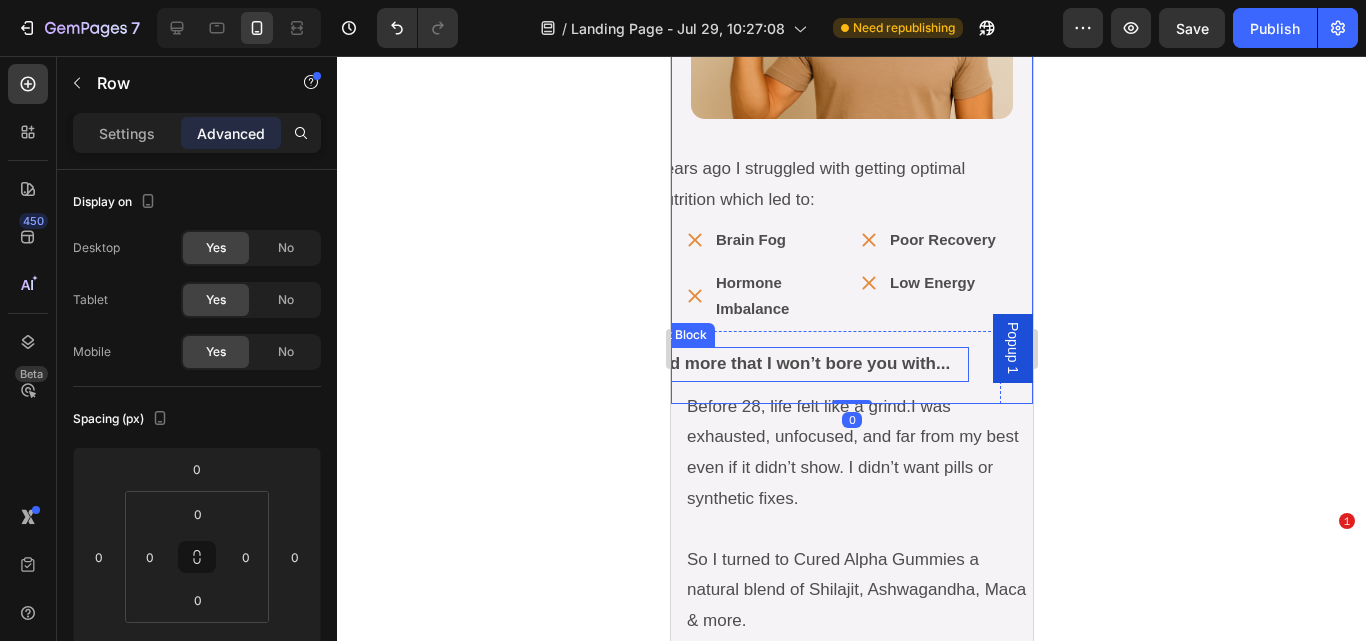 click on "And more that I won’t bore you with..." at bounding box center [806, 364] 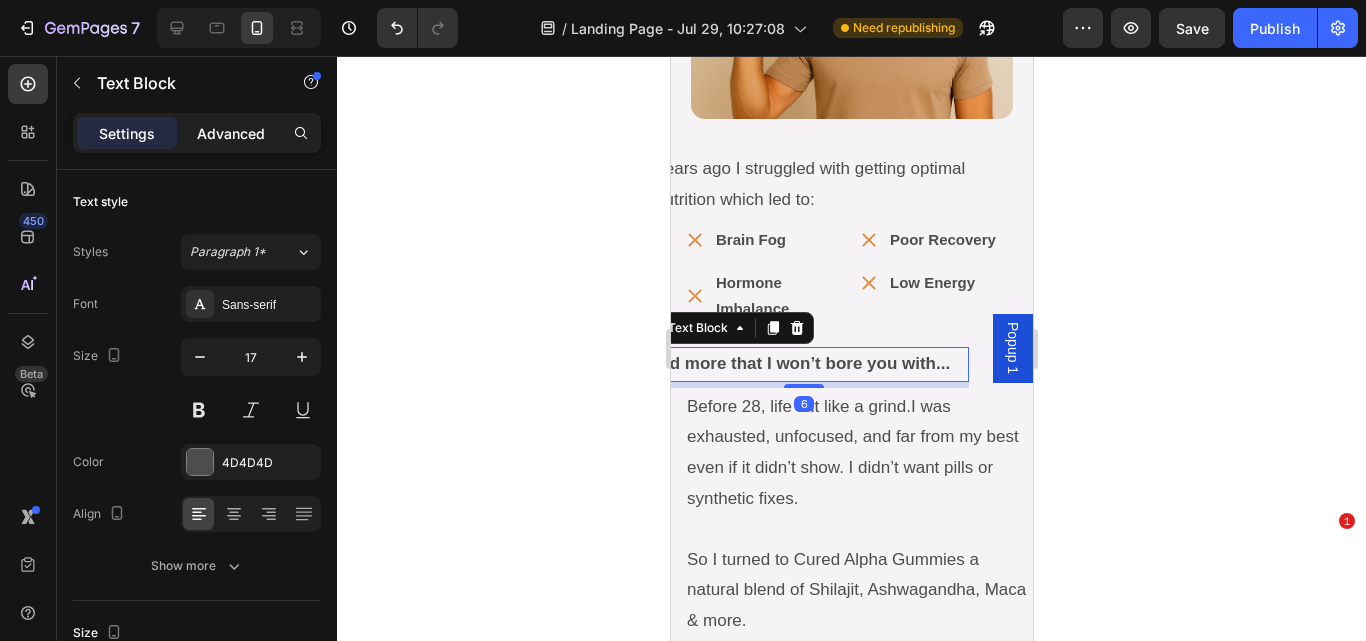 click on "Advanced" at bounding box center [231, 133] 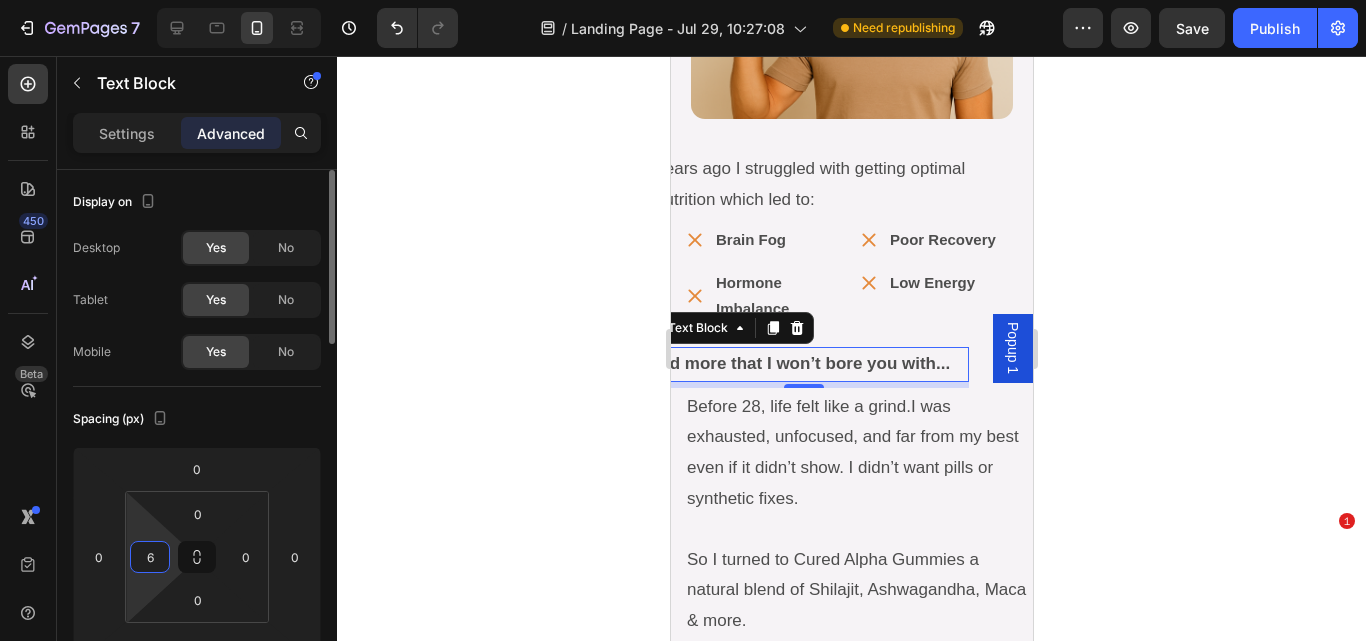 click on "6" at bounding box center [150, 557] 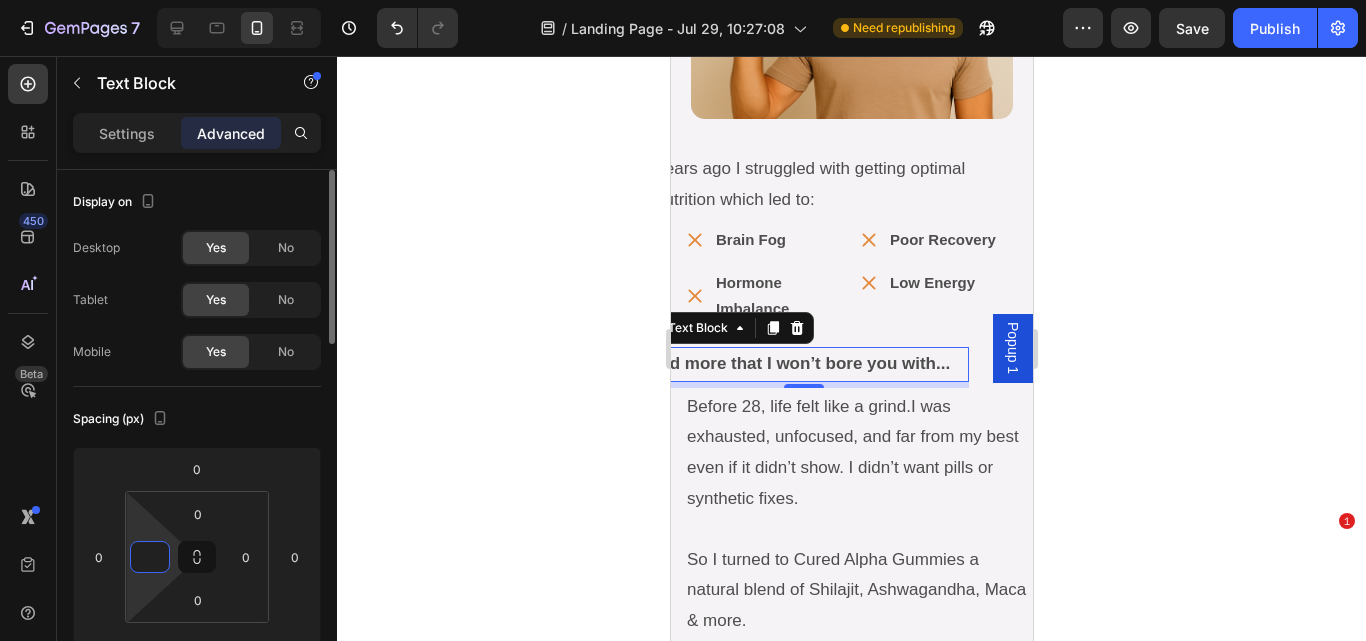 type on "0" 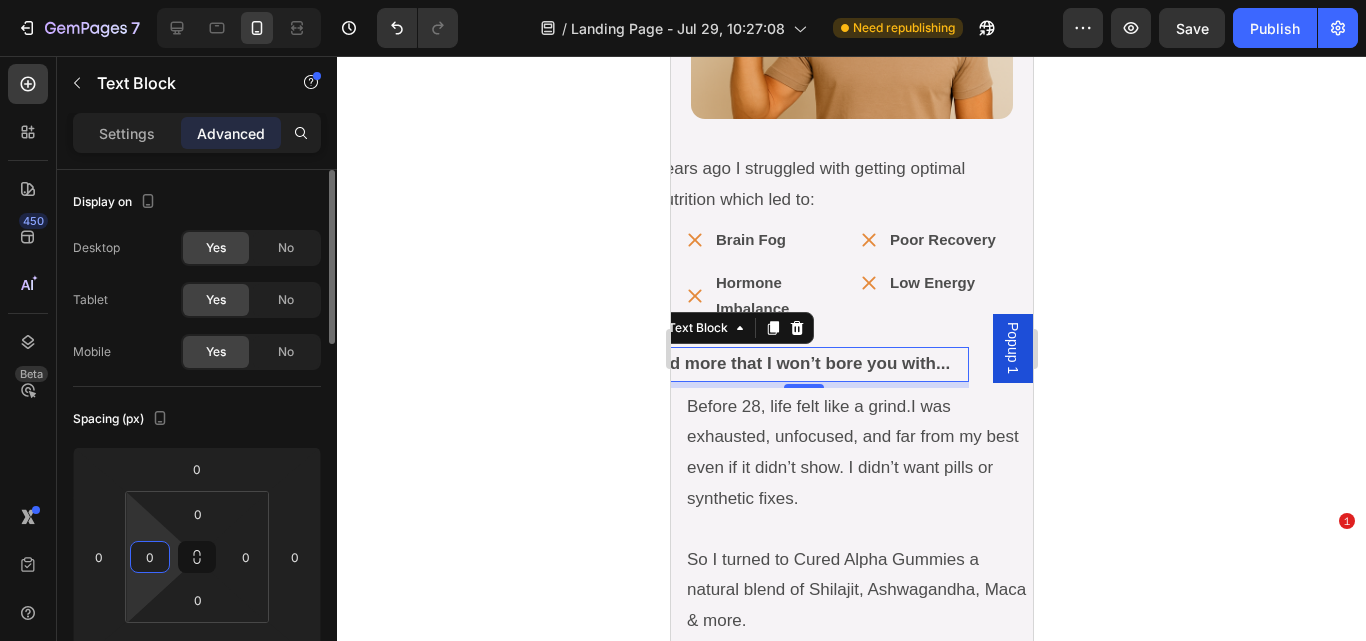 click on "Spacing (px)" at bounding box center (197, 419) 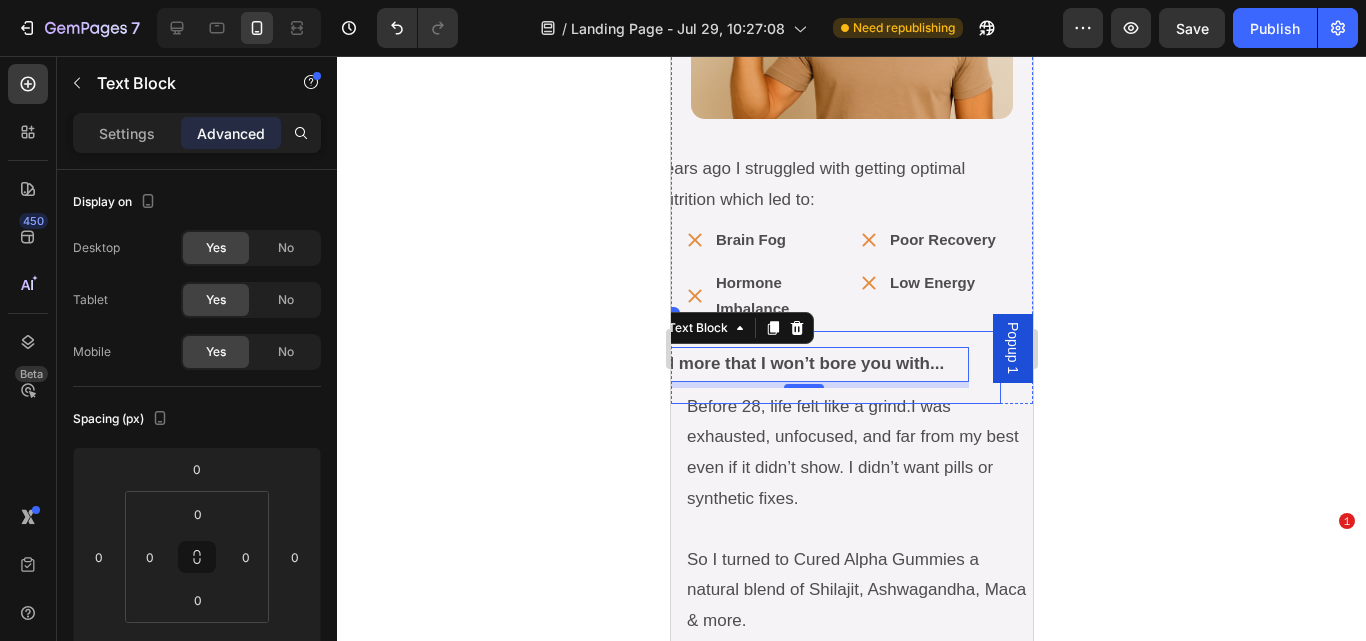 click on "And more that I won’t bore you with... Text Block   6" at bounding box center [819, 367] 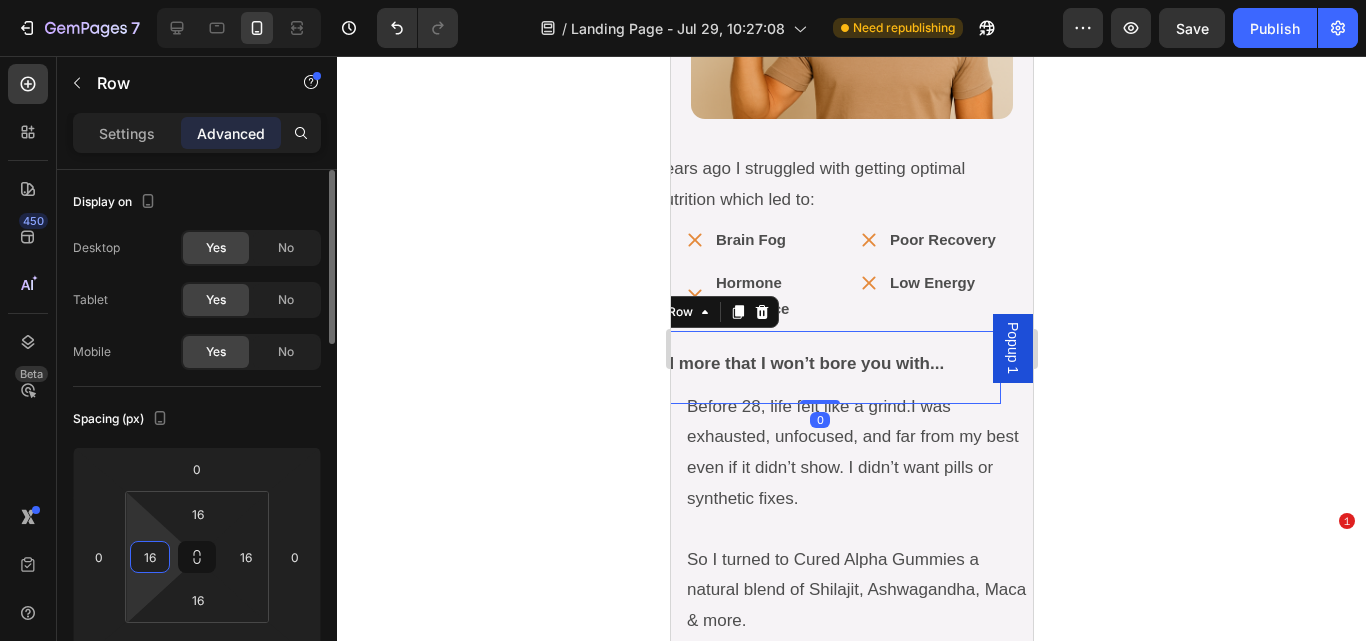 click on "16" at bounding box center [150, 557] 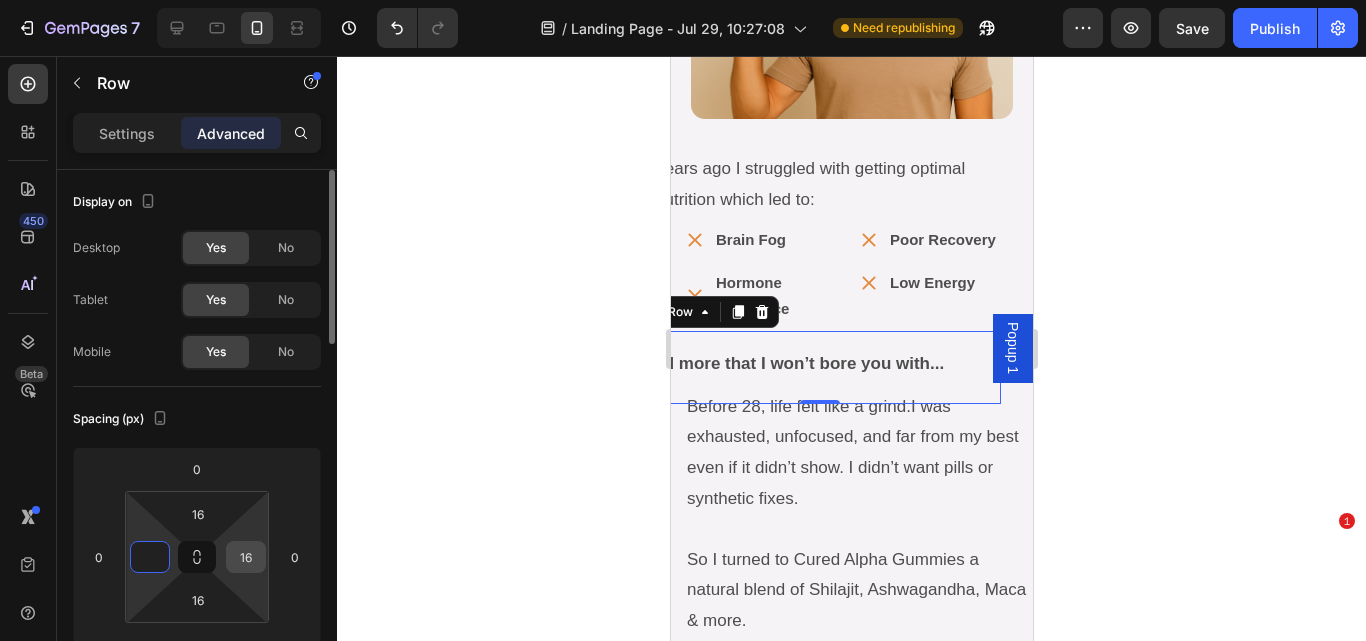 type on "0" 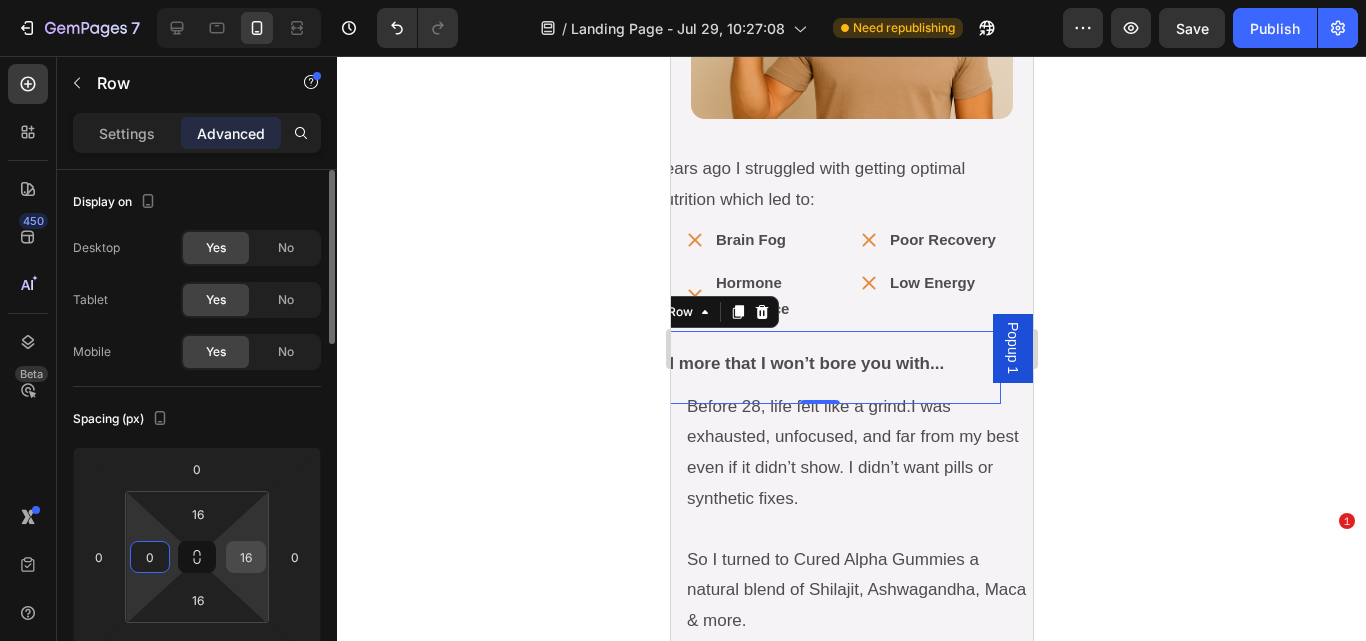 click on "16" at bounding box center [246, 557] 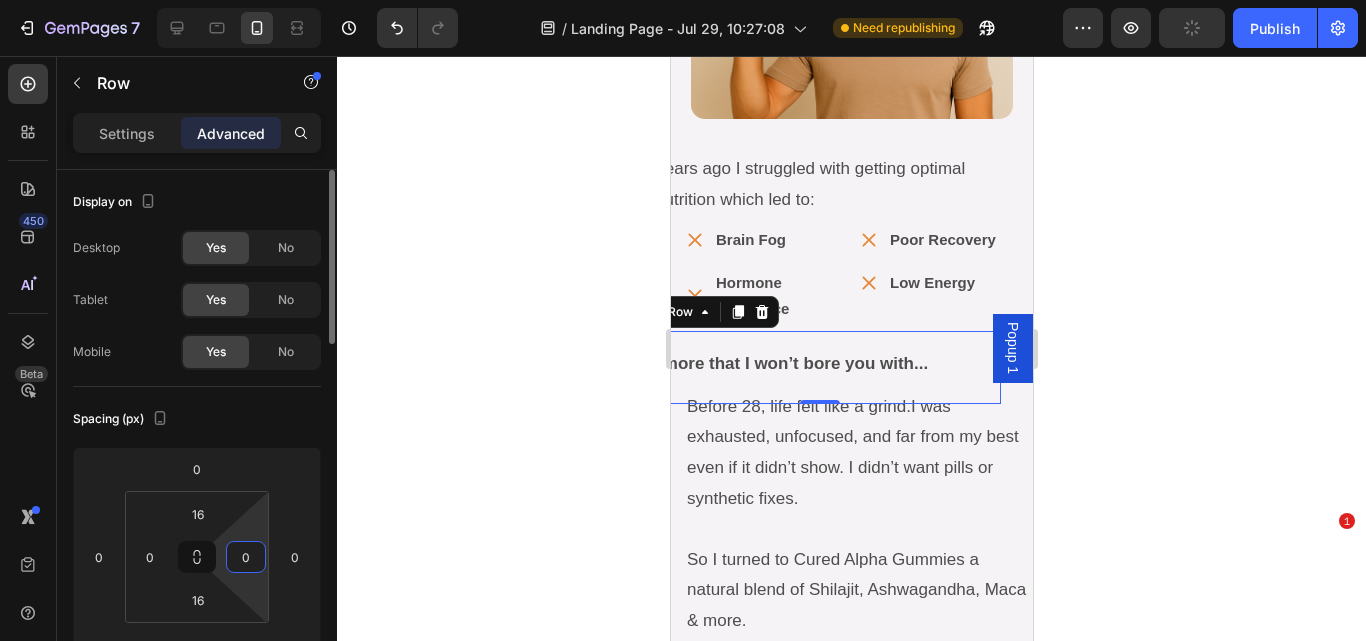 click on "Spacing (px) 0 0 0 0 16 0 16 0" 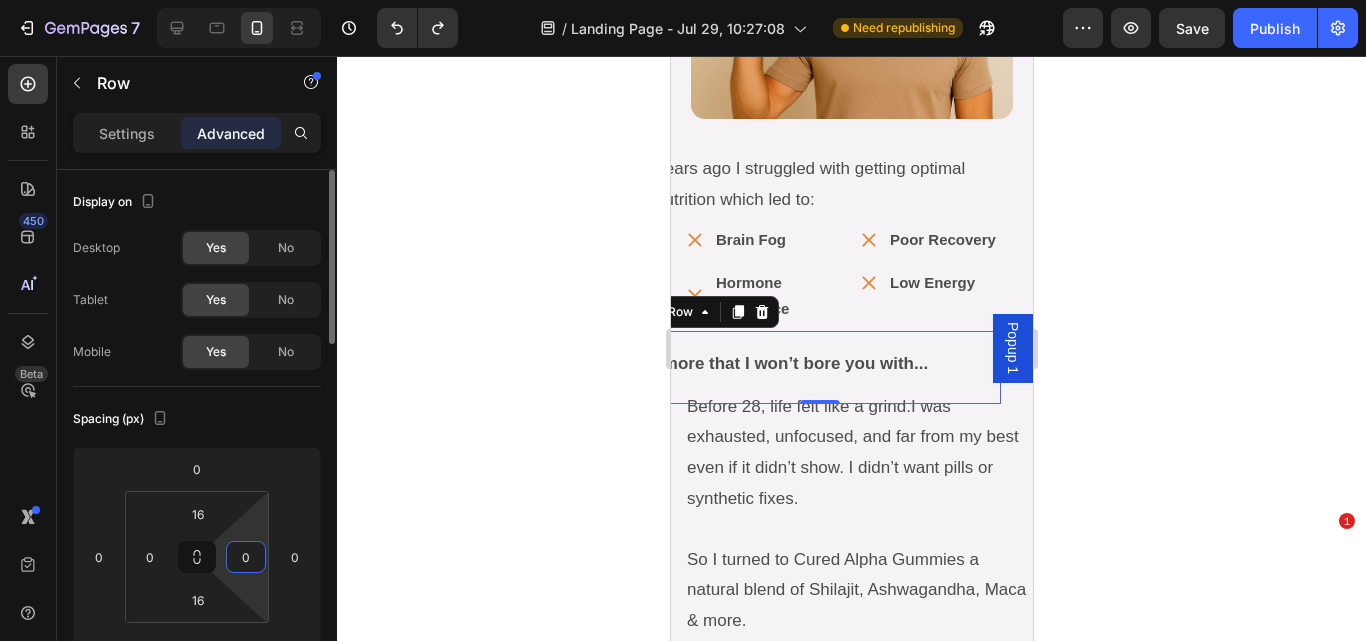 type on "16" 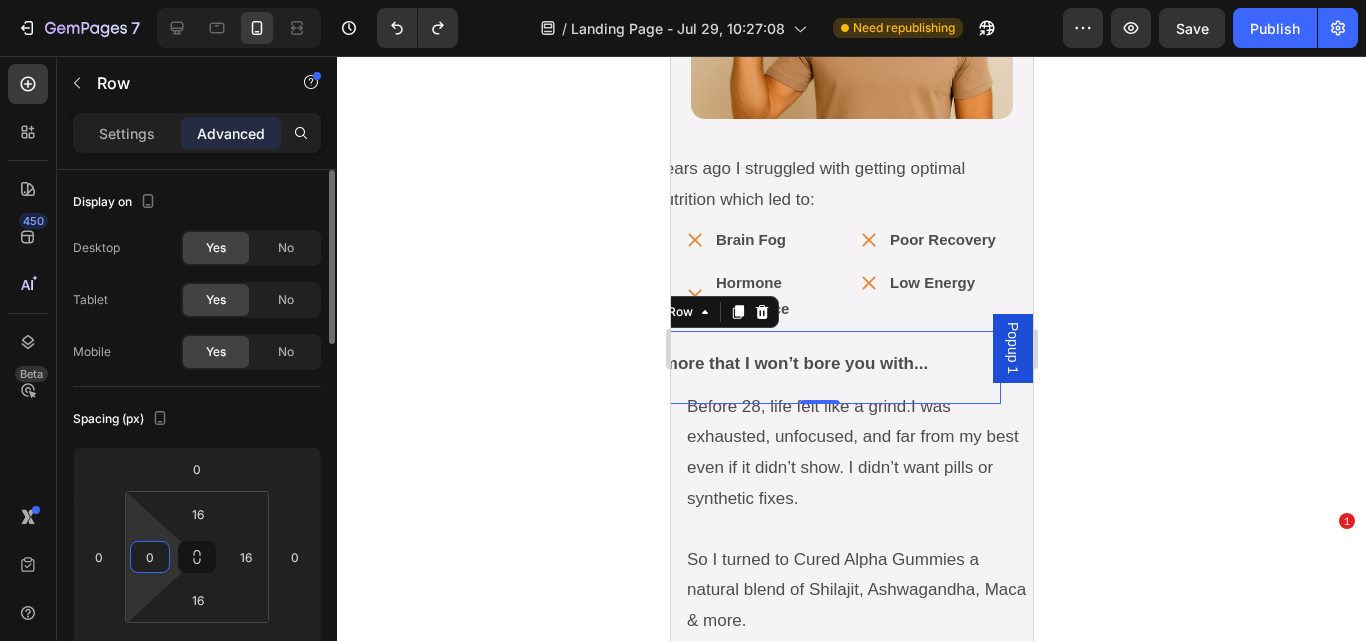 click on "0" at bounding box center (150, 557) 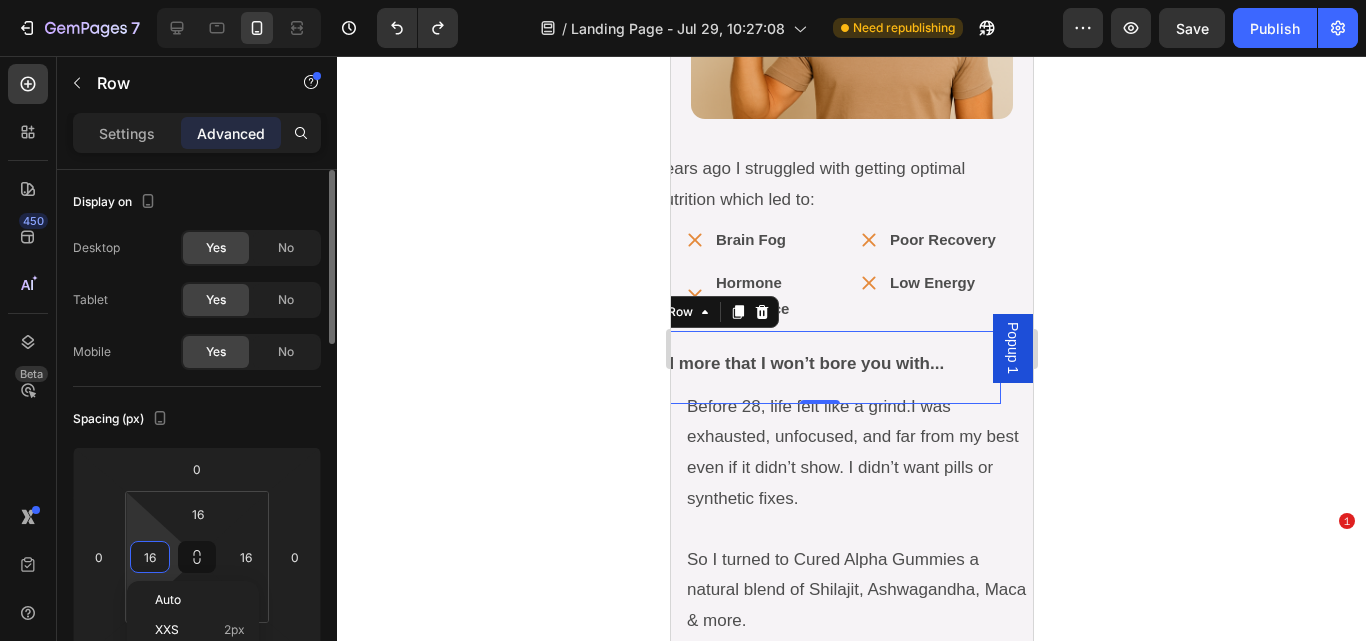 type on "16" 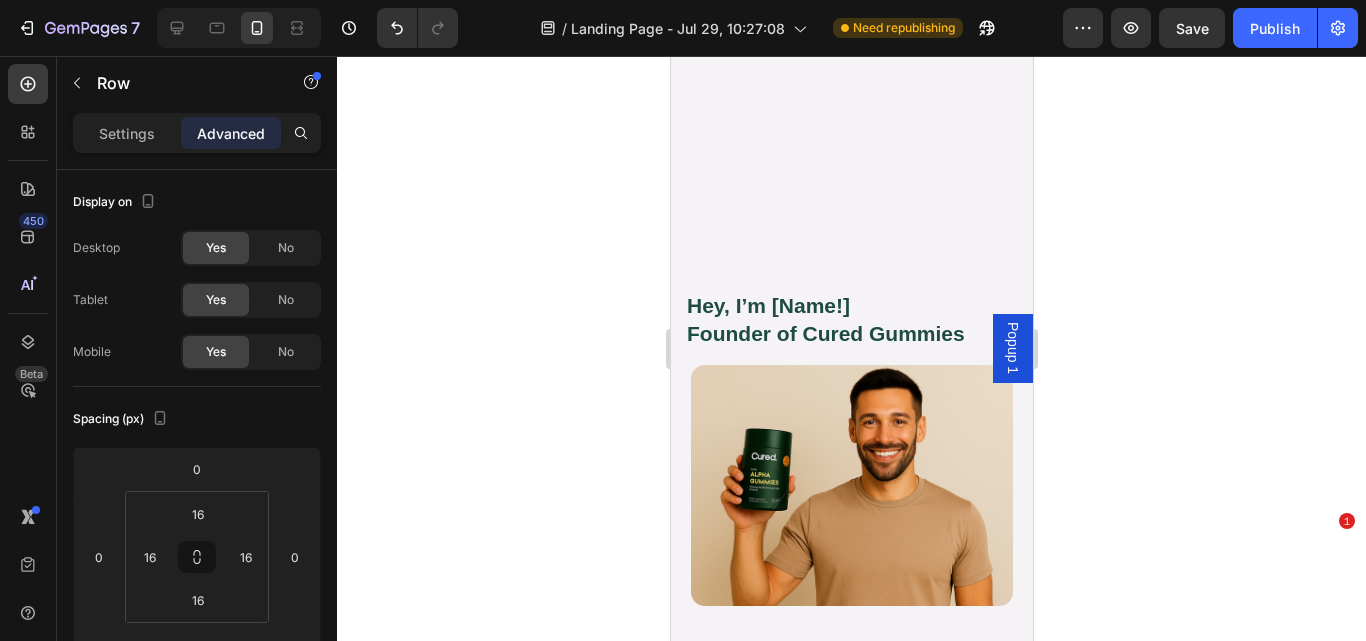 scroll, scrollTop: 12663, scrollLeft: 0, axis: vertical 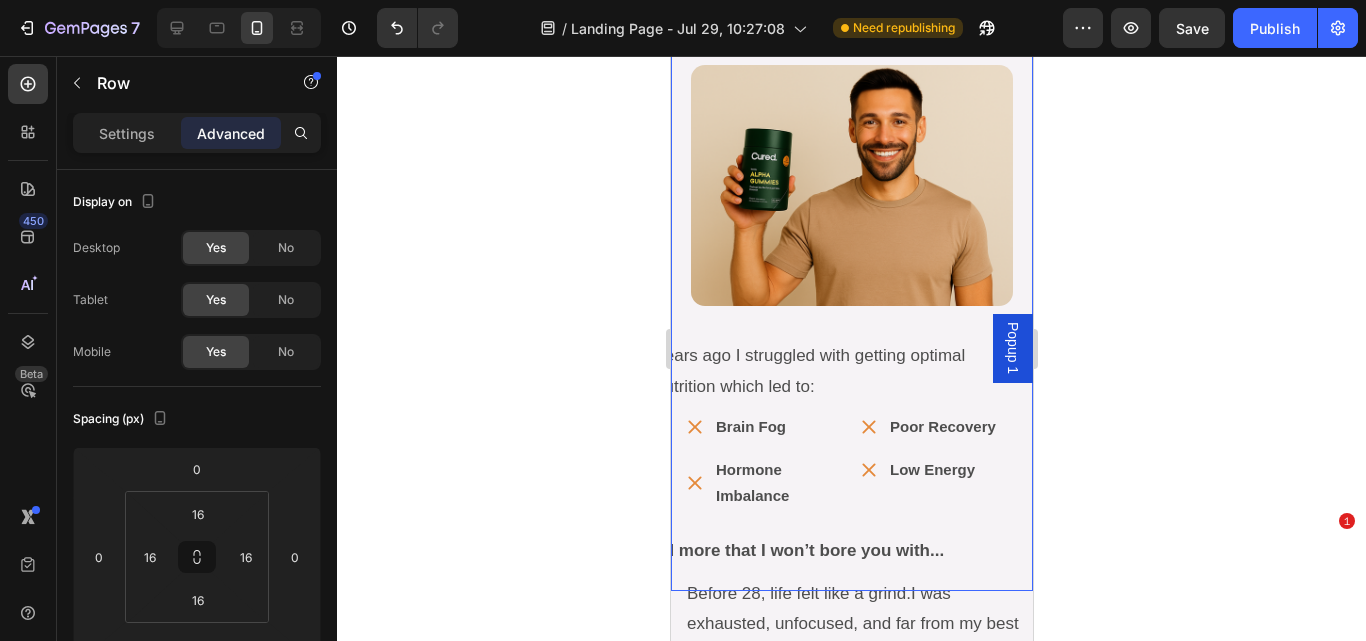 click on "hey, i’m [NAME!] founder of cured gummies Heading Years ago I struggled with getting optimal nutrition which led to: Text Block
Brain Fog Item List
Poor Recovery Item List Row
Hormone Imbalance Item List
Low Energy Item List Row
Brain Fog Item List
Hormone Imbalance Item List
Poor Recovery Item List
Low Energy Item List Row  And more that I won’t bore you with... Text Block Row" at bounding box center [851, 464] 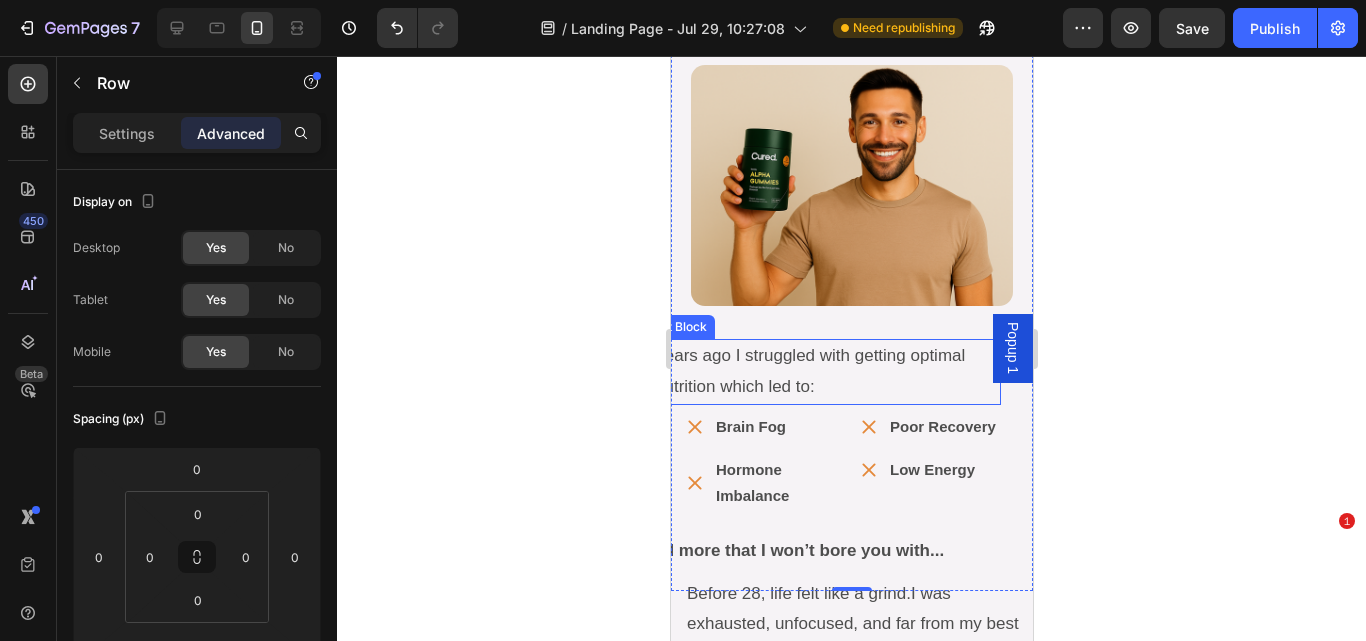 click on "Years ago I struggled with getting optimal nutrition which led to:" at bounding box center [826, 371] 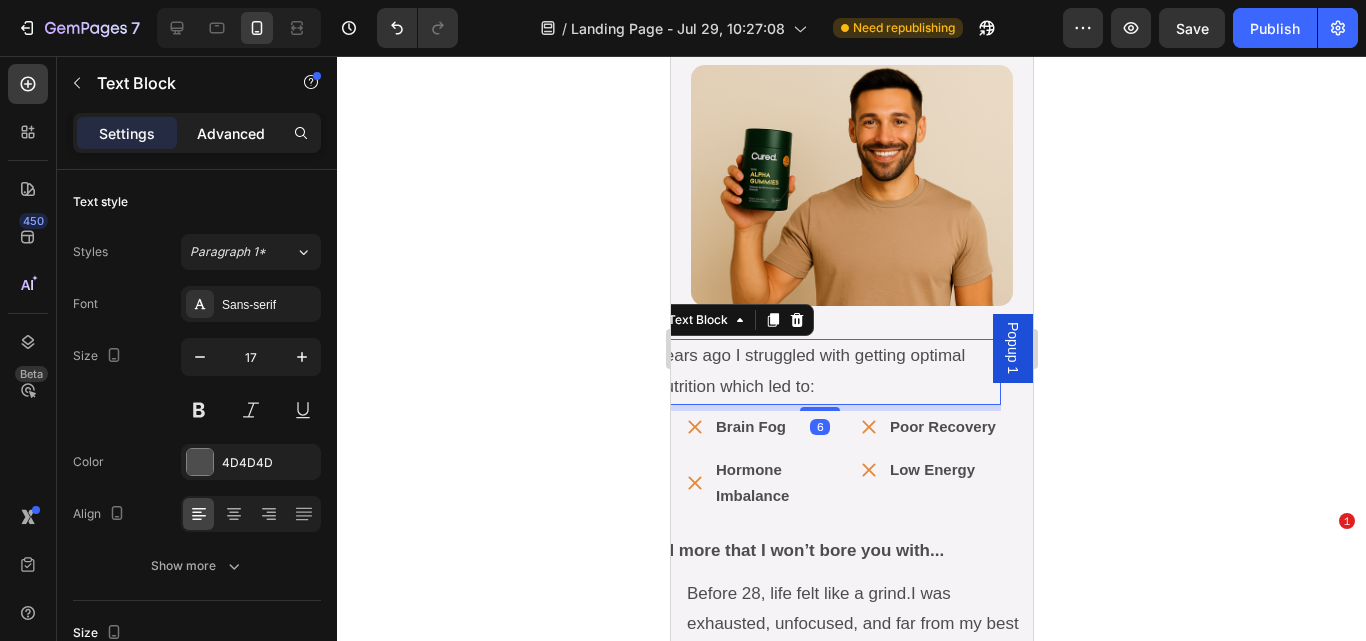 click on "Advanced" at bounding box center (231, 133) 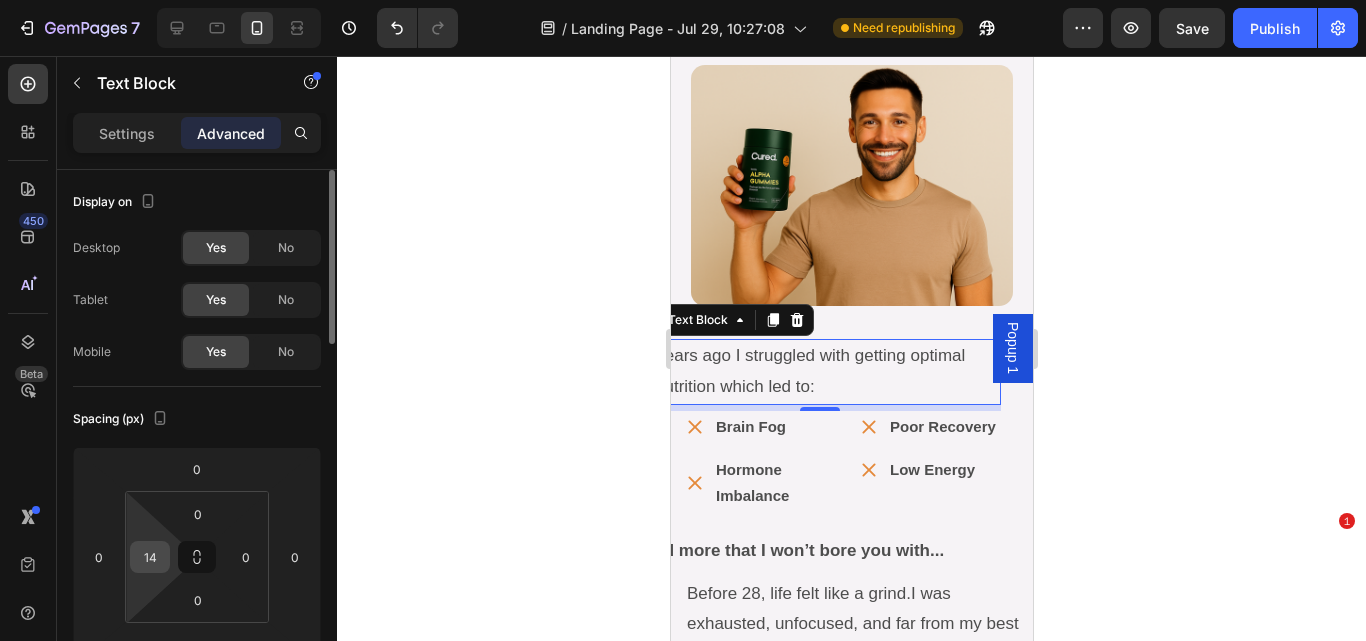 click on "14" at bounding box center [150, 557] 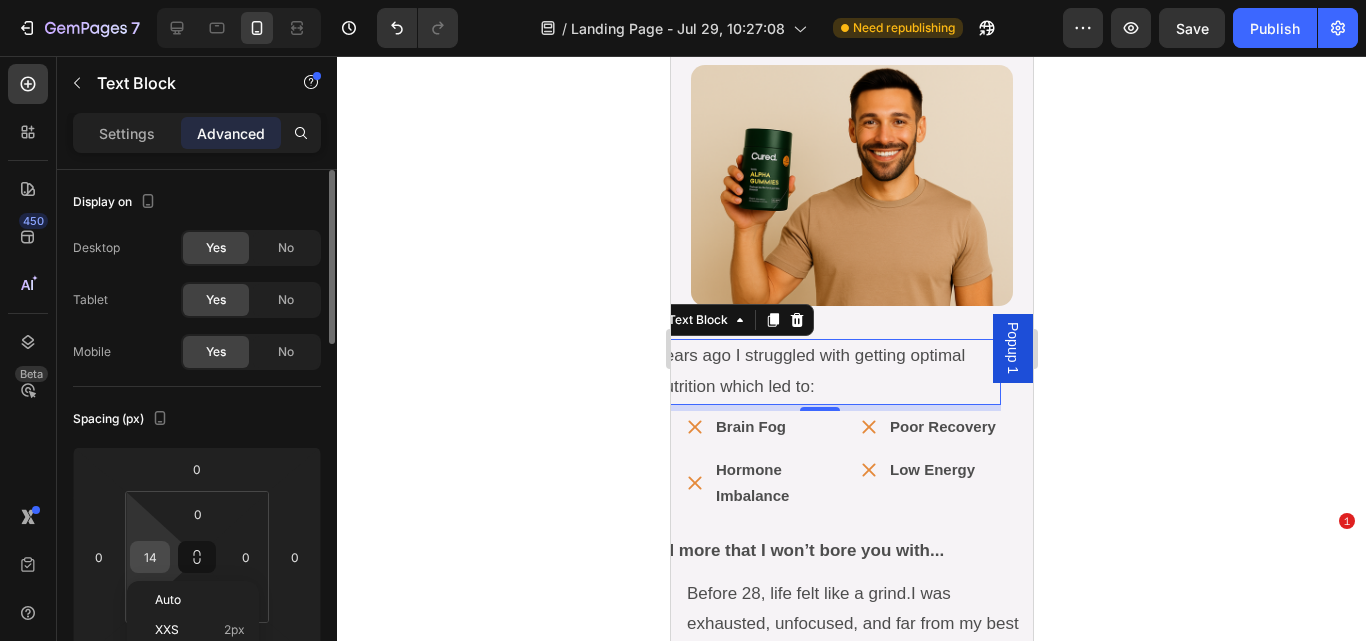 click on "14" at bounding box center [150, 557] 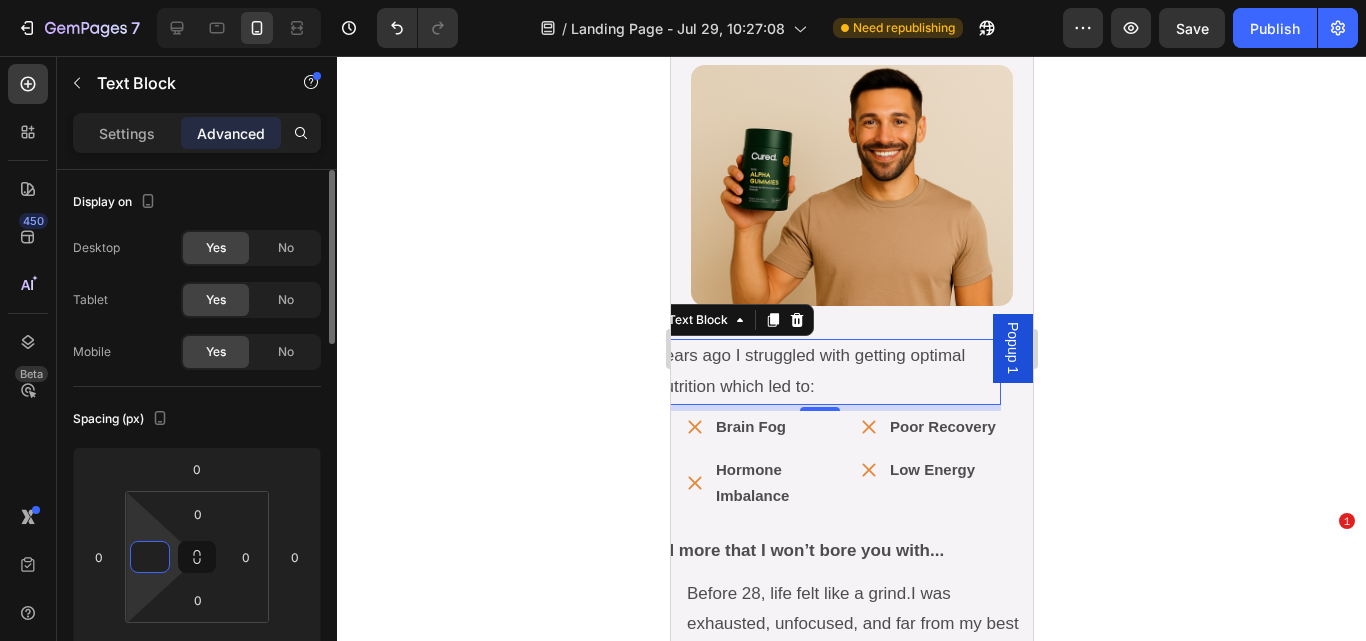 type on "0" 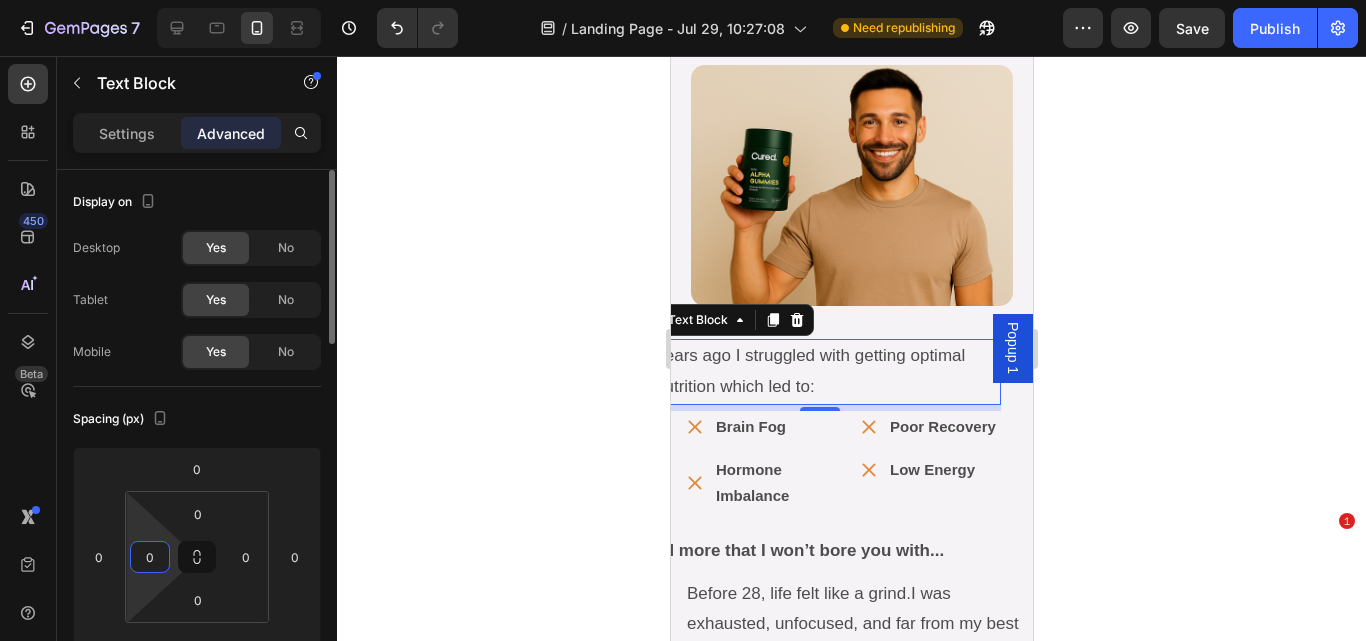 click on "Spacing (px) 0 0 6 0 0 0 0 0" 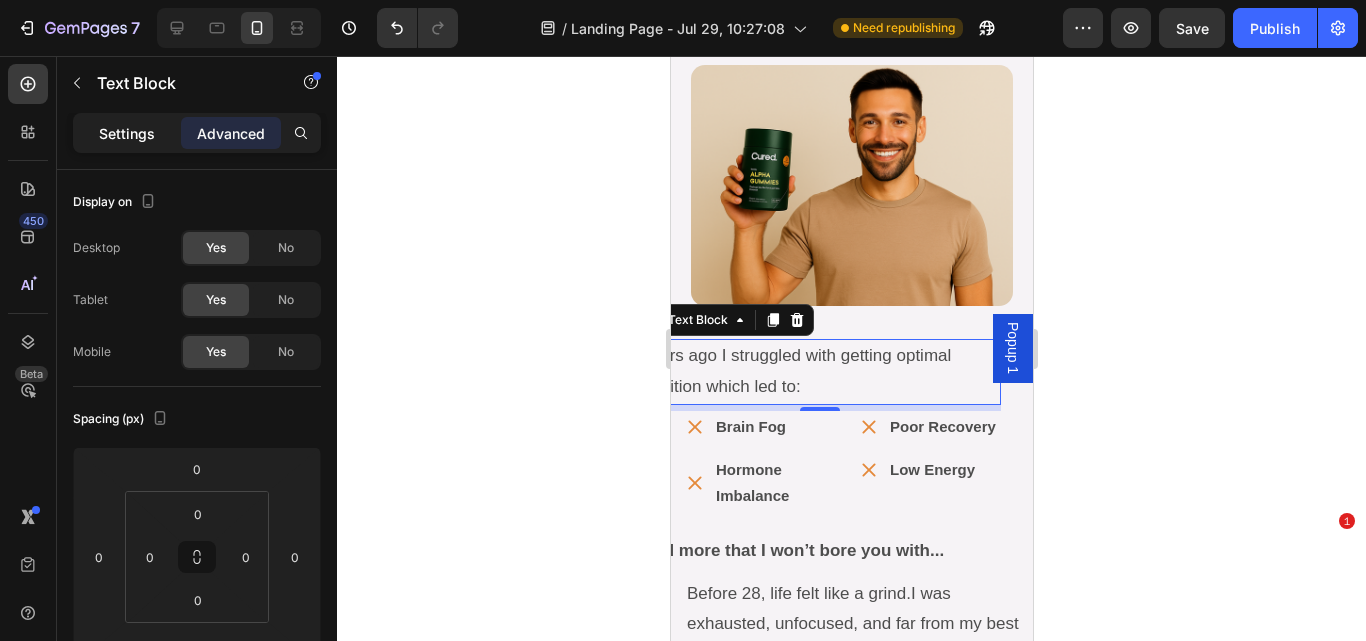 click on "Settings" at bounding box center [127, 133] 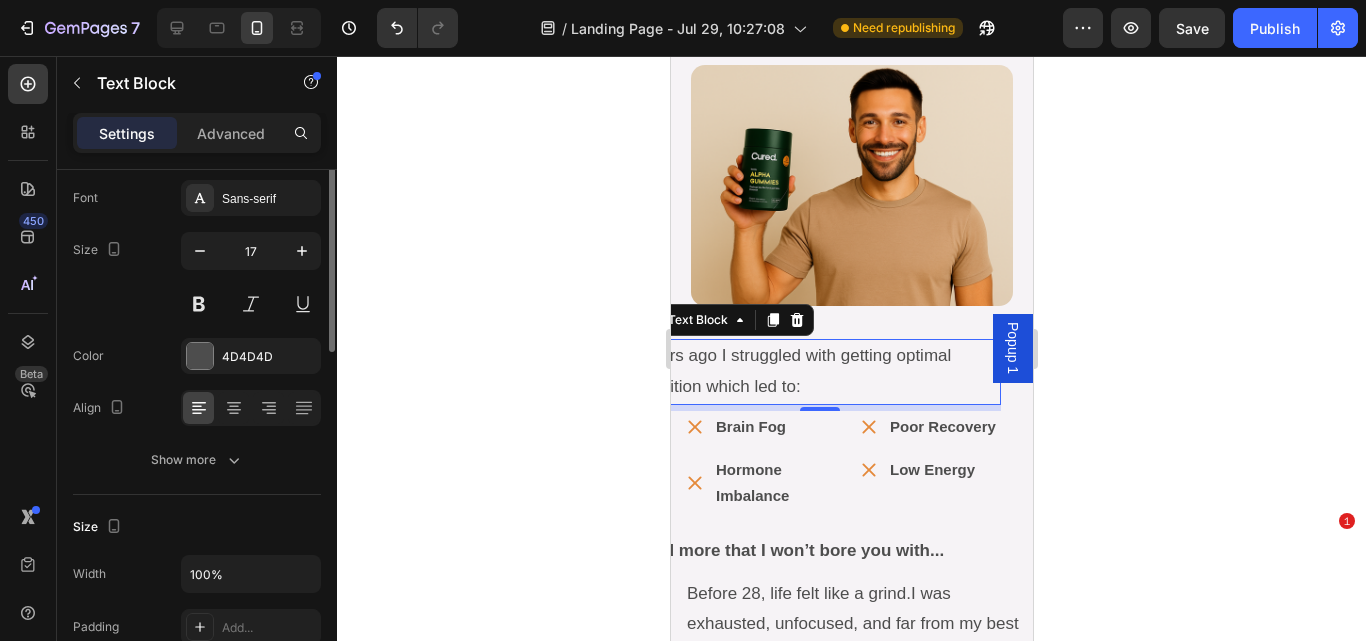 scroll, scrollTop: 0, scrollLeft: 0, axis: both 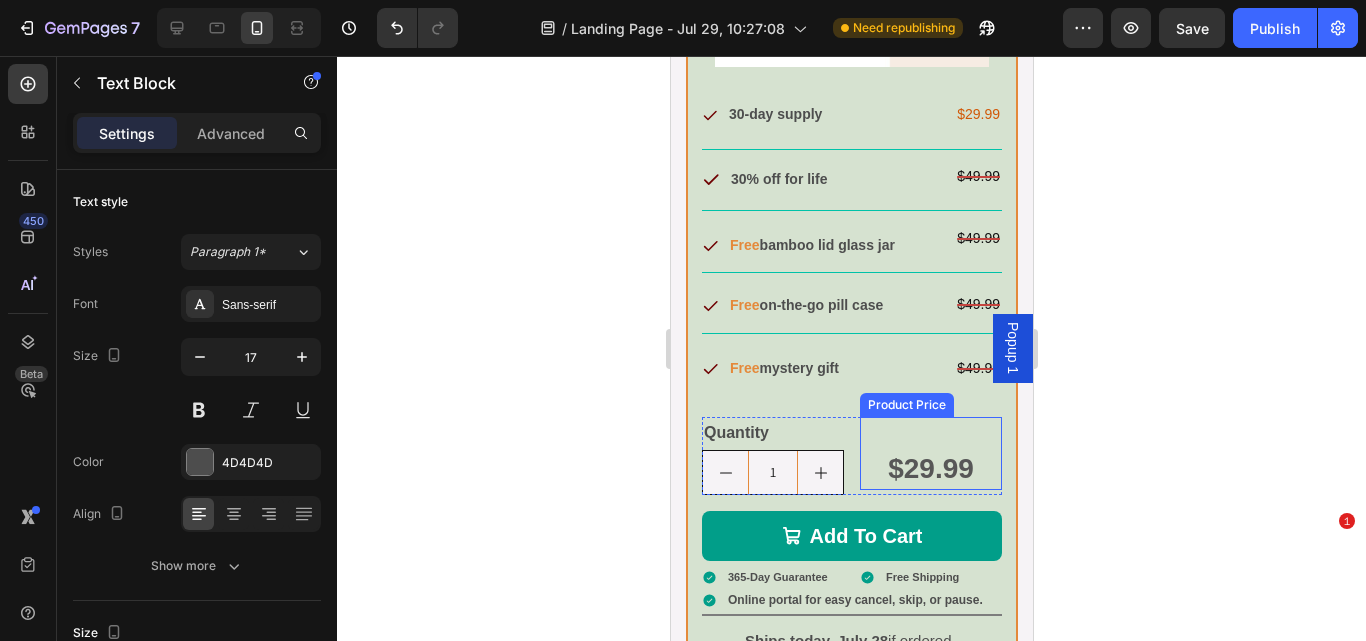 click on "$29.99" at bounding box center [930, 469] 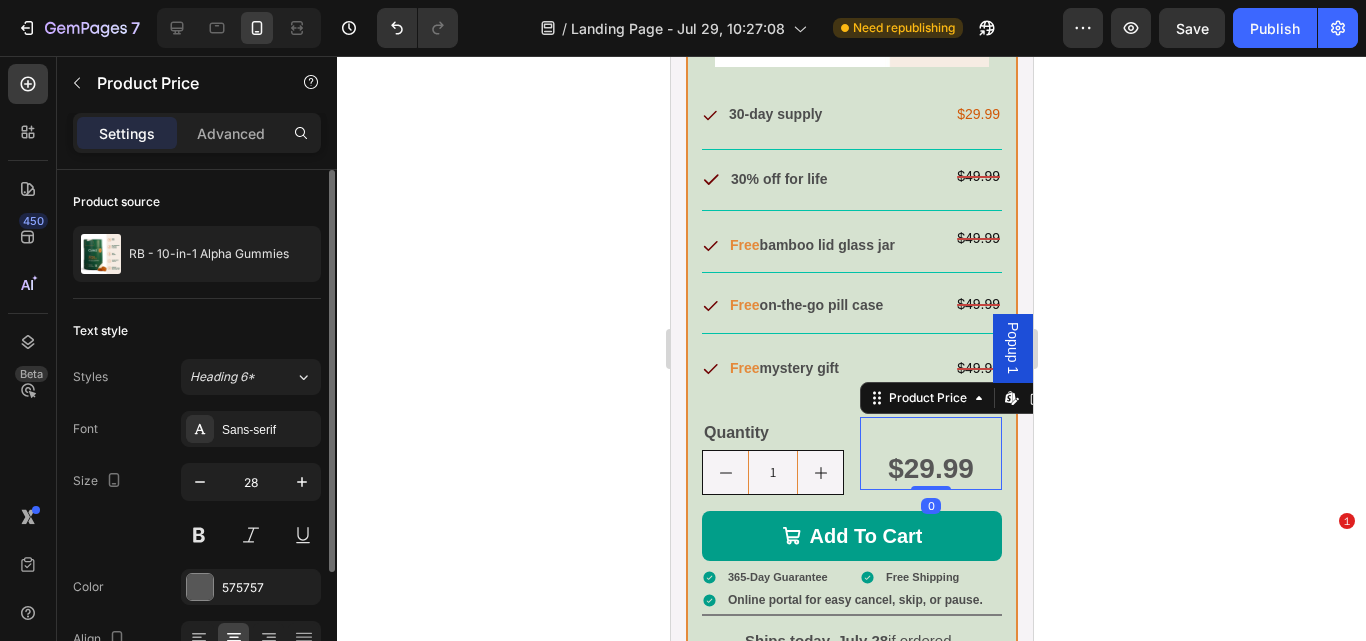 scroll, scrollTop: 164, scrollLeft: 0, axis: vertical 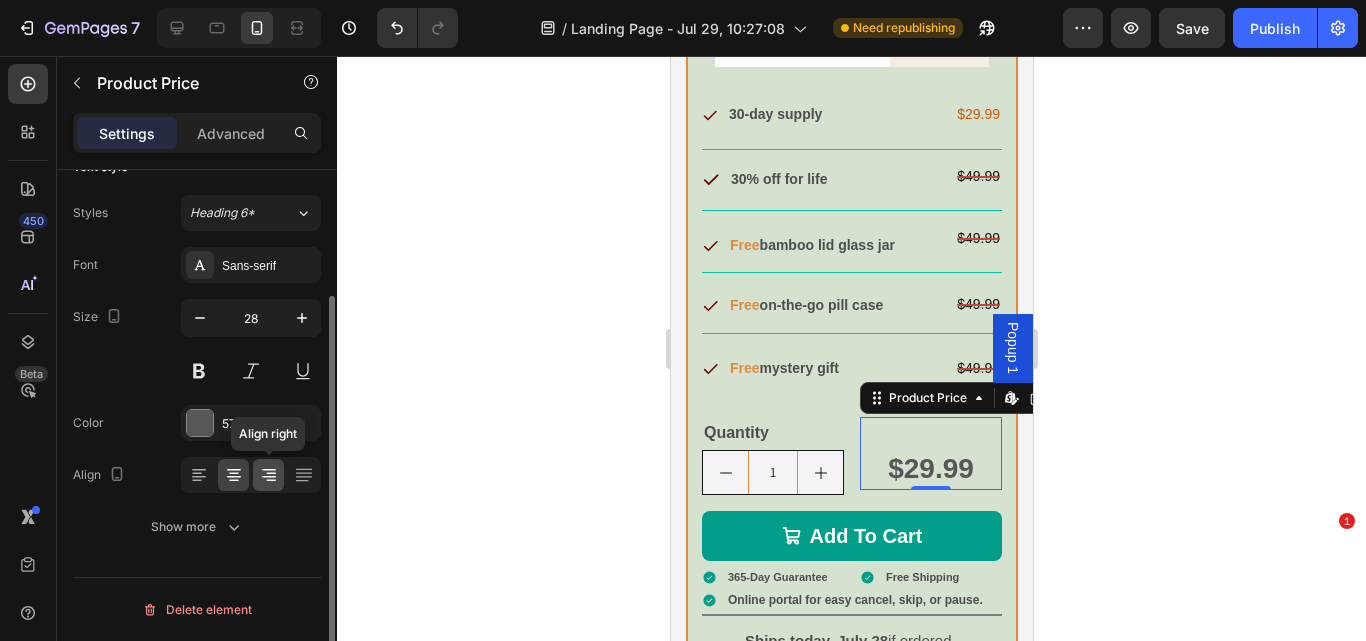 click 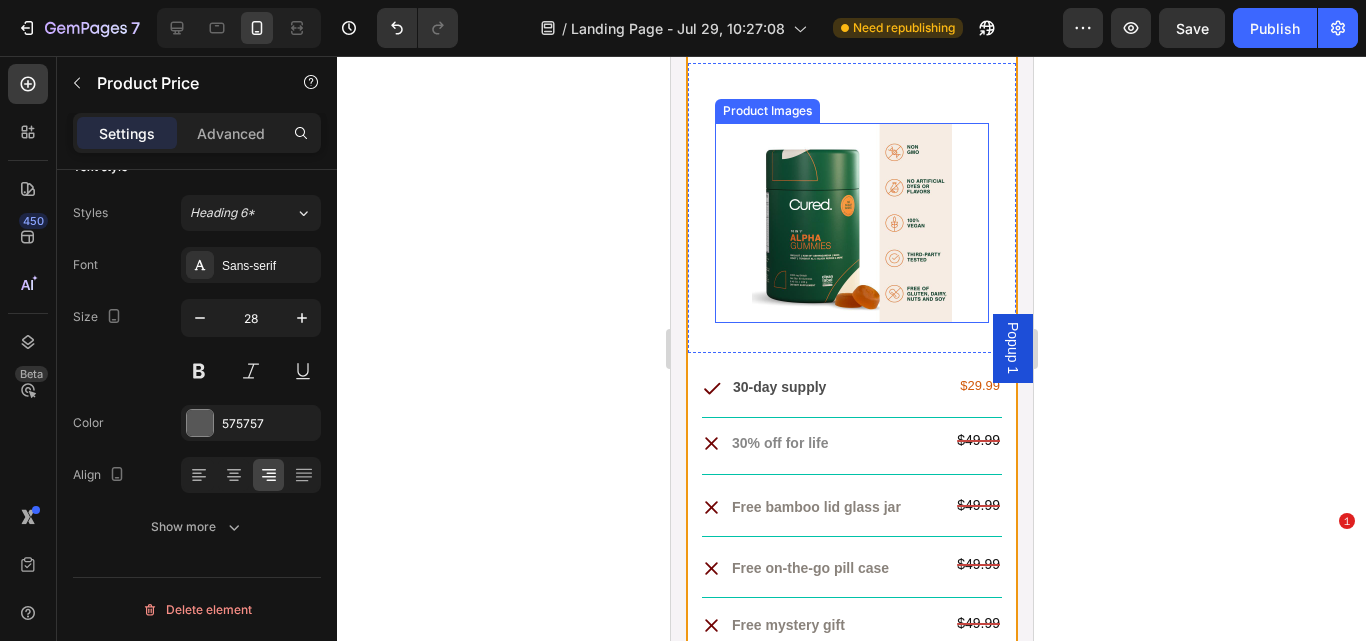 scroll, scrollTop: 18624, scrollLeft: 0, axis: vertical 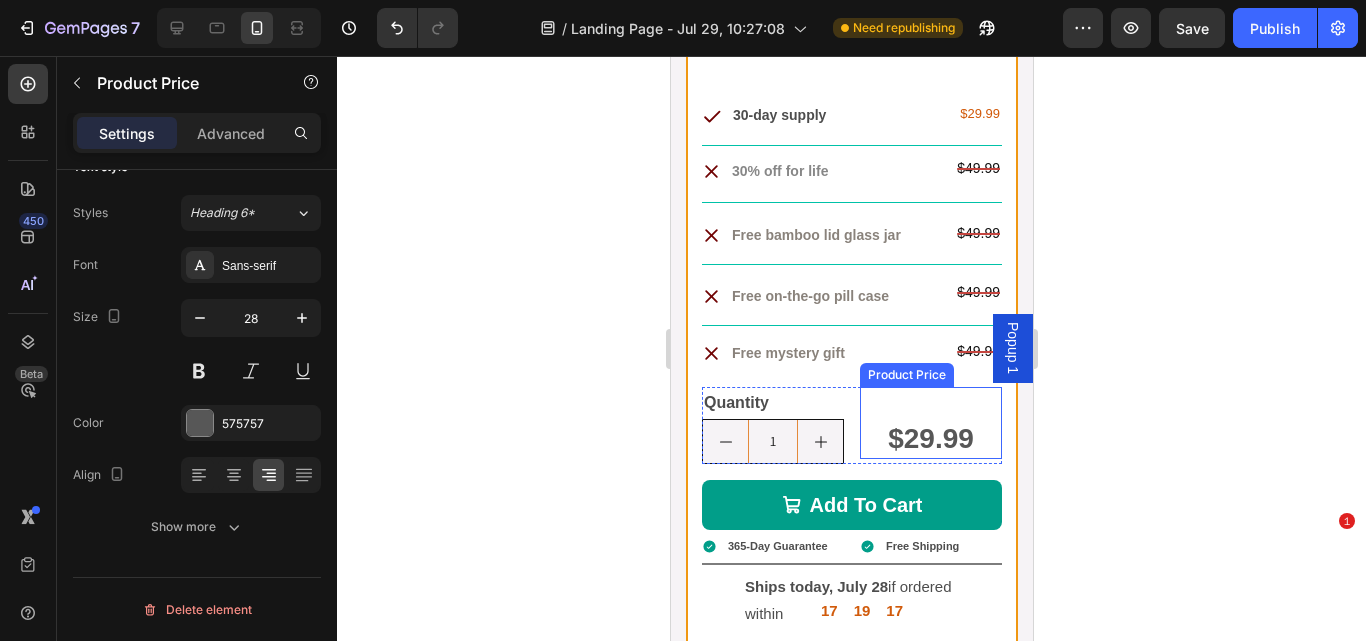 click on "$29.99" at bounding box center (930, 439) 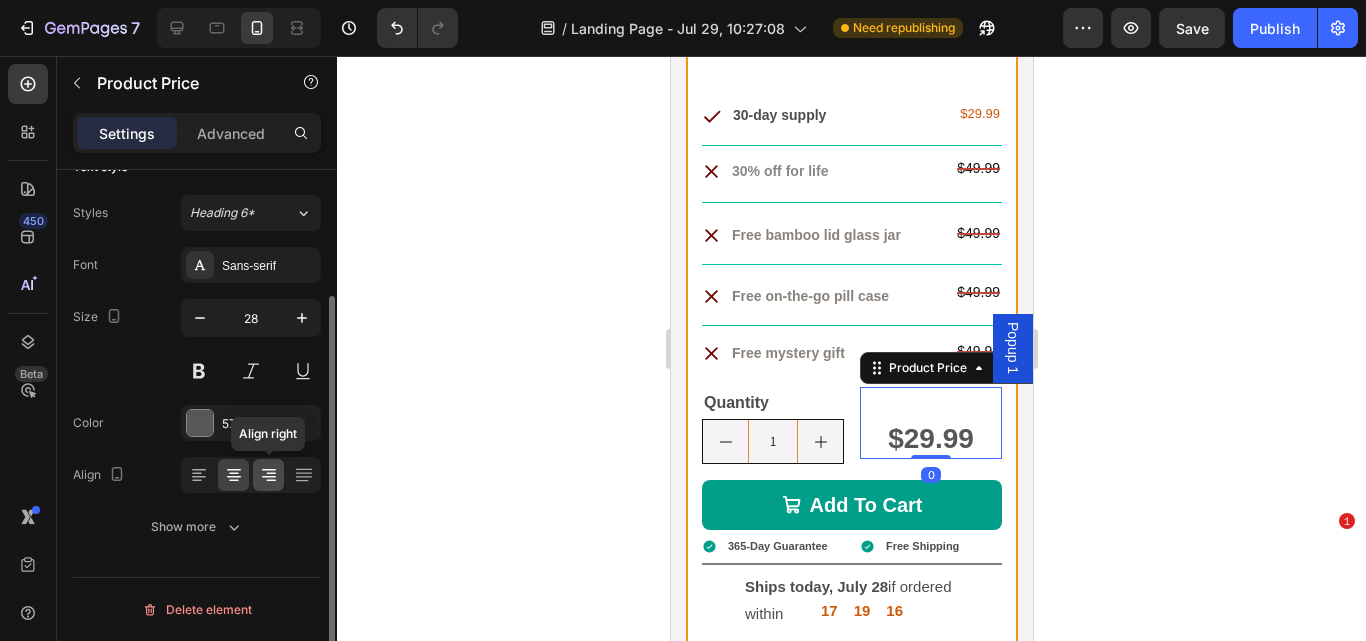 click 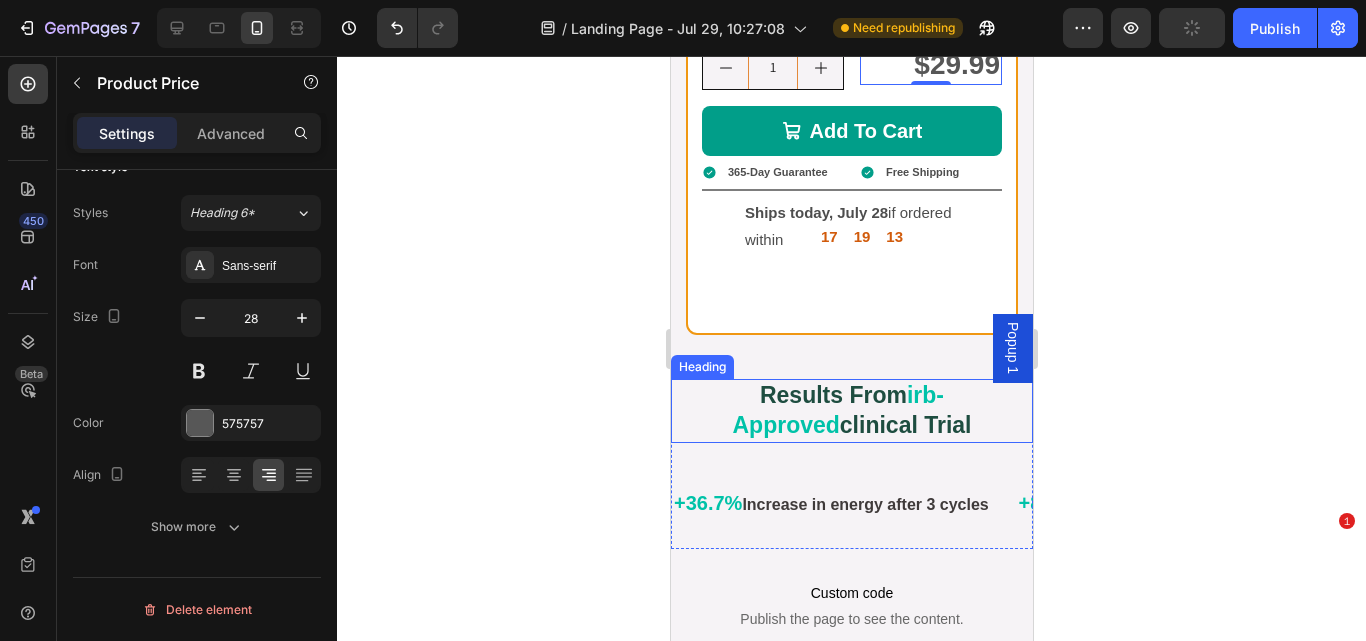 scroll, scrollTop: 19244, scrollLeft: 0, axis: vertical 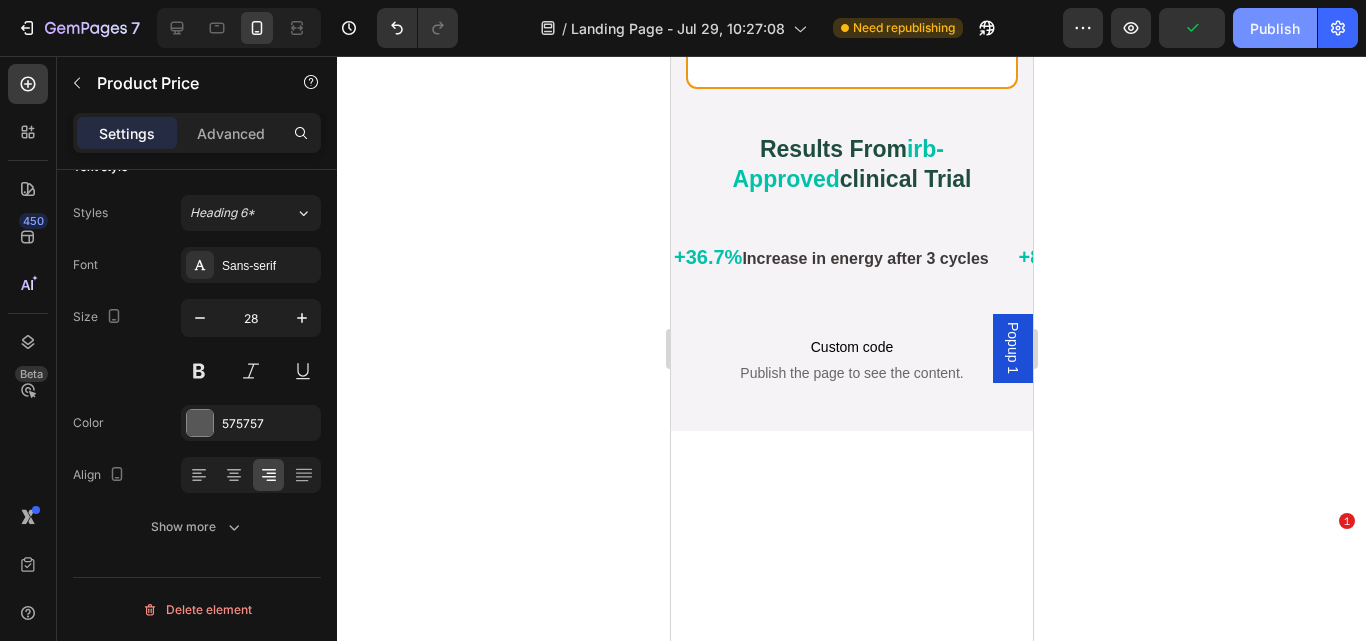 click on "Publish" 